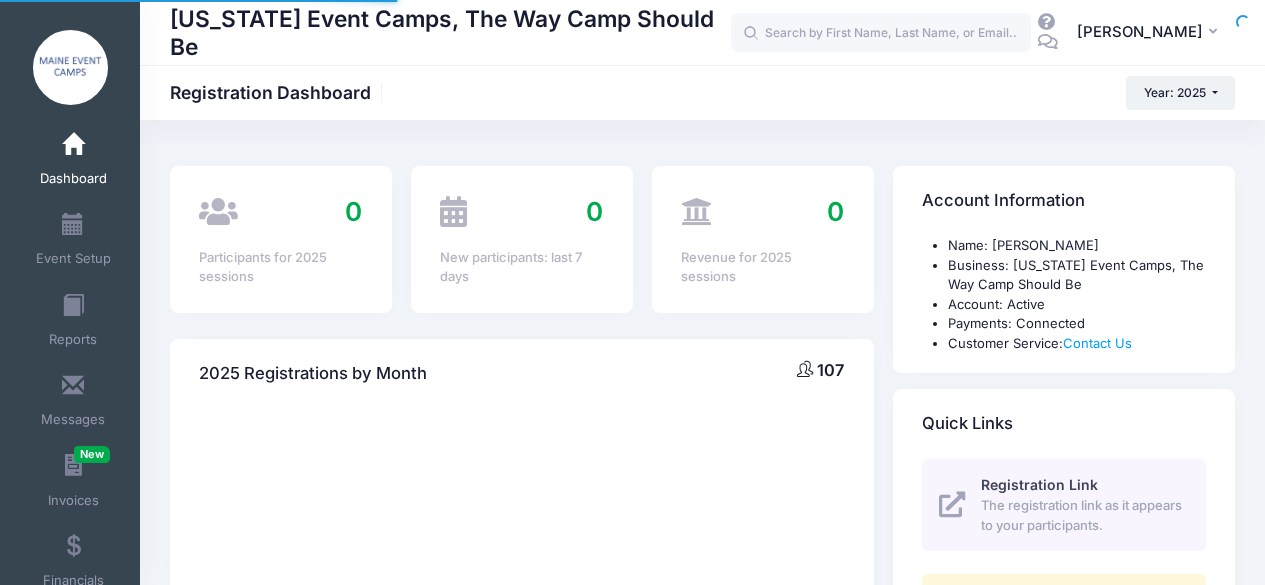 scroll, scrollTop: 0, scrollLeft: 0, axis: both 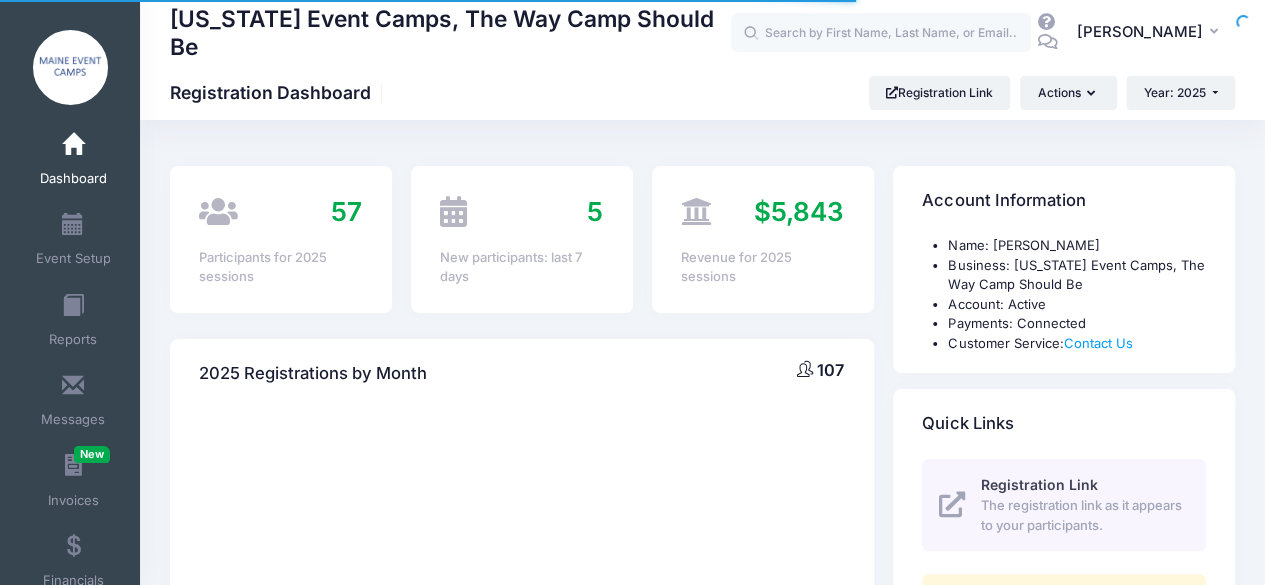select 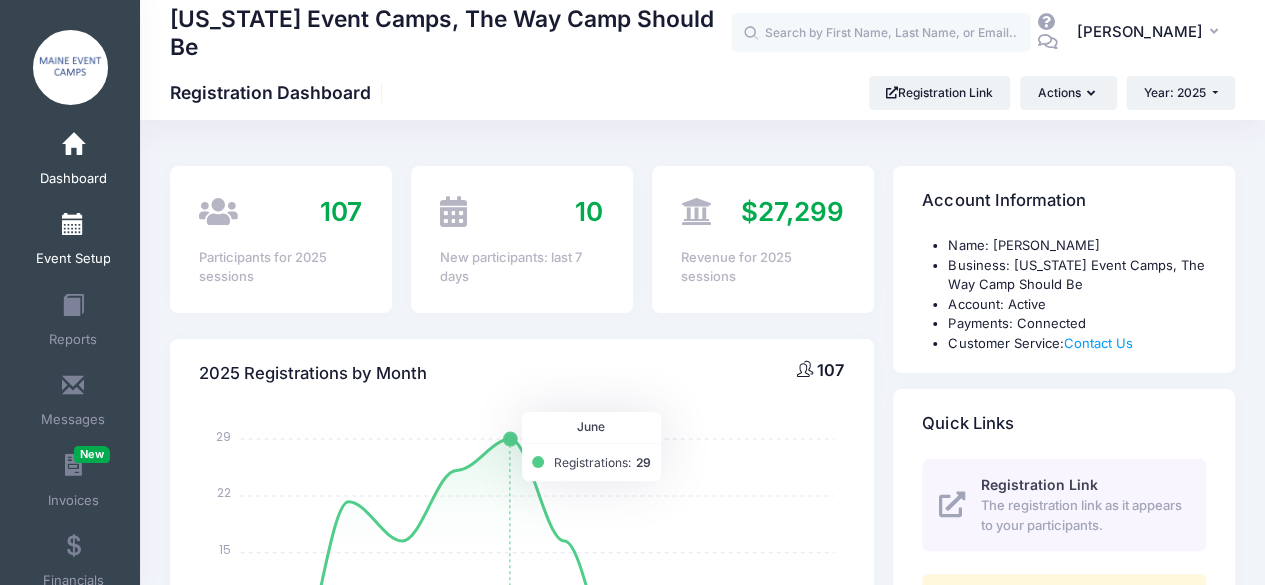 click at bounding box center (73, 225) 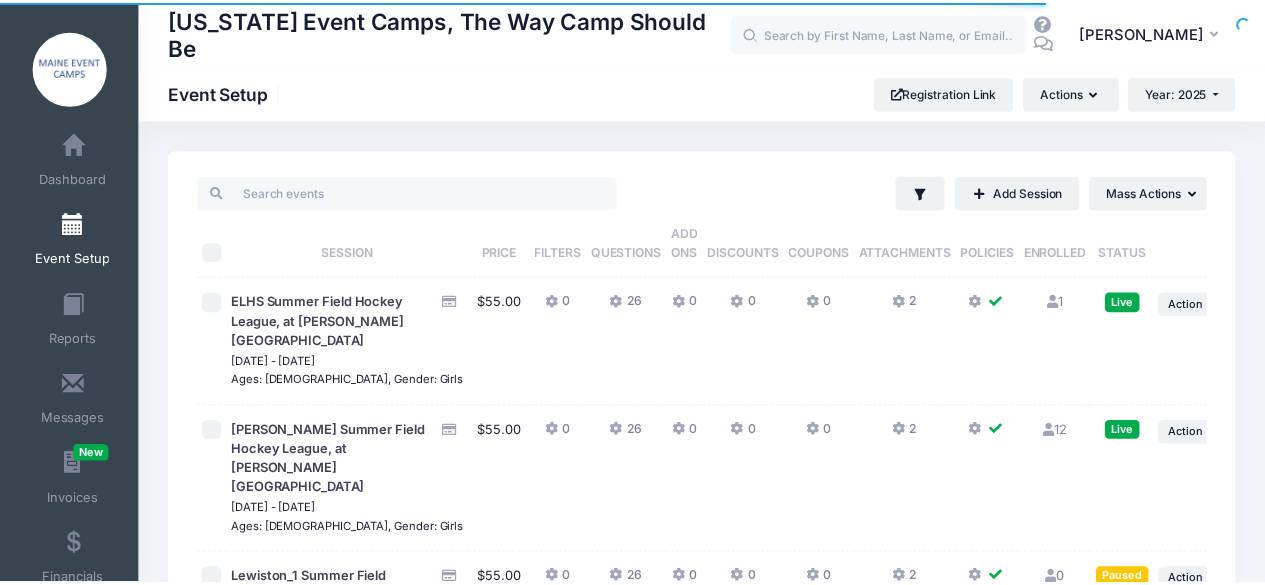 scroll, scrollTop: 0, scrollLeft: 0, axis: both 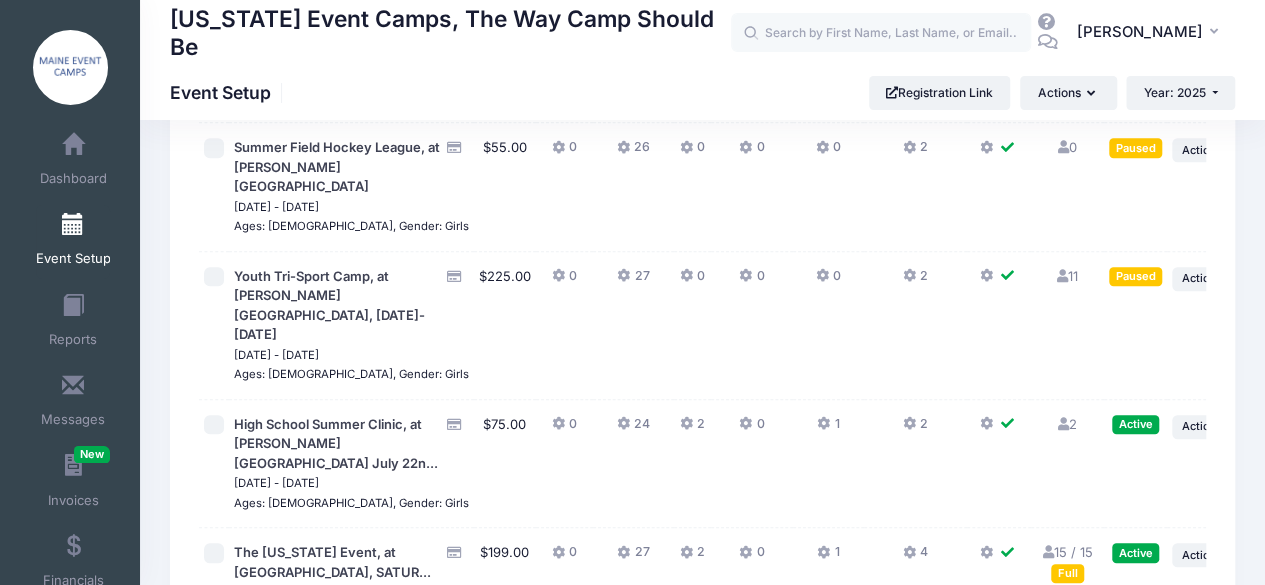 click at bounding box center [1062, 276] 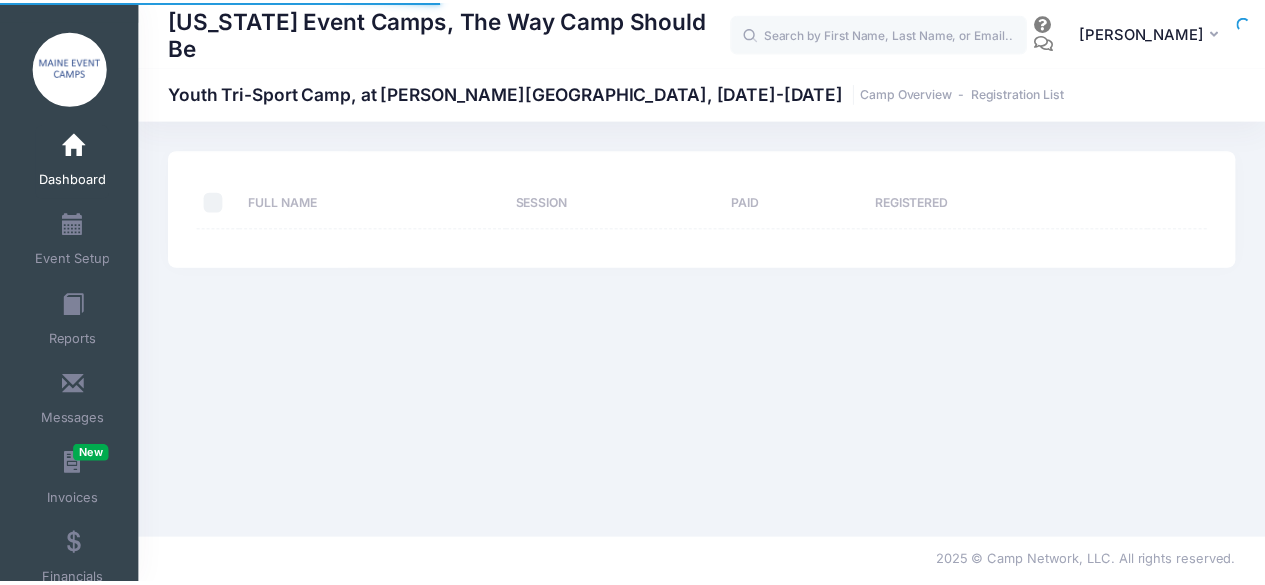 scroll, scrollTop: 0, scrollLeft: 0, axis: both 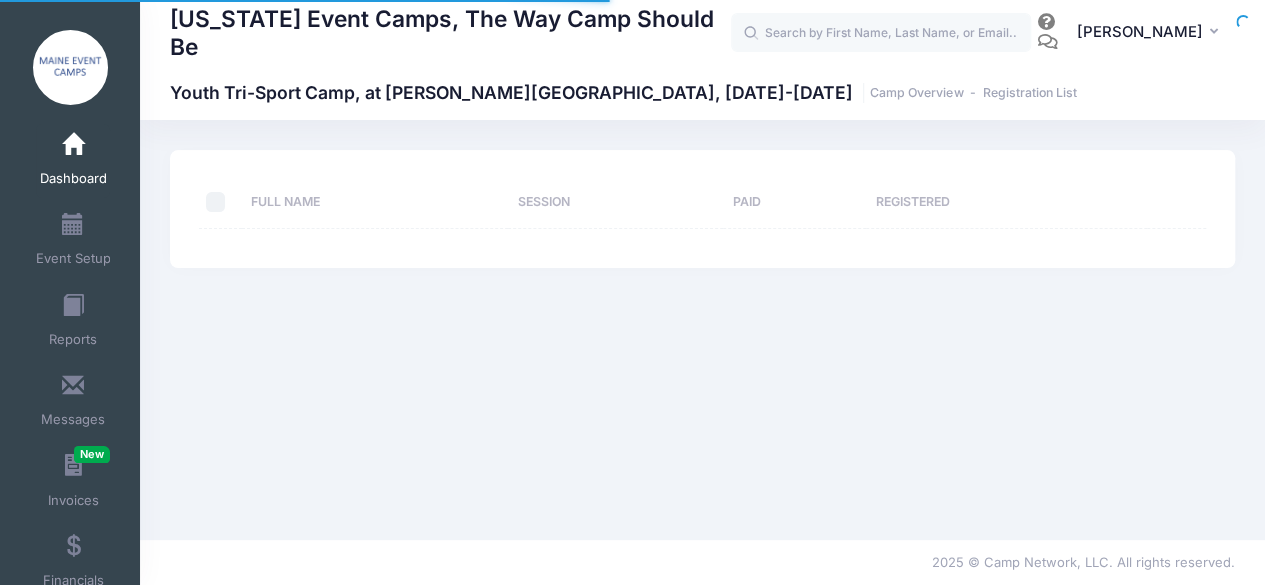 select on "10" 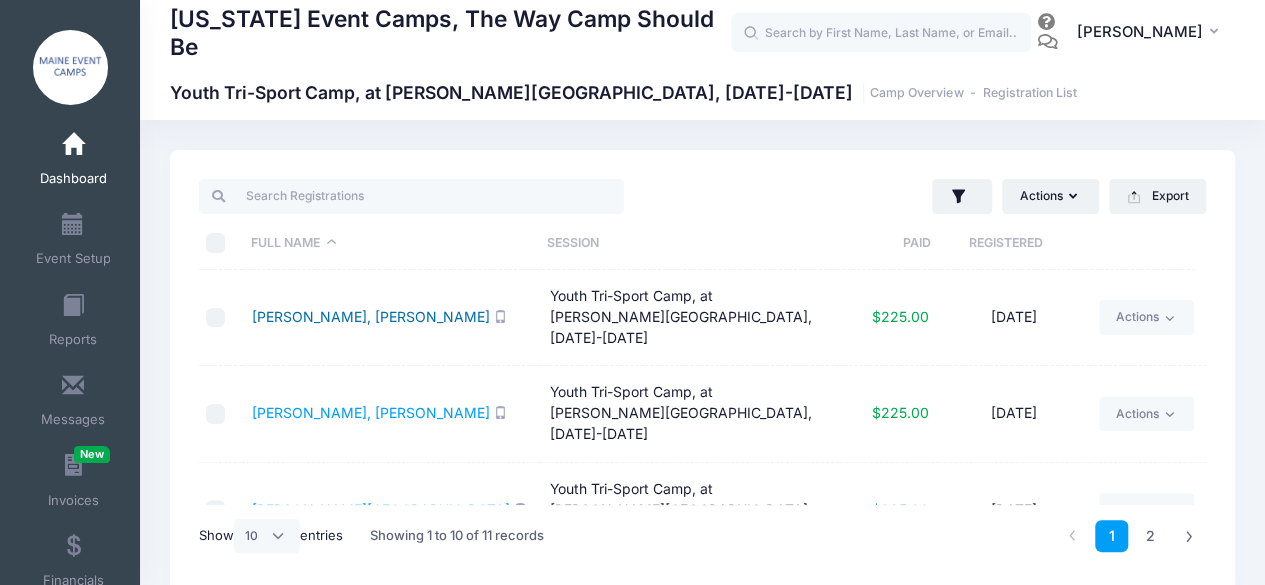 click on "[PERSON_NAME], [PERSON_NAME]" at bounding box center [371, 316] 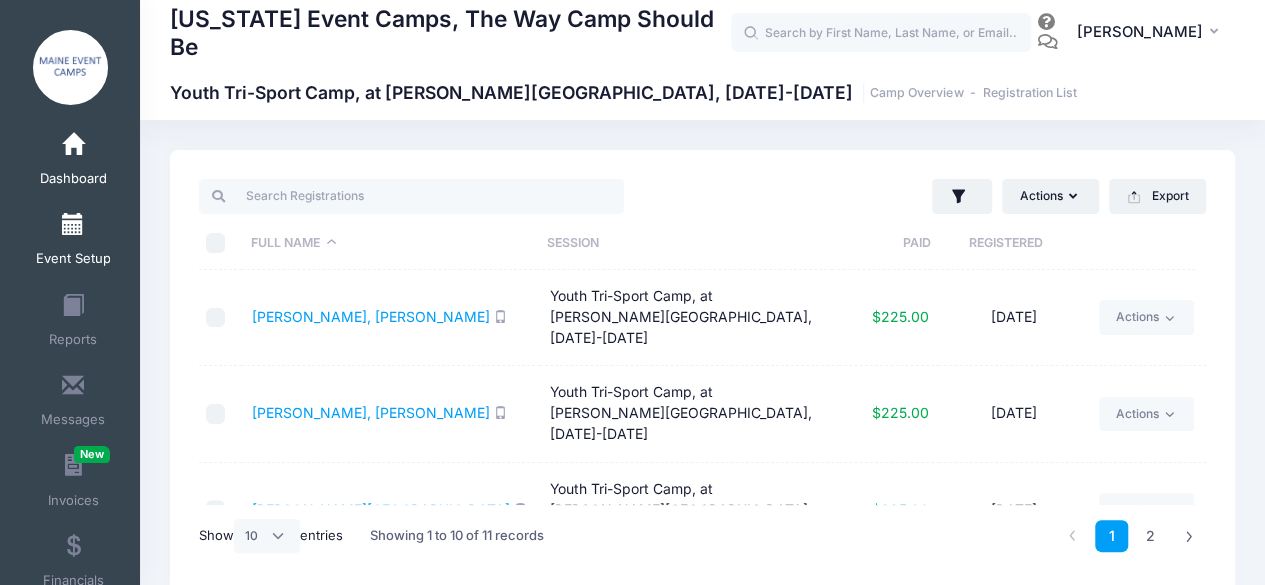 click at bounding box center [73, 225] 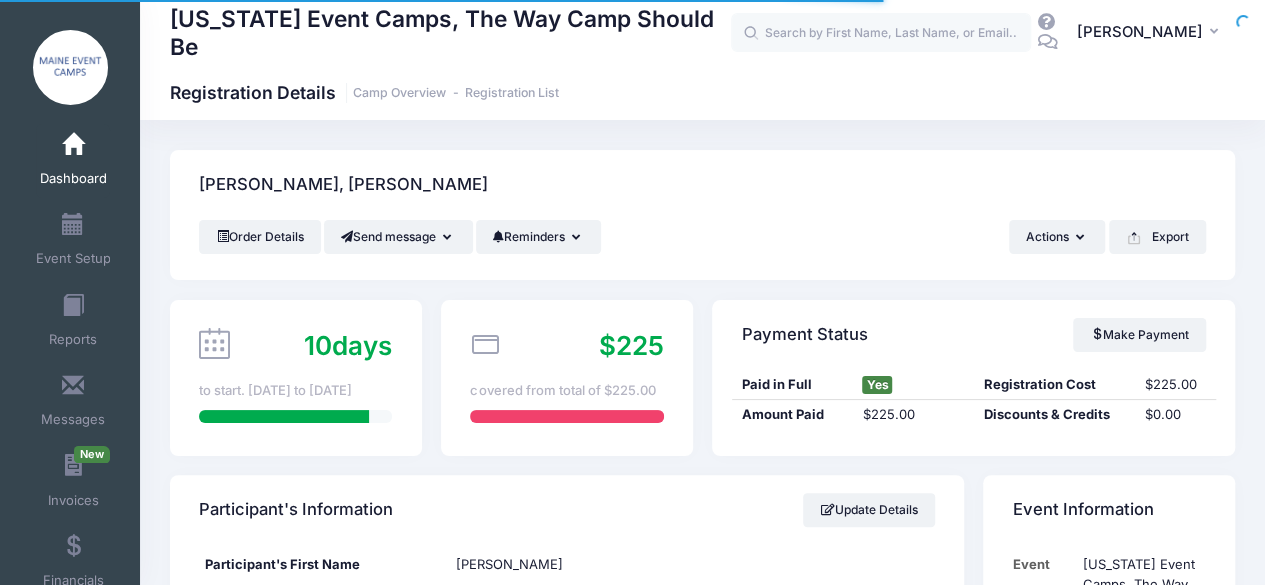 scroll, scrollTop: 120, scrollLeft: 0, axis: vertical 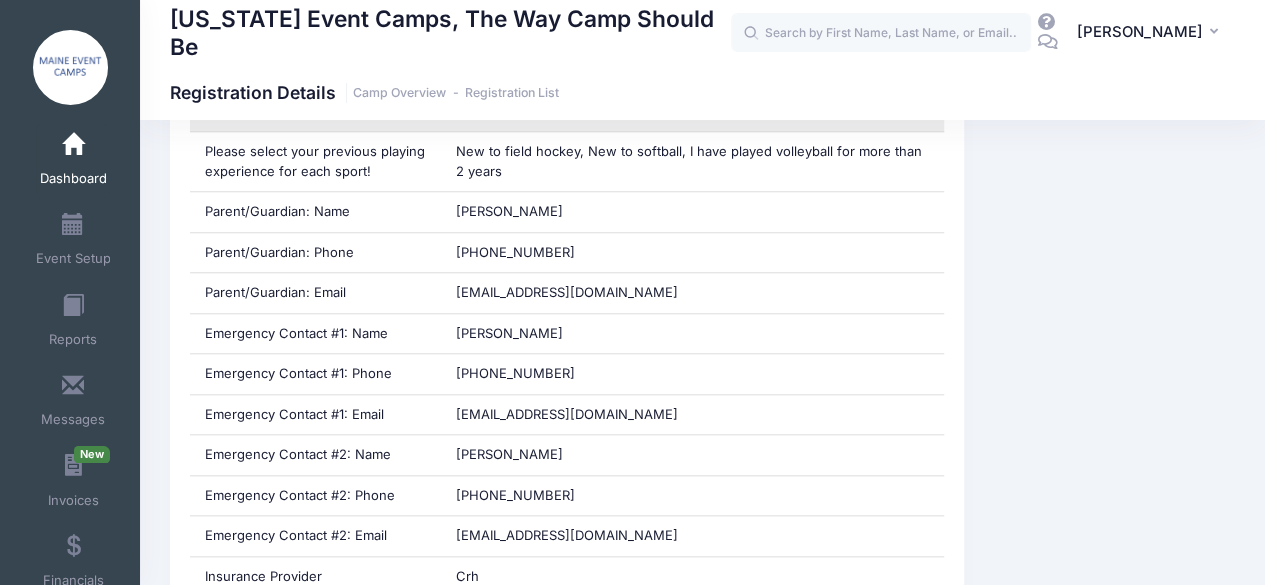 click on "Emergency Contact #1: Email" at bounding box center (316, 415) 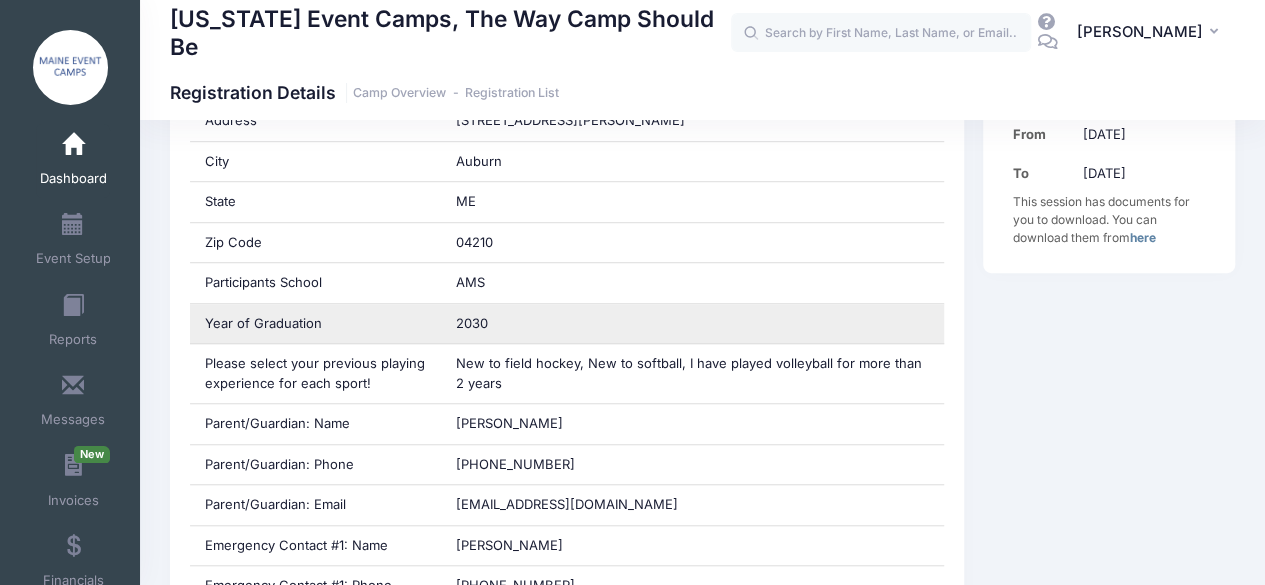 scroll, scrollTop: 627, scrollLeft: 0, axis: vertical 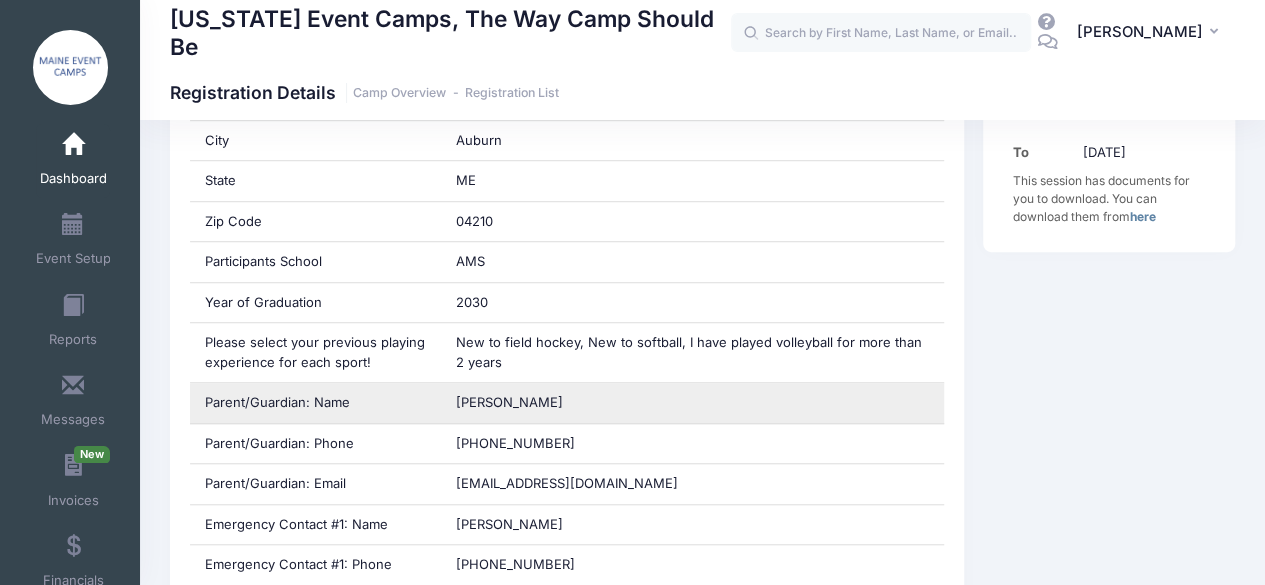 click on "Andrea Doucette" at bounding box center (509, 402) 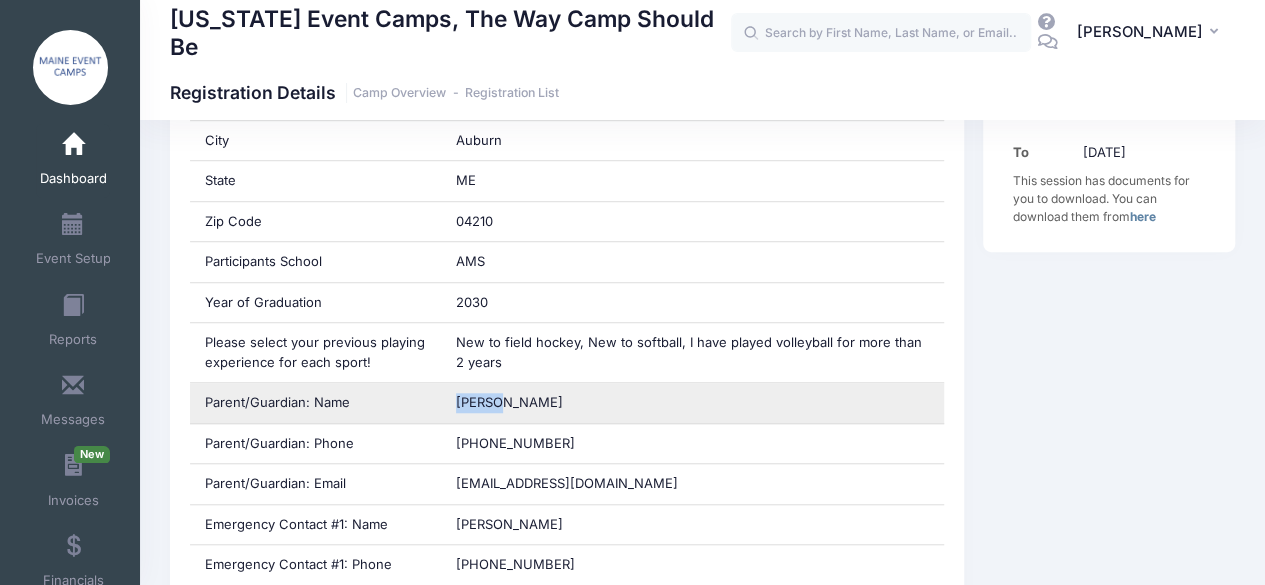 click on "Andrea Doucette" at bounding box center (509, 402) 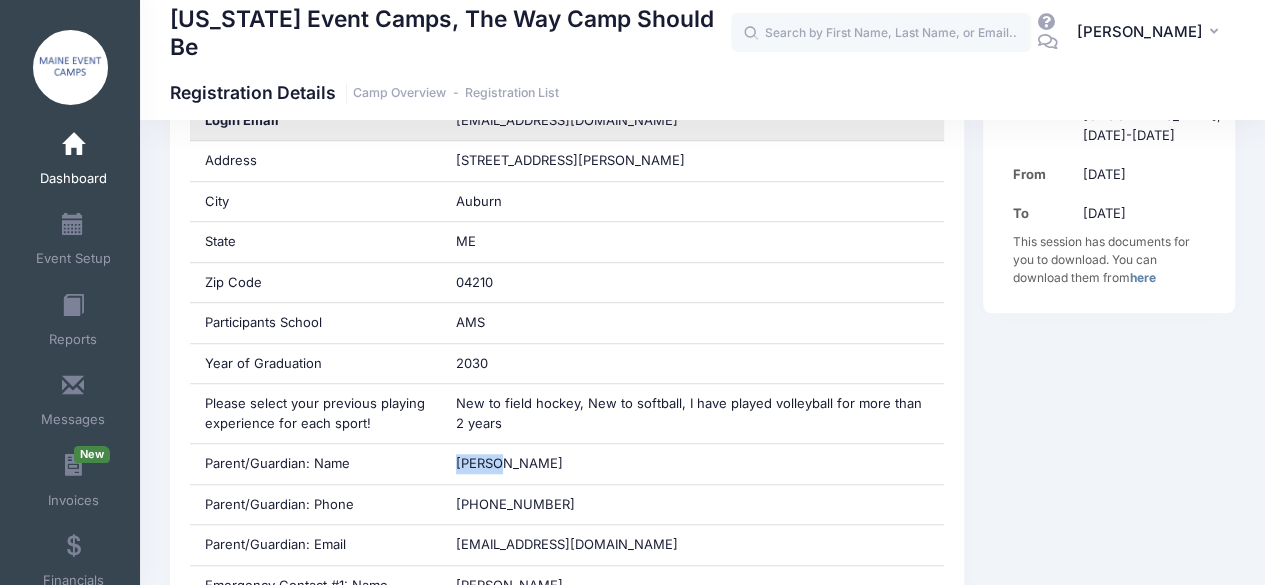 scroll, scrollTop: 567, scrollLeft: 0, axis: vertical 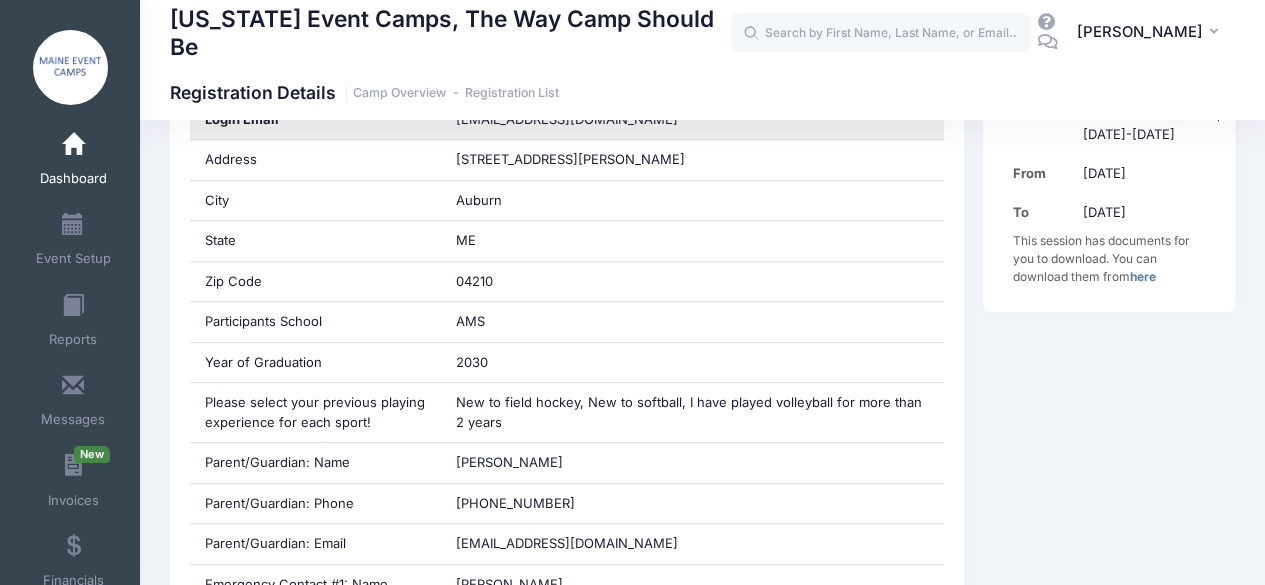 click on "Please select your previous playing experience for each sport!" at bounding box center [316, 412] 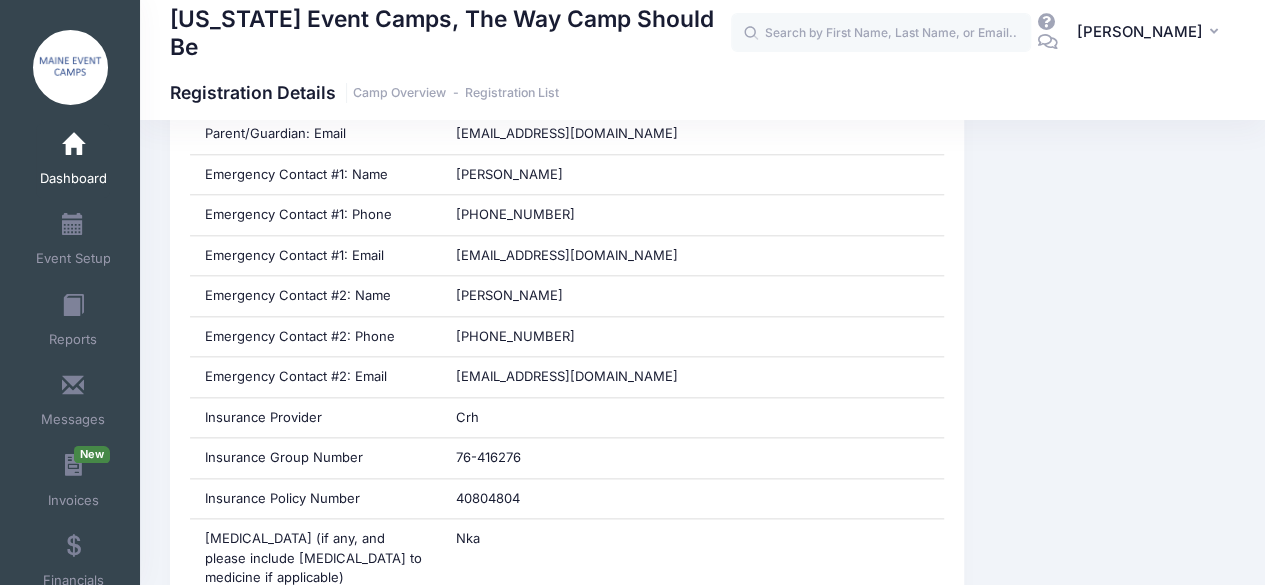scroll, scrollTop: 969, scrollLeft: 0, axis: vertical 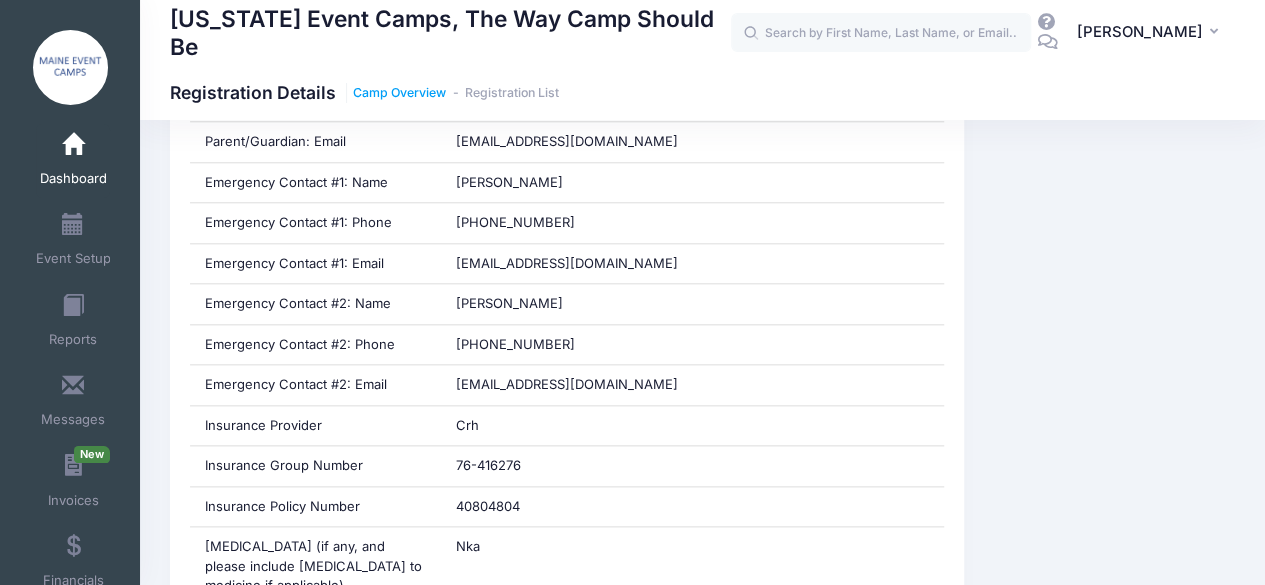 click on "Camp Overview" at bounding box center (399, 93) 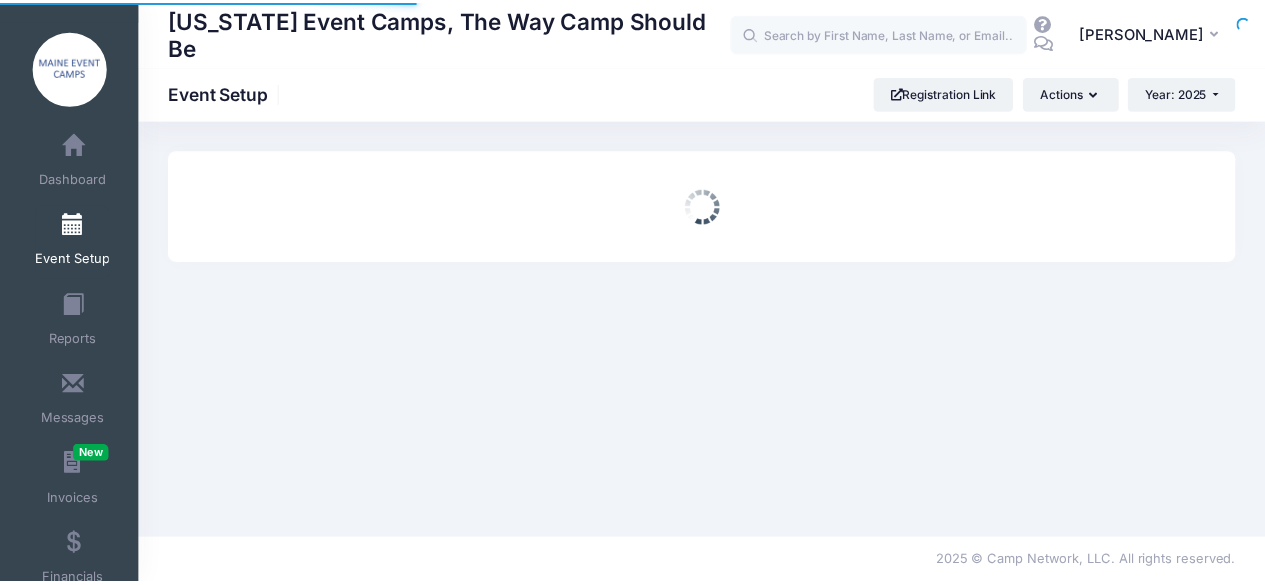 scroll, scrollTop: 0, scrollLeft: 0, axis: both 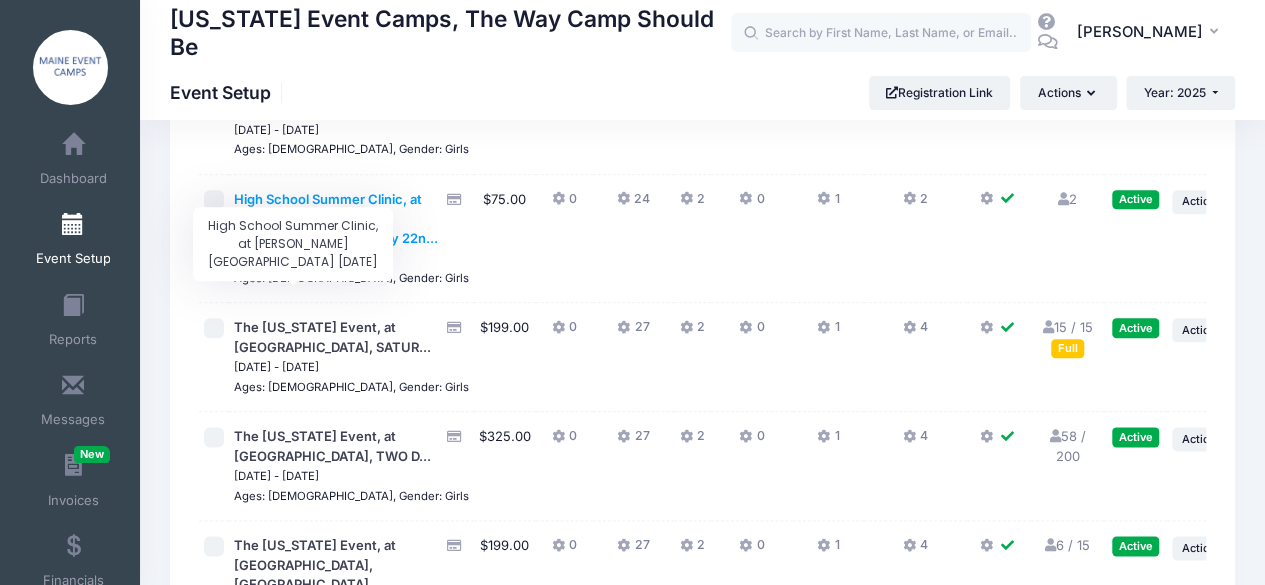 click on "High School Summer Clinic, at [PERSON_NAME][GEOGRAPHIC_DATA] July 22n..." at bounding box center (336, 218) 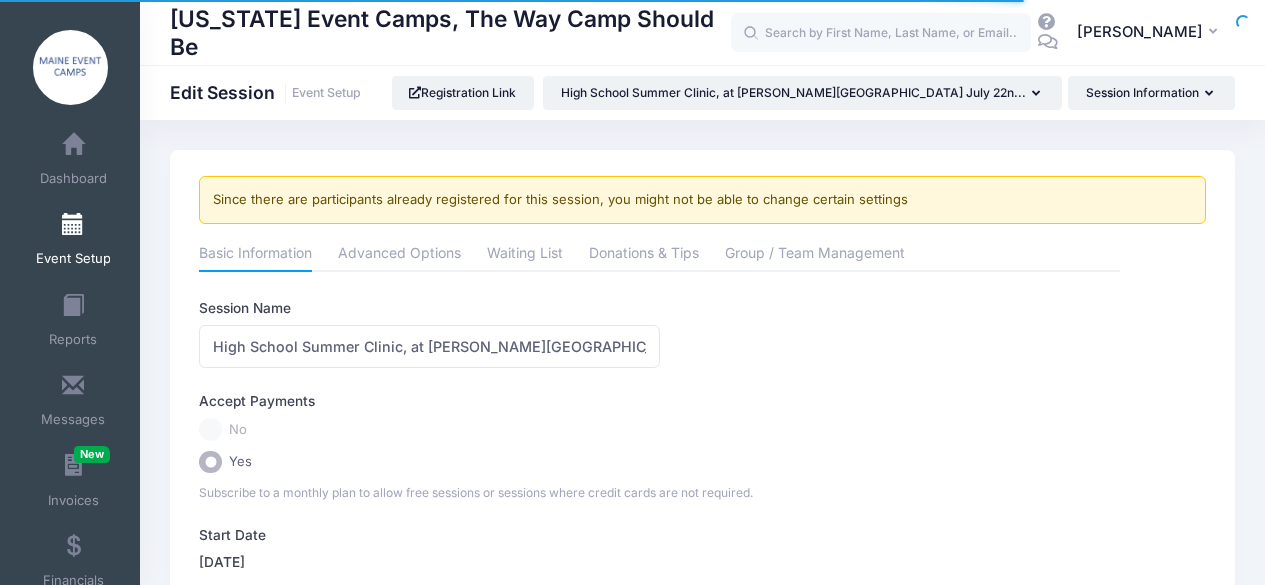 scroll, scrollTop: 0, scrollLeft: 0, axis: both 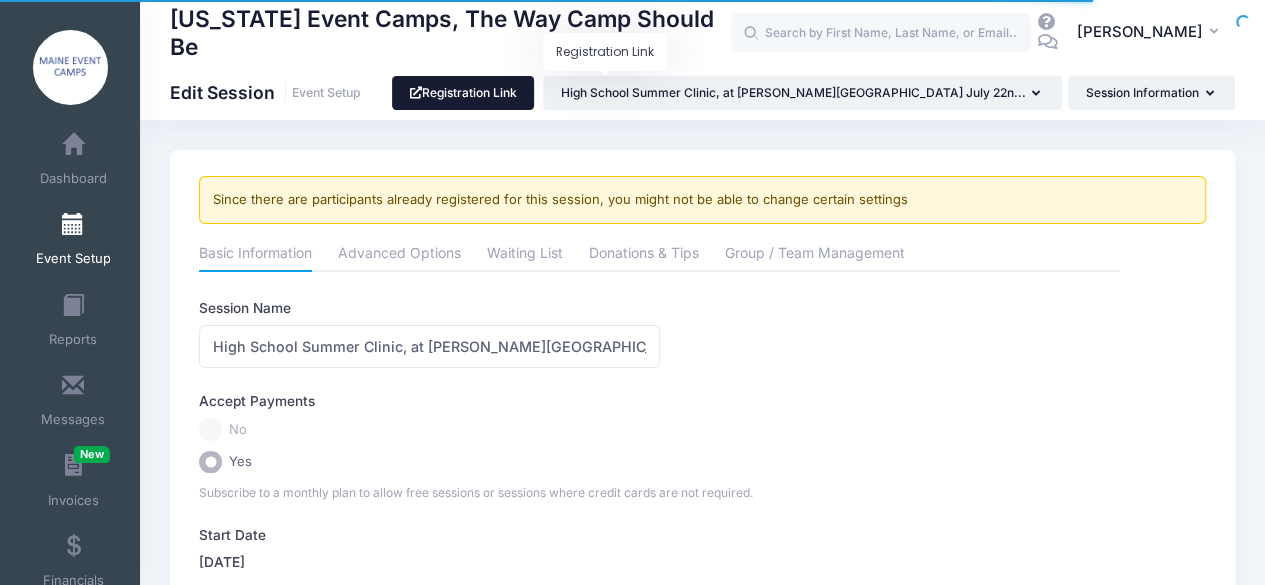 click on "Registration Link" at bounding box center [463, 93] 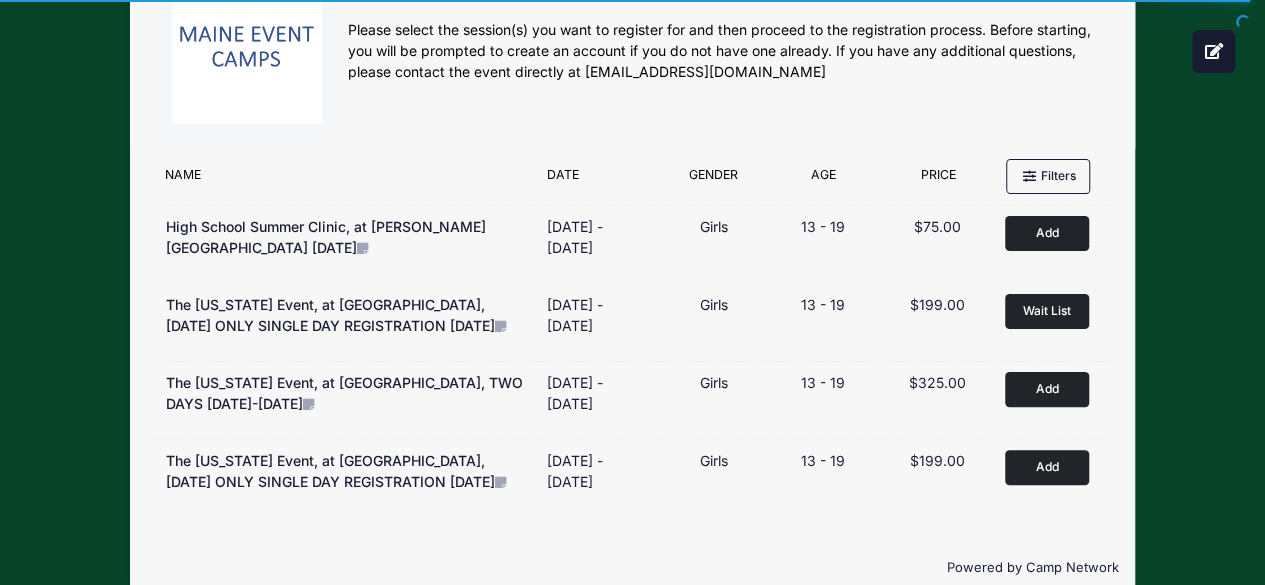 scroll, scrollTop: 152, scrollLeft: 0, axis: vertical 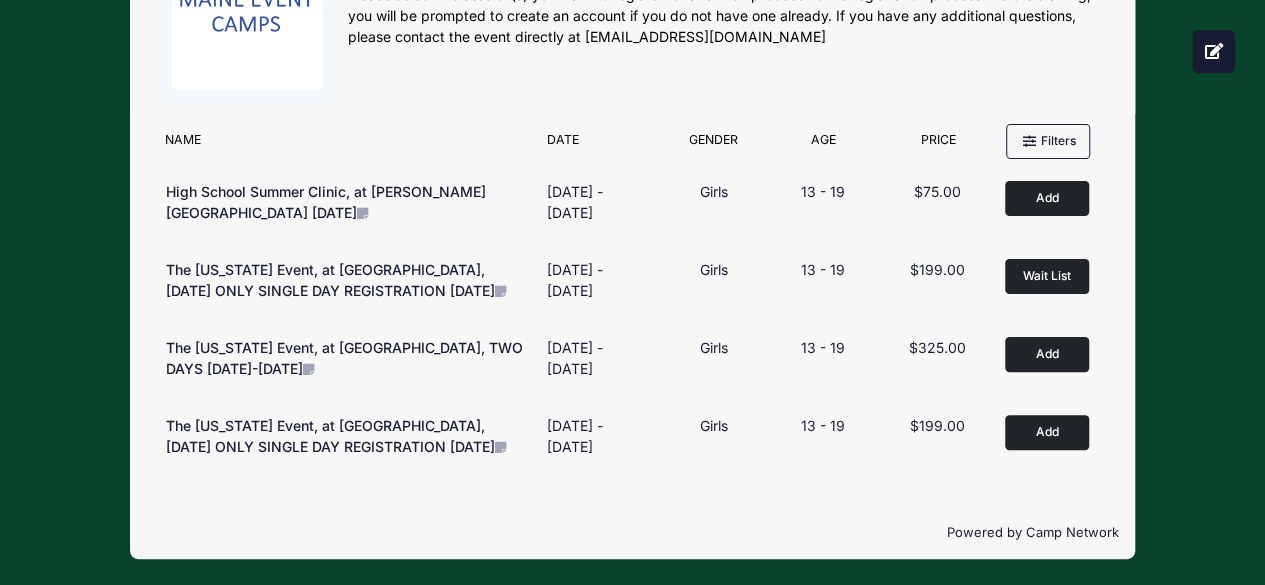 click on "Filter Options
No sessions found matching your criteria
Name
Date
Gender
Filter by Gender
Any Coed Boys" at bounding box center [632, 310] 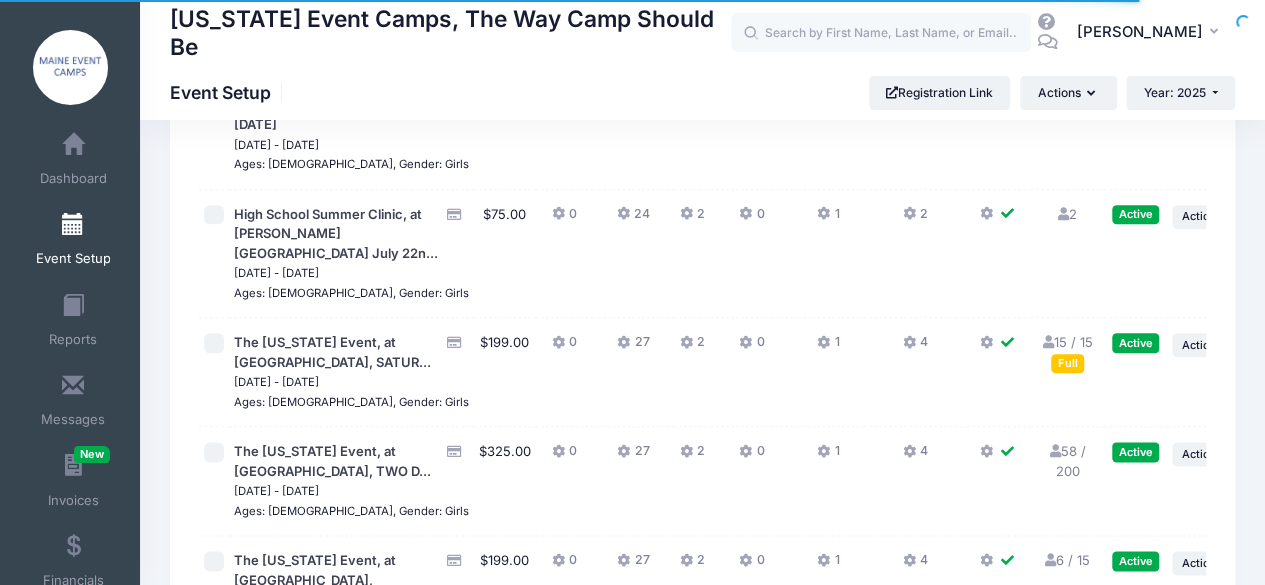 scroll, scrollTop: 1003, scrollLeft: 0, axis: vertical 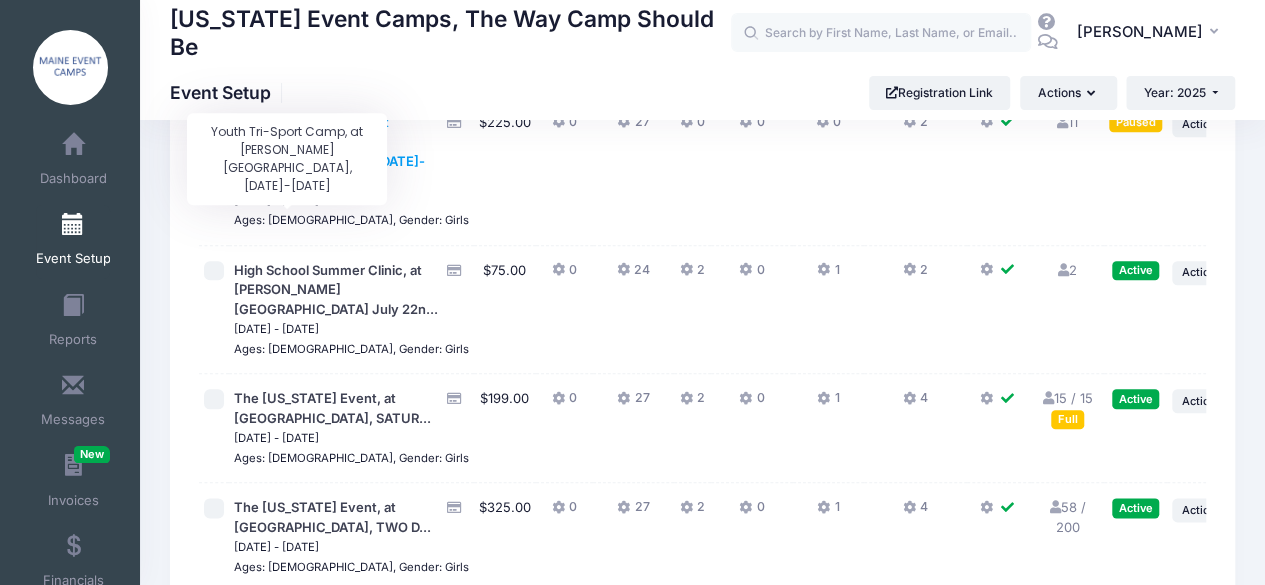 click on "Youth Tri-Sport Camp, at [PERSON_NAME][GEOGRAPHIC_DATA], [DATE]-[DATE]" at bounding box center [329, 151] 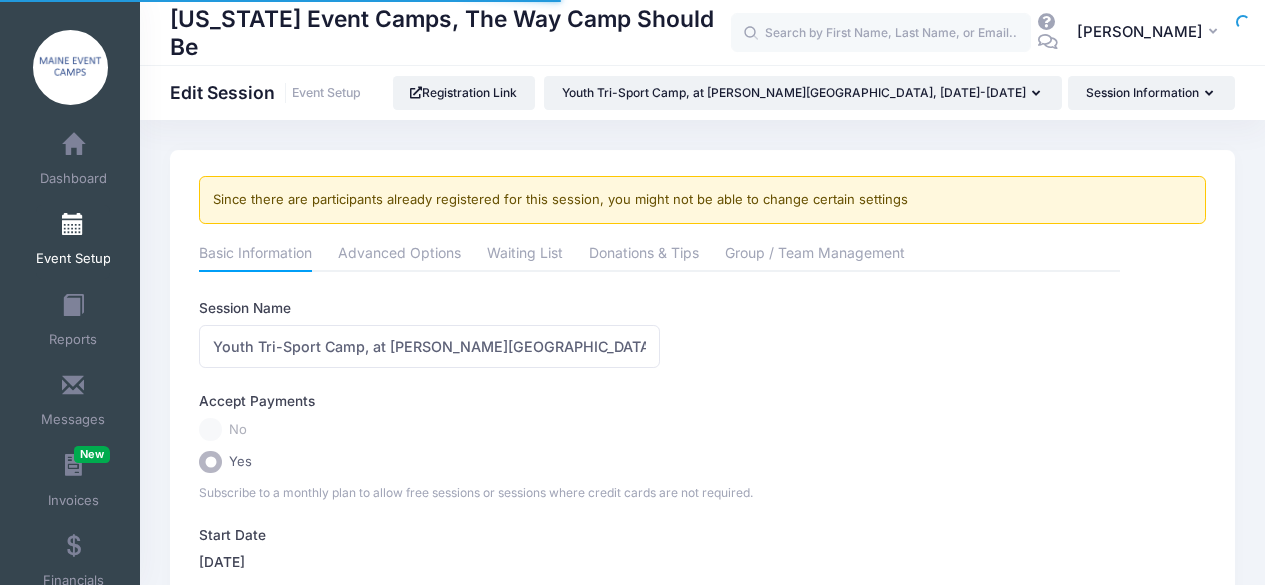 scroll, scrollTop: 0, scrollLeft: 0, axis: both 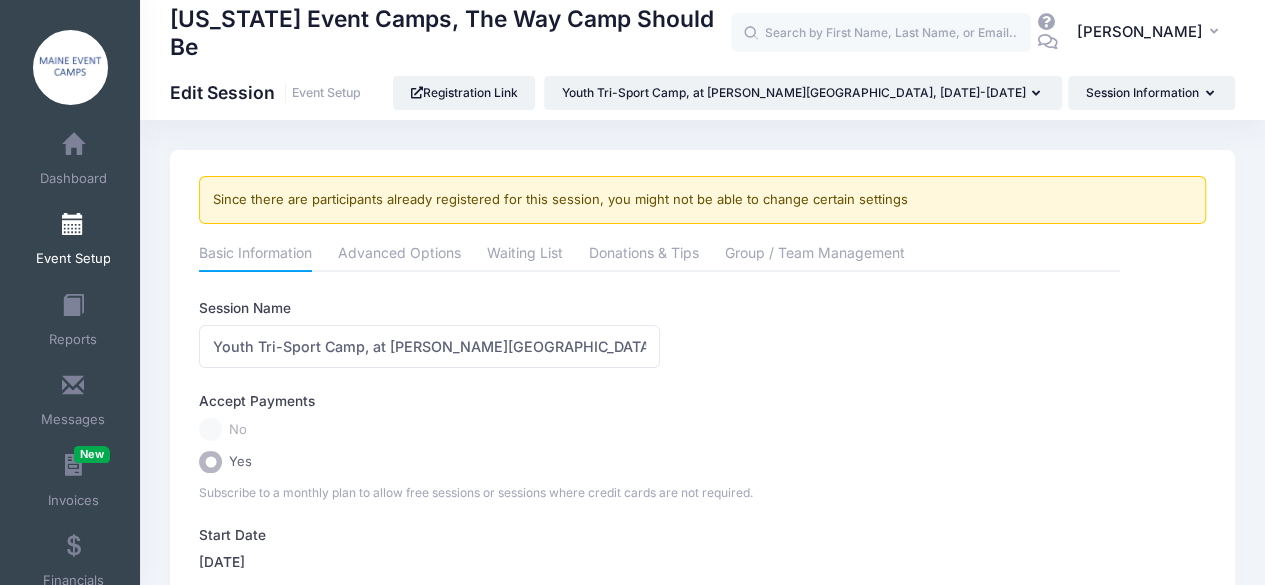 click at bounding box center (73, 225) 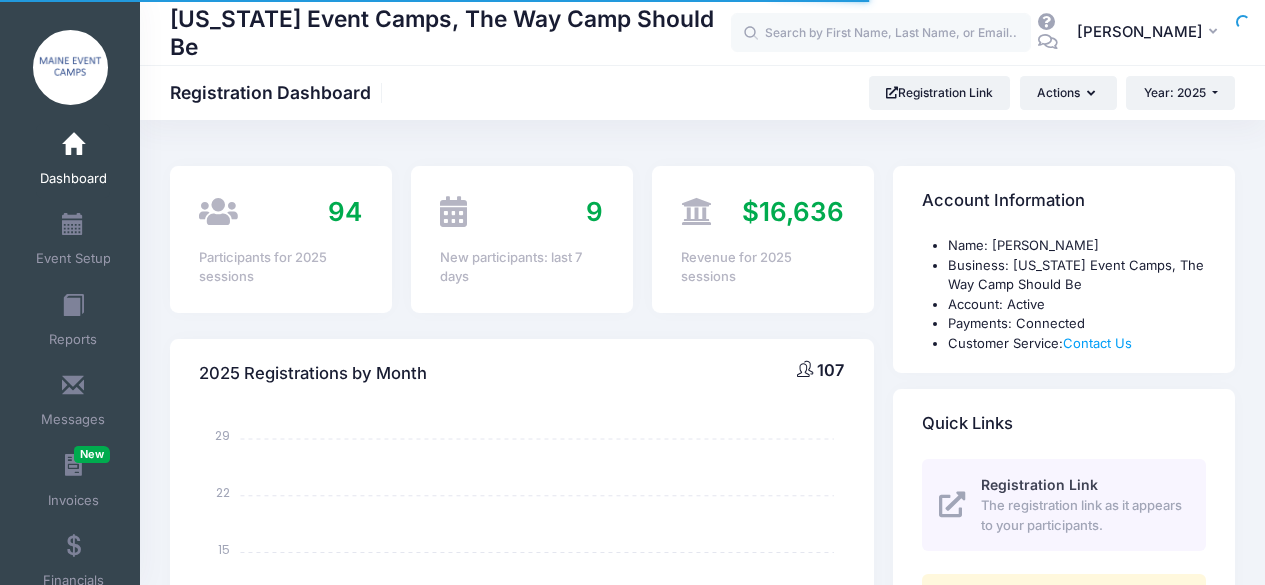 select 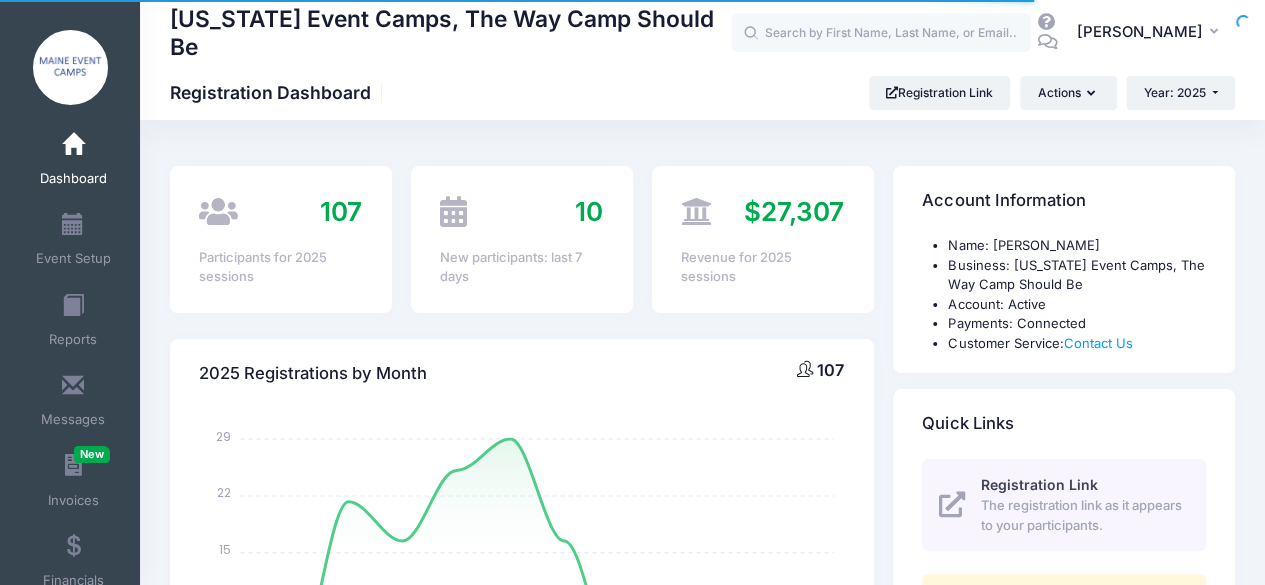 scroll, scrollTop: 0, scrollLeft: 0, axis: both 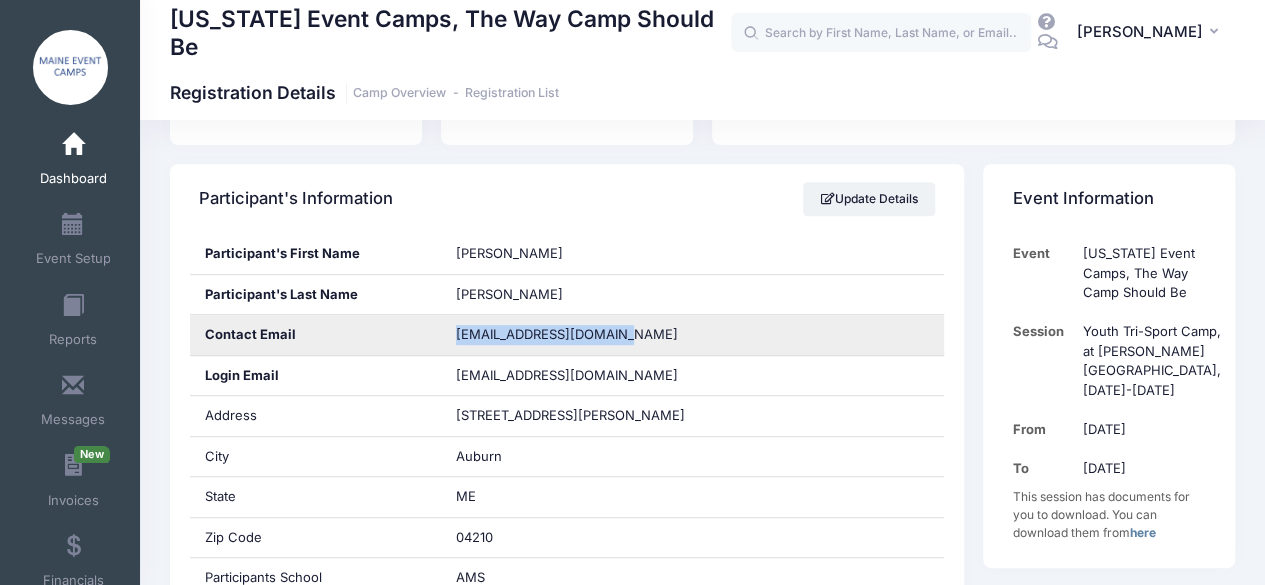 drag, startPoint x: 456, startPoint y: 331, endPoint x: 625, endPoint y: 345, distance: 169.57889 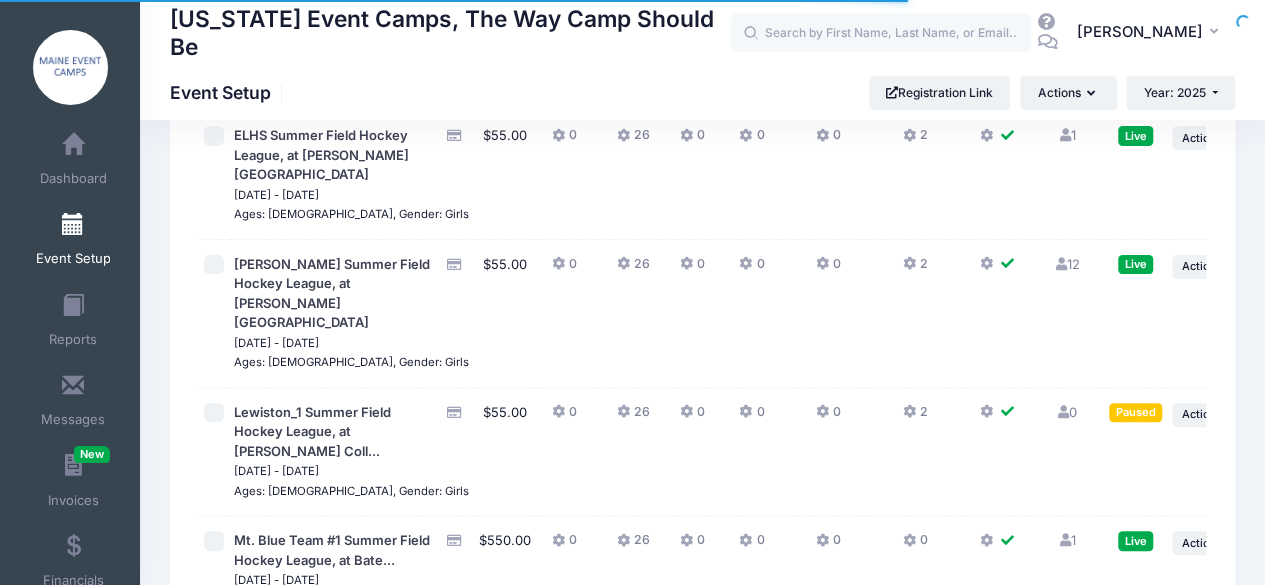 scroll, scrollTop: 185, scrollLeft: 0, axis: vertical 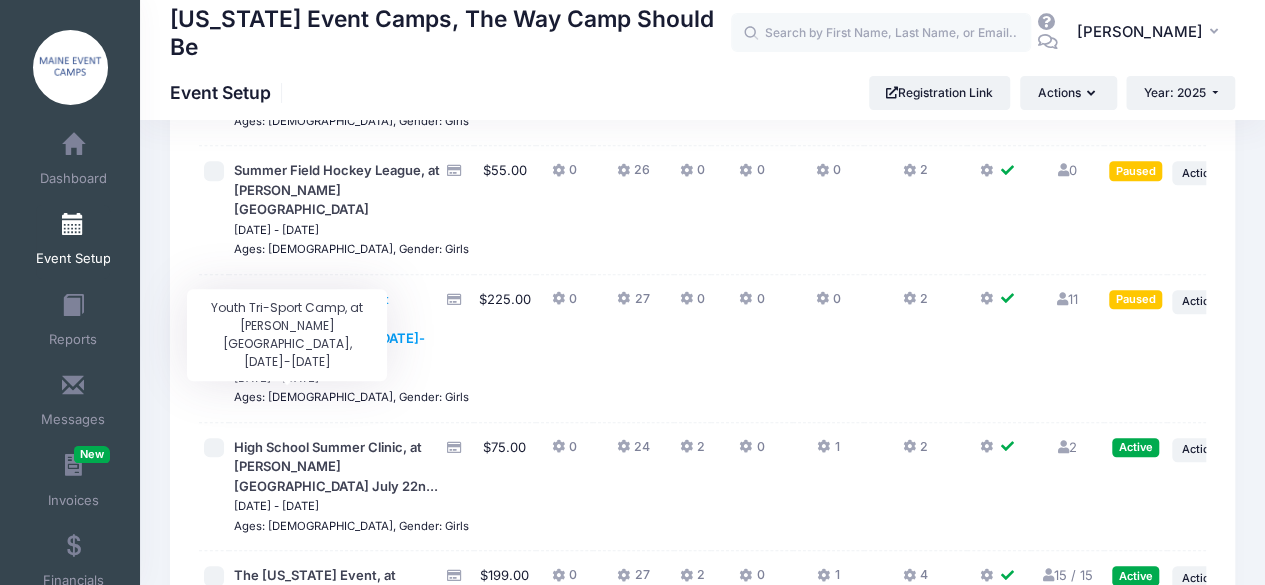 click on "Youth Tri-Sport Camp, at [PERSON_NAME][GEOGRAPHIC_DATA], [DATE]-[DATE]" at bounding box center (329, 328) 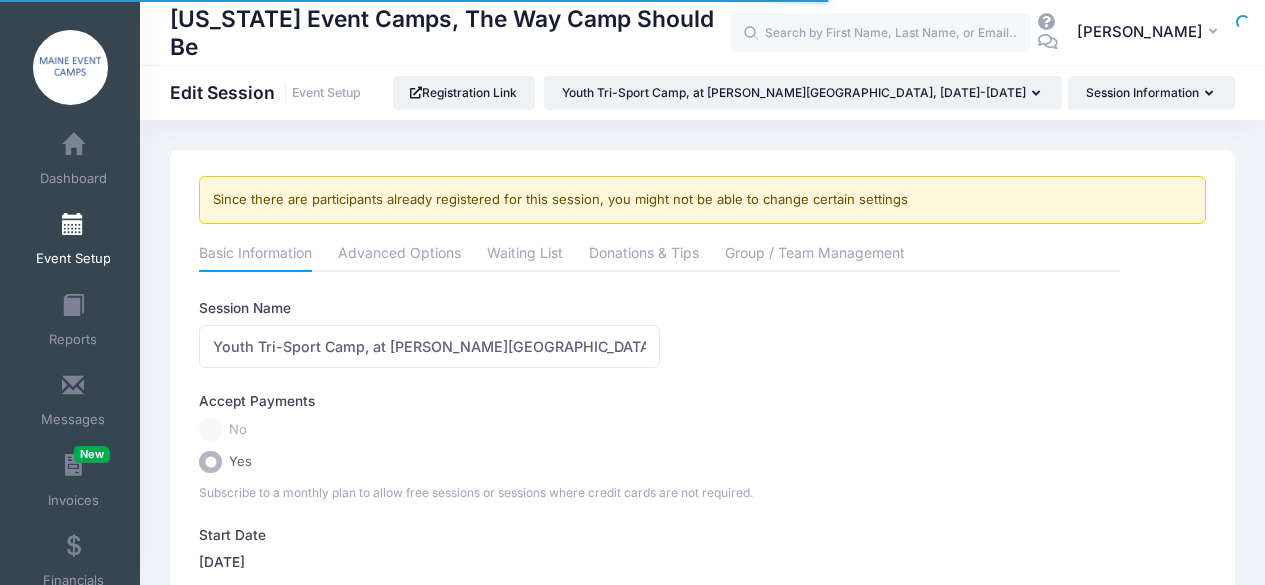 scroll, scrollTop: 0, scrollLeft: 0, axis: both 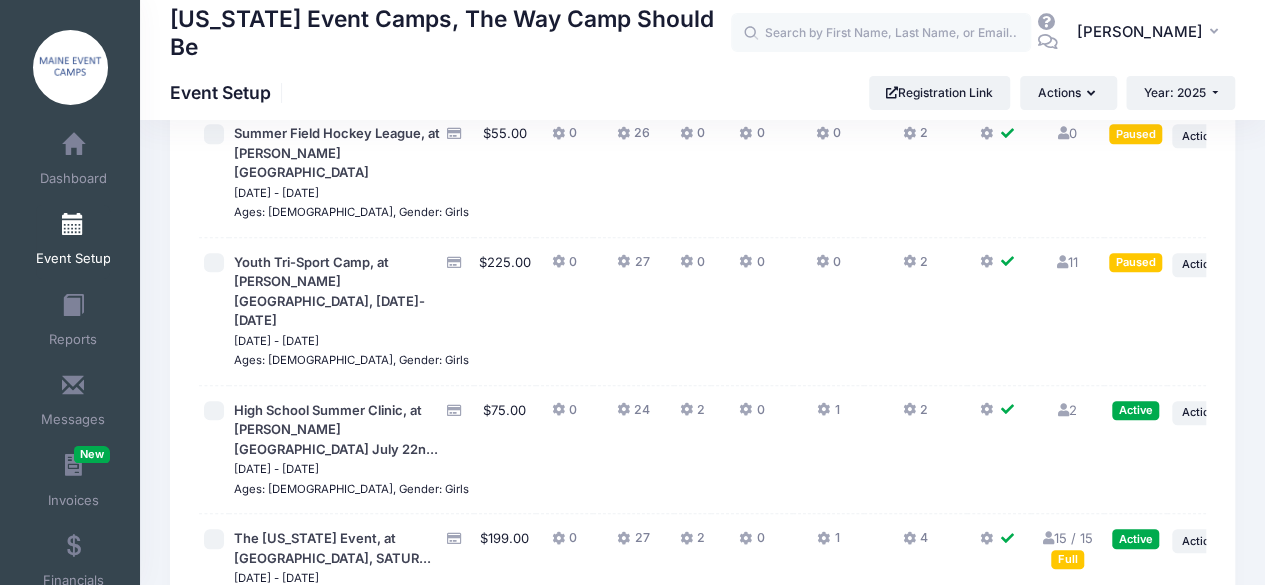 click at bounding box center (1062, 262) 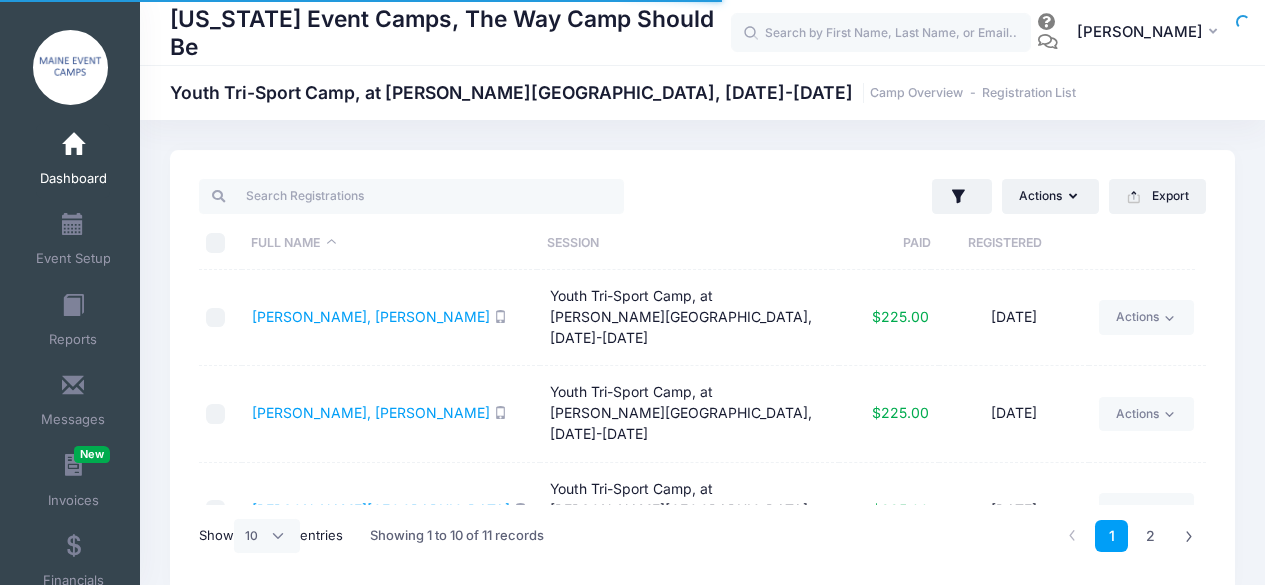 select on "10" 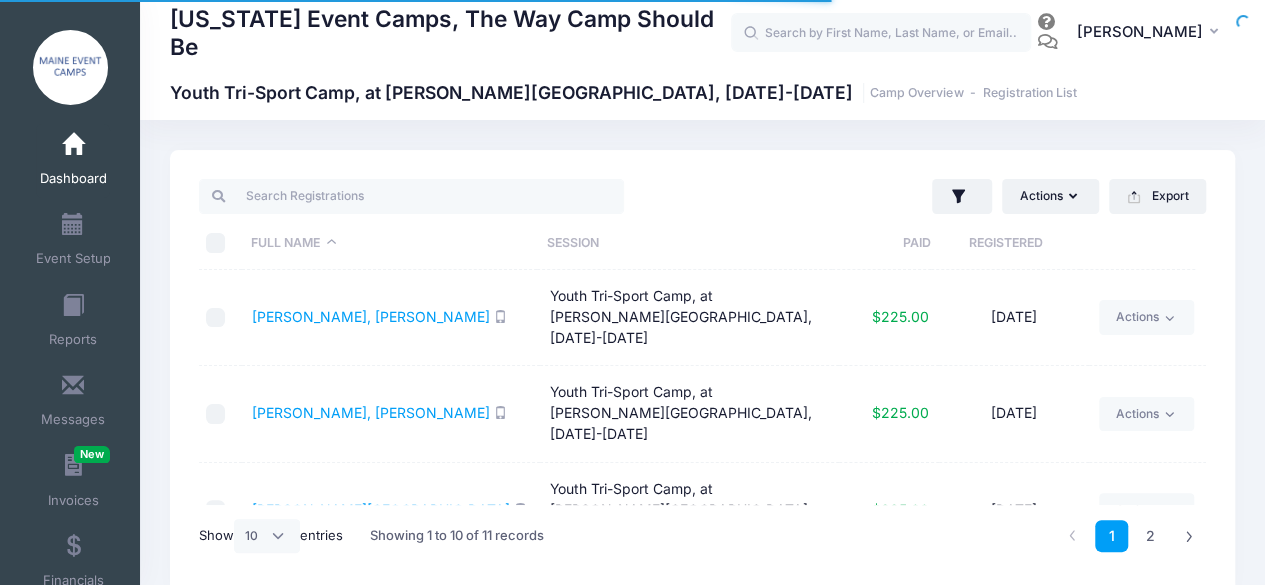 scroll, scrollTop: 0, scrollLeft: 0, axis: both 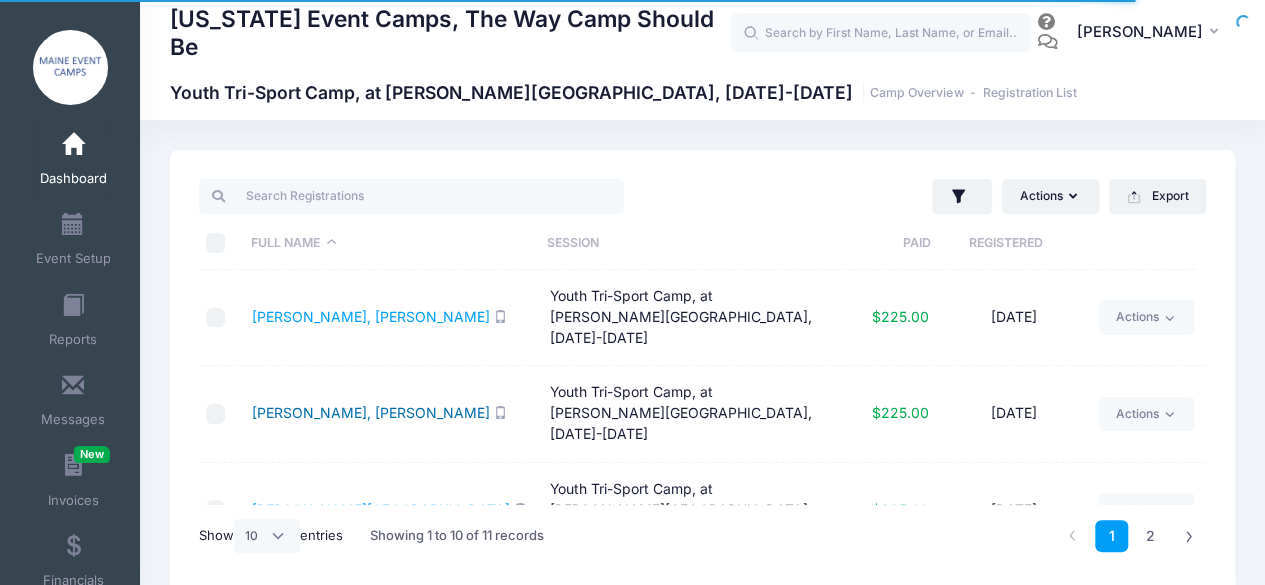 click on "Cyr-Guzowski, Bellamy" at bounding box center [371, 412] 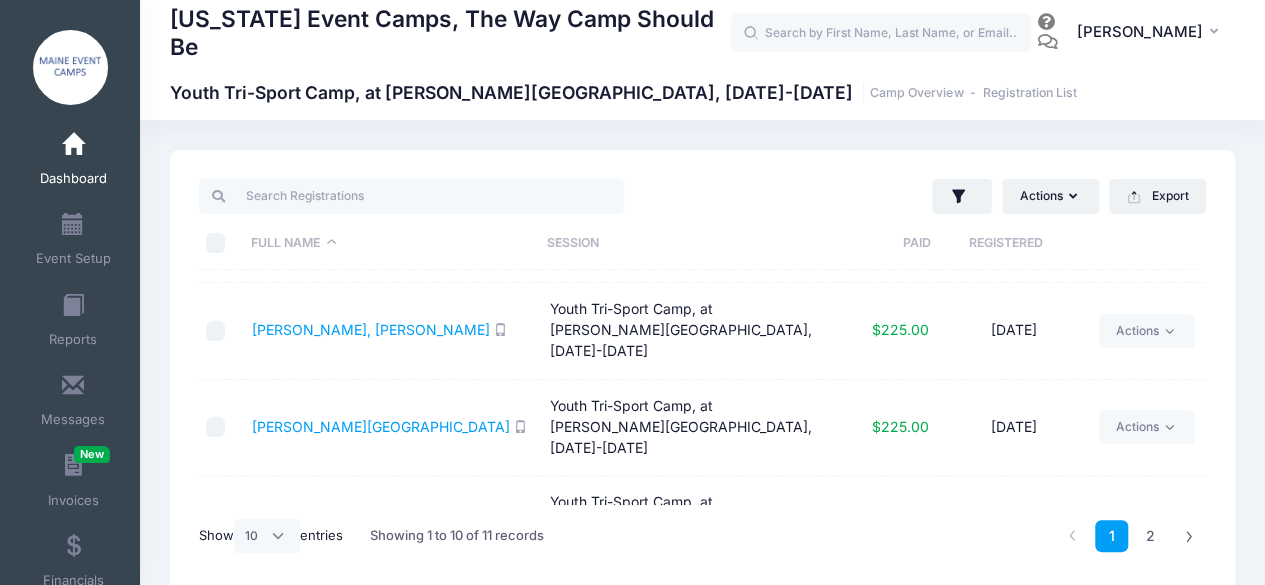 scroll, scrollTop: 100, scrollLeft: 0, axis: vertical 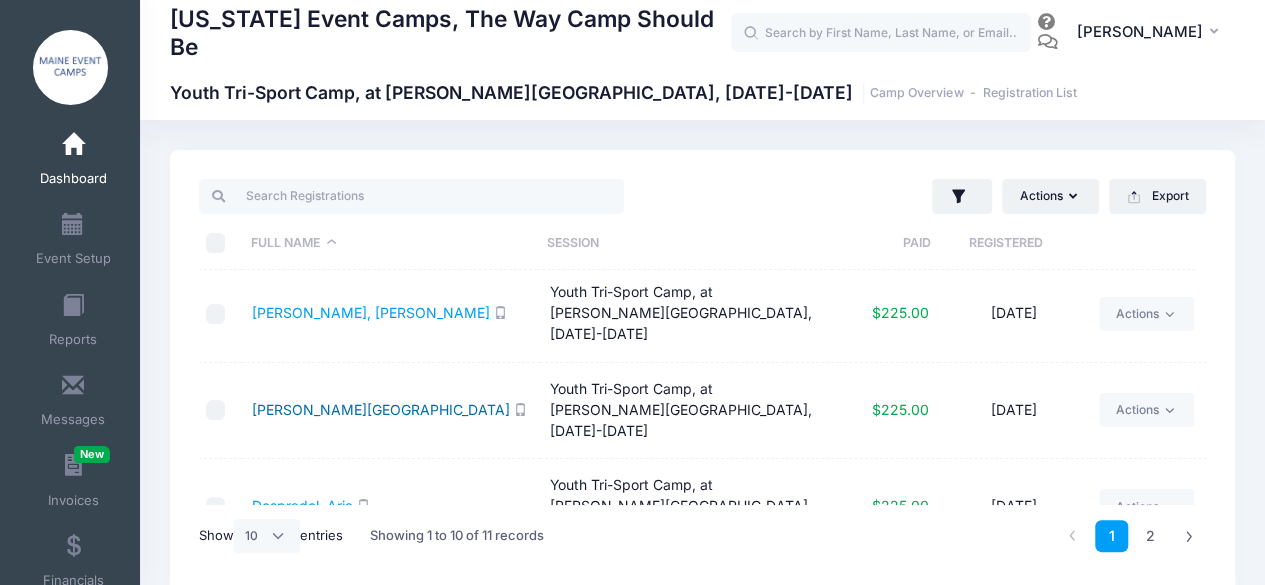 click on "[PERSON_NAME][GEOGRAPHIC_DATA]" at bounding box center [381, 409] 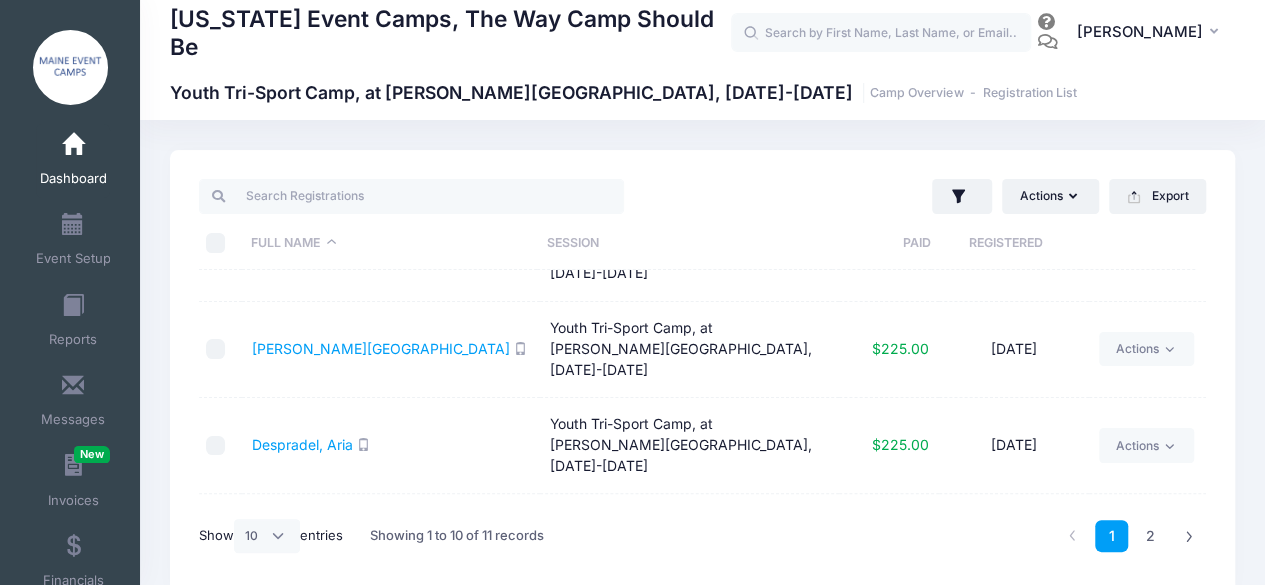 scroll, scrollTop: 162, scrollLeft: 0, axis: vertical 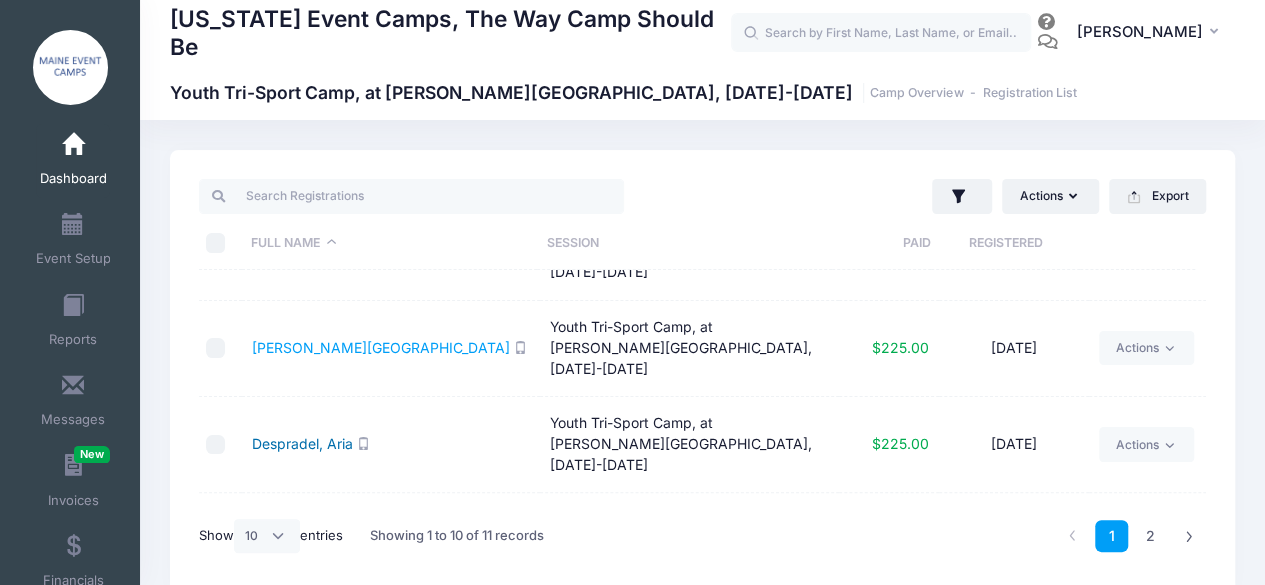 click on "Despradel, Aria" at bounding box center (302, 443) 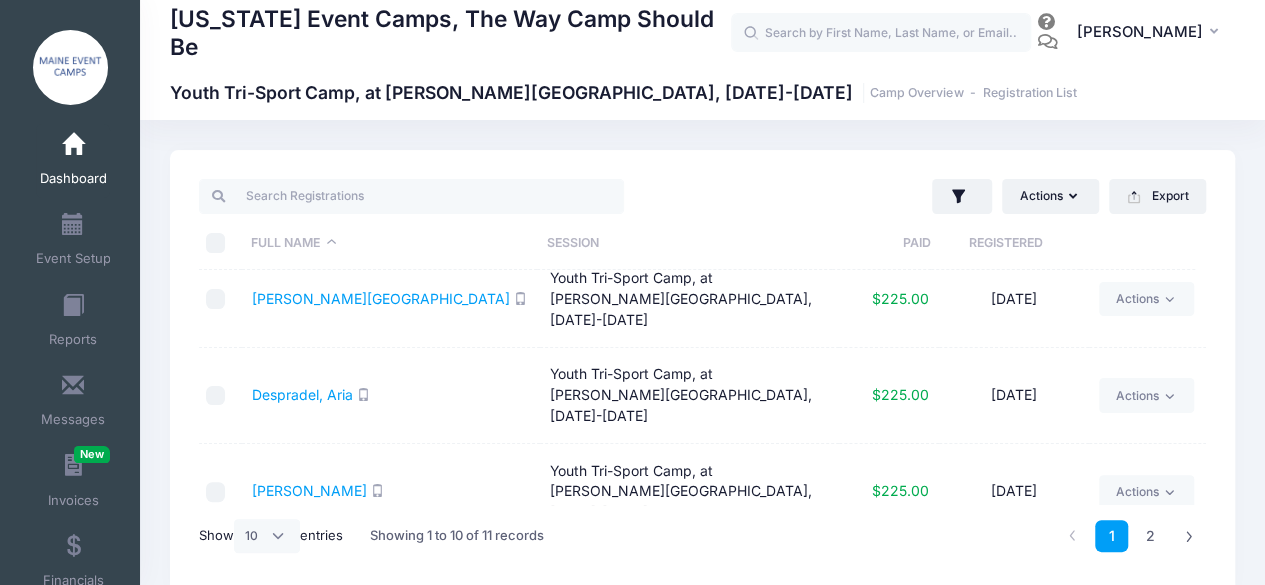 scroll, scrollTop: 212, scrollLeft: 0, axis: vertical 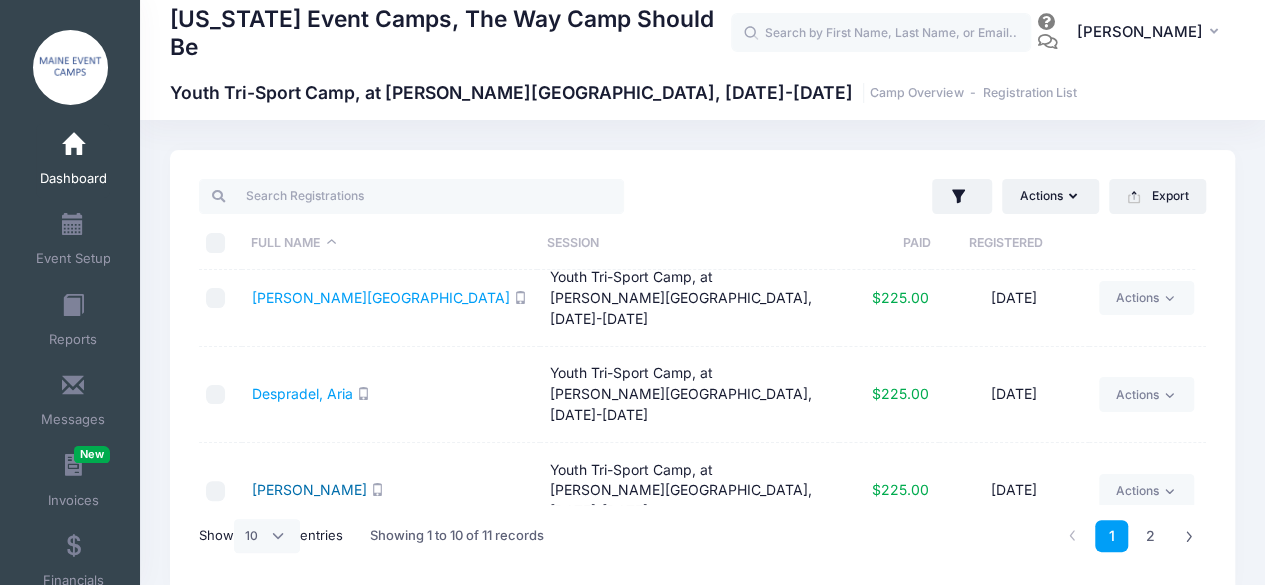 click on "Dubuc, Ainsley" at bounding box center (309, 489) 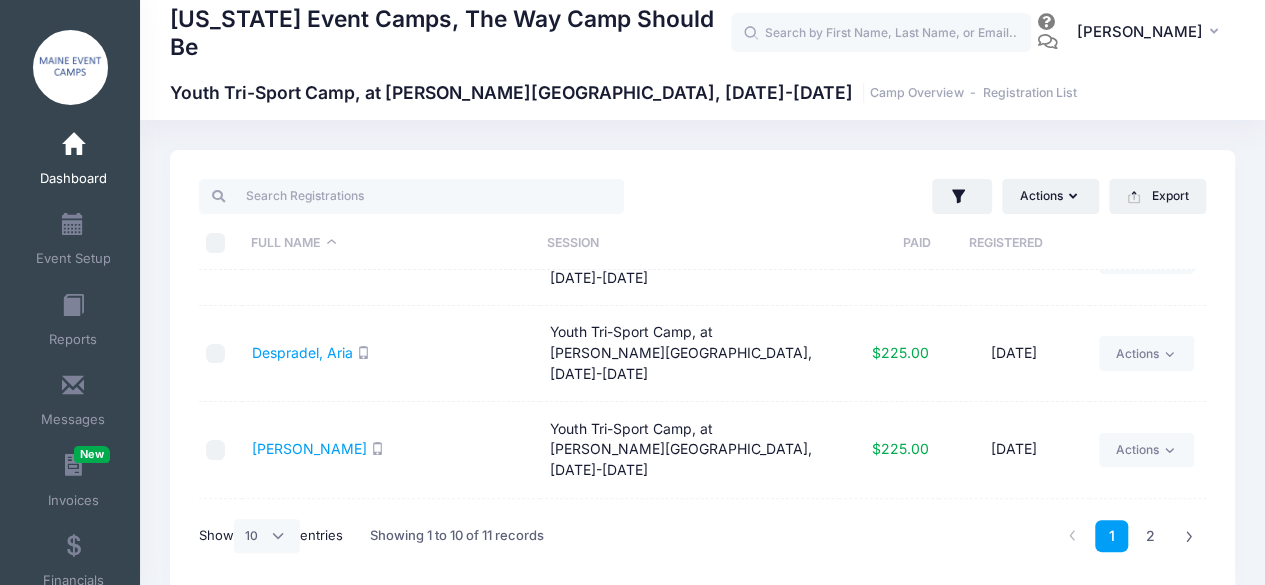 scroll, scrollTop: 259, scrollLeft: 0, axis: vertical 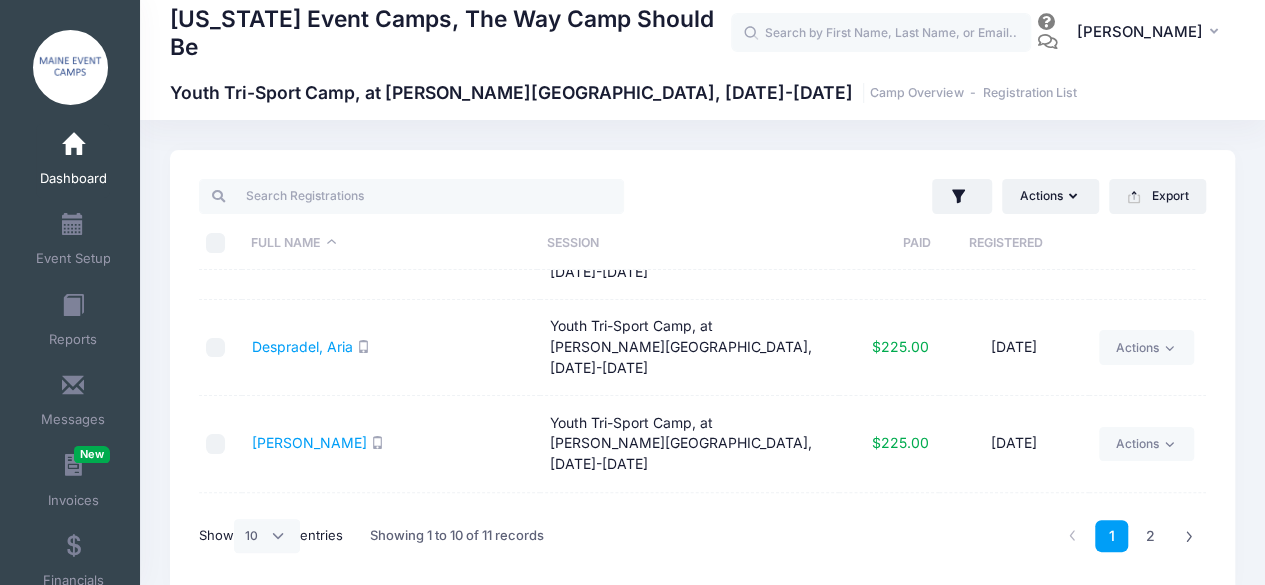 click on "Feltis, Aubrey" at bounding box center [309, 539] 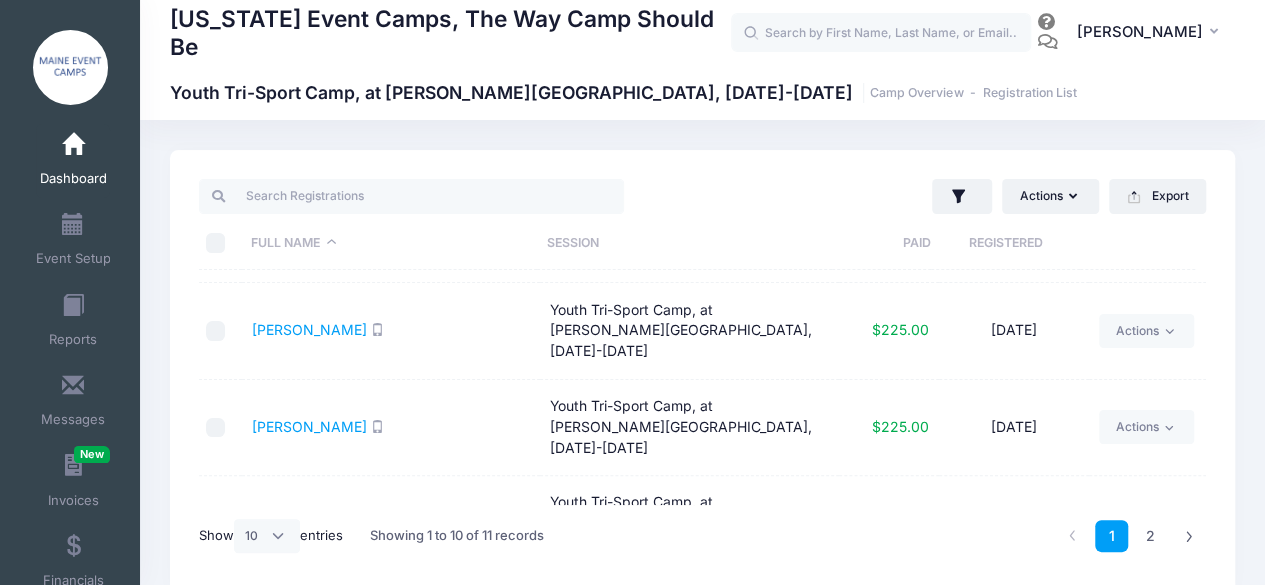 scroll, scrollTop: 378, scrollLeft: 0, axis: vertical 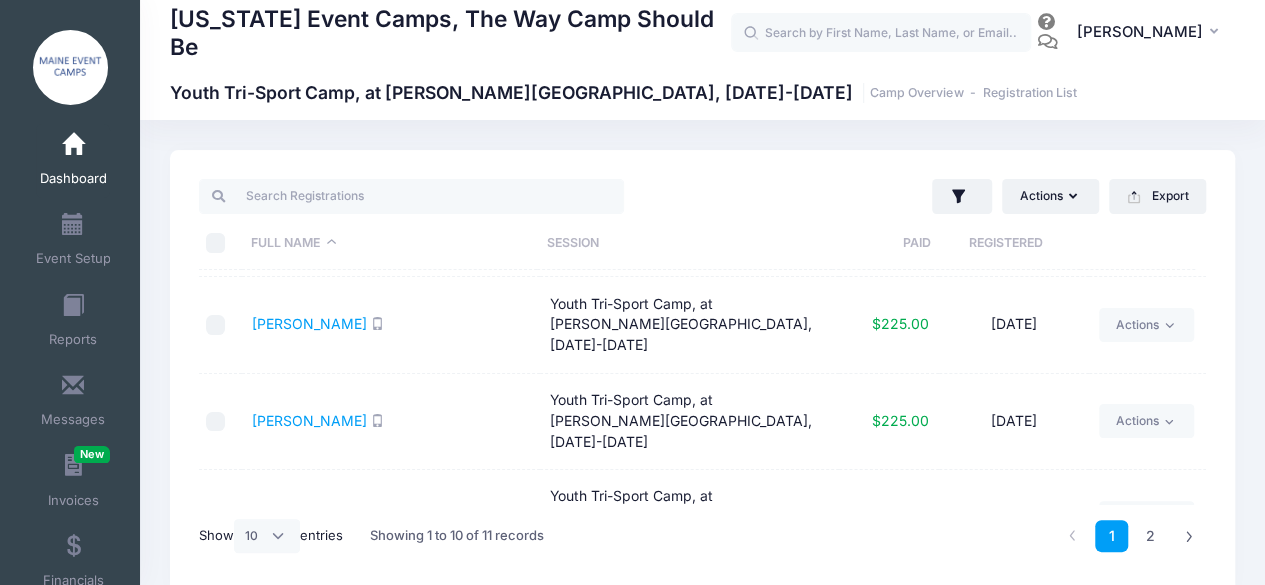 click on "Ham, Abigail" at bounding box center [309, 516] 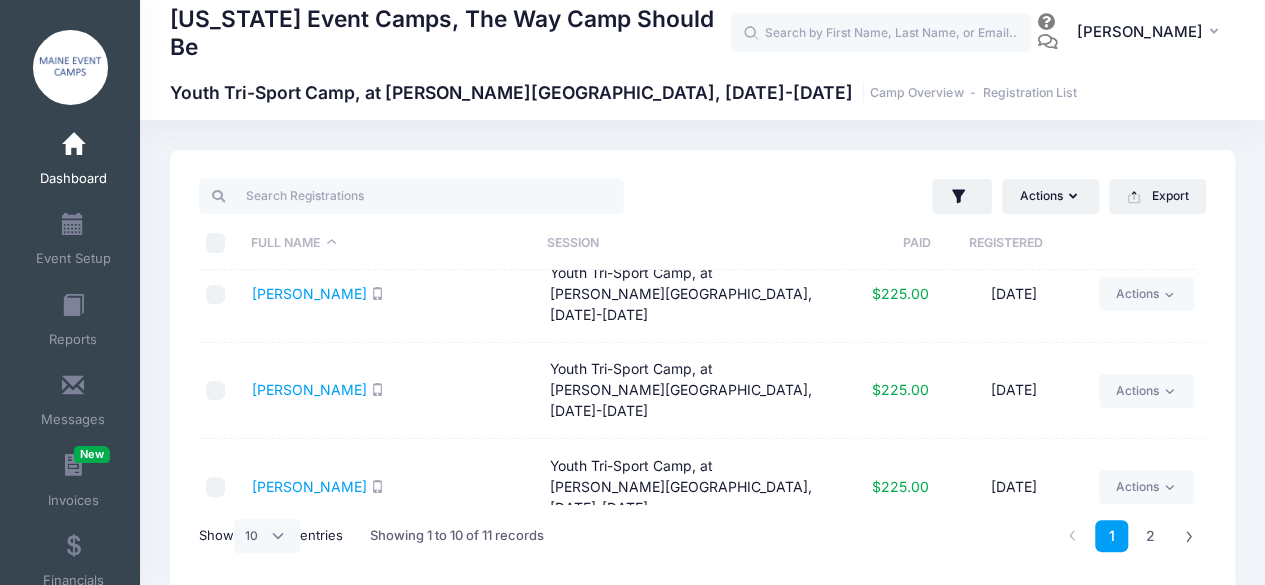 scroll, scrollTop: 515, scrollLeft: 0, axis: vertical 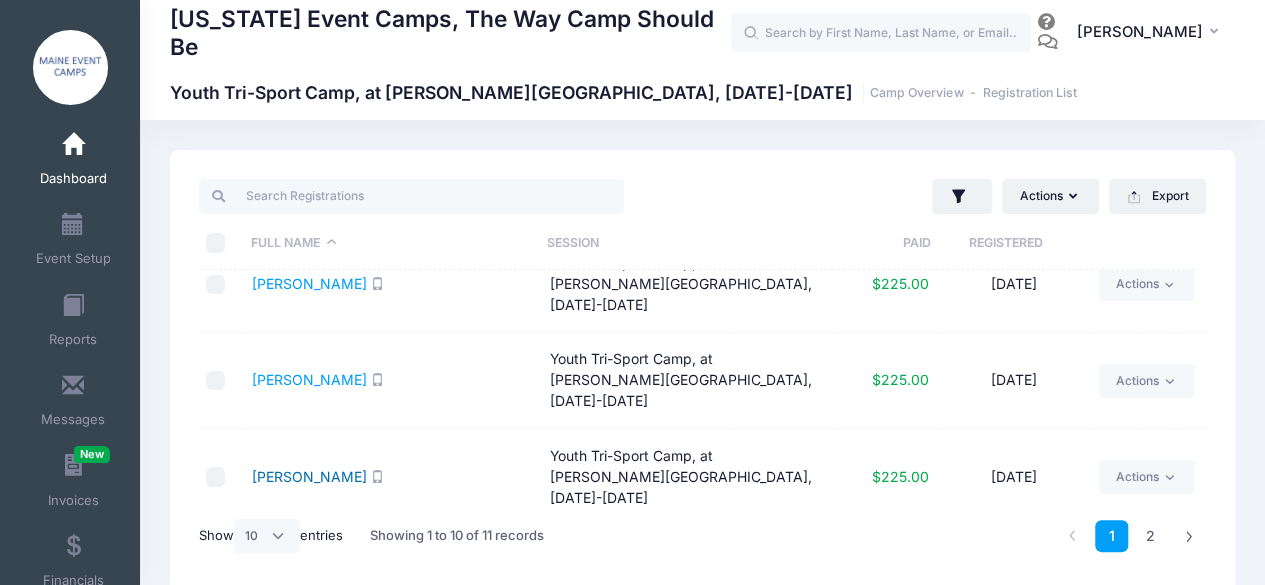 click on "Magenis, Isabelle" at bounding box center [309, 476] 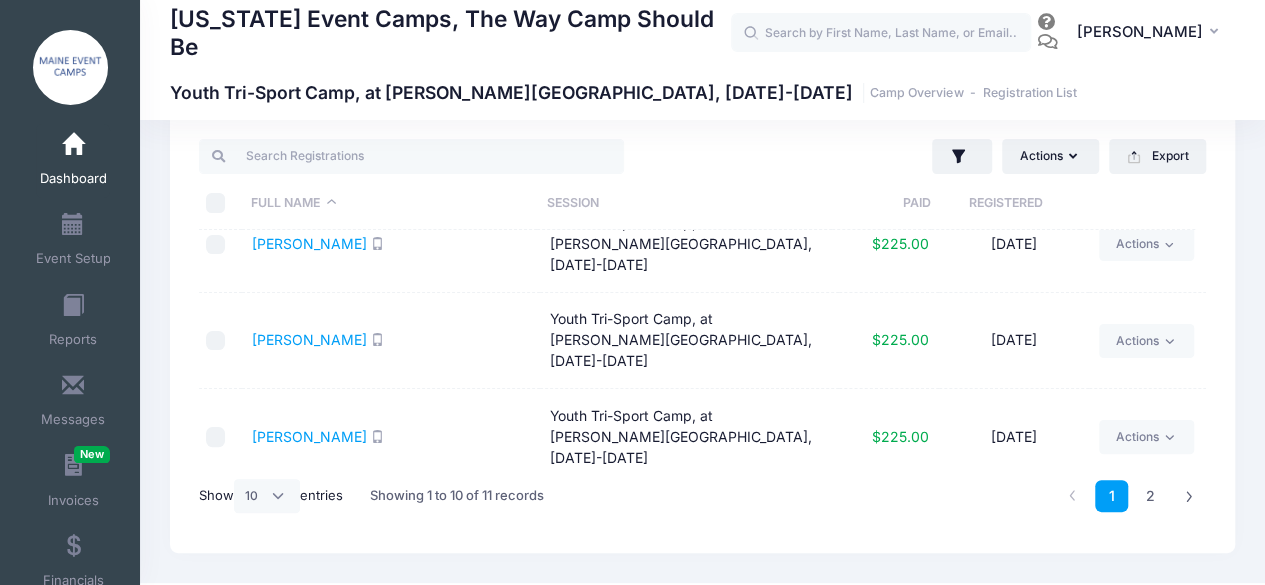 scroll, scrollTop: 42, scrollLeft: 0, axis: vertical 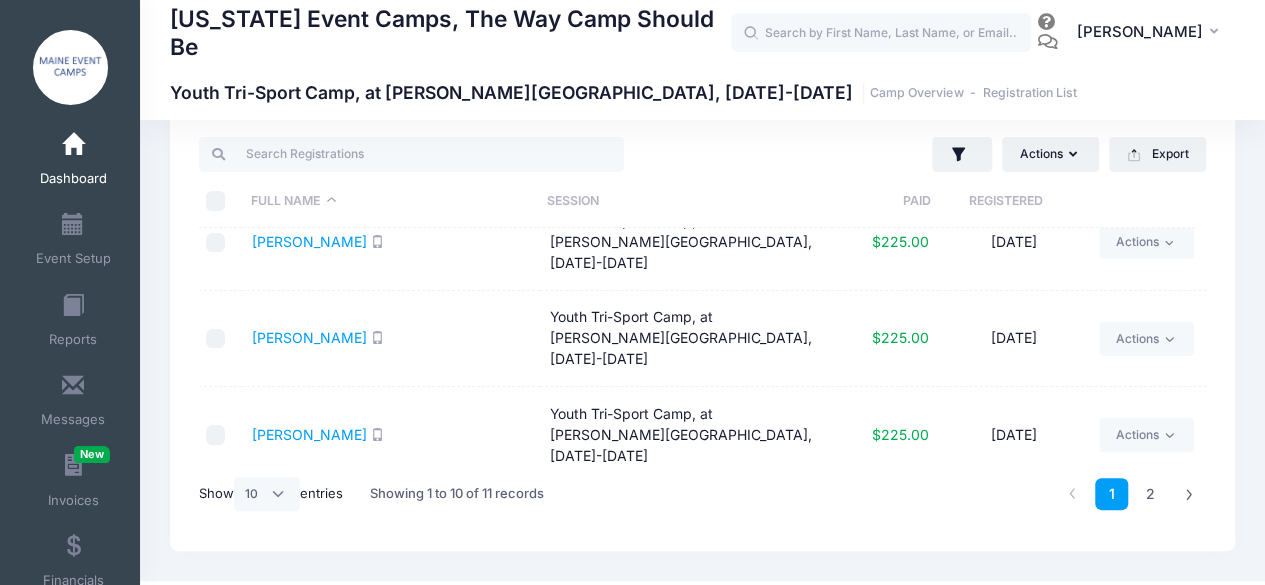 click on "Robertson, Lilyana" at bounding box center (309, 530) 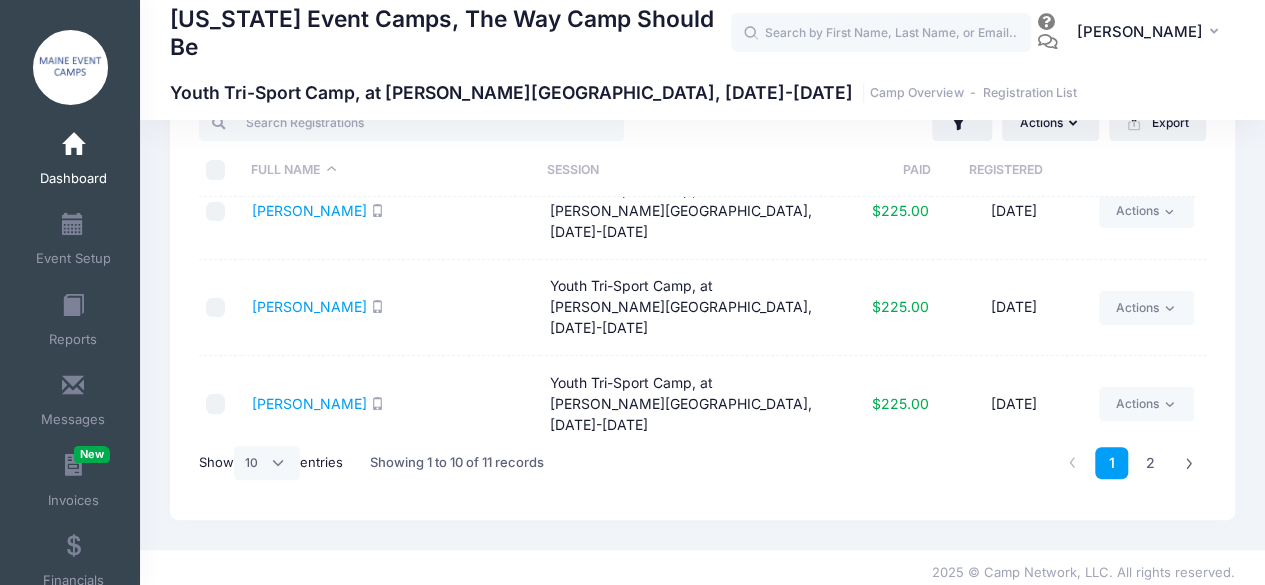 scroll, scrollTop: 80, scrollLeft: 0, axis: vertical 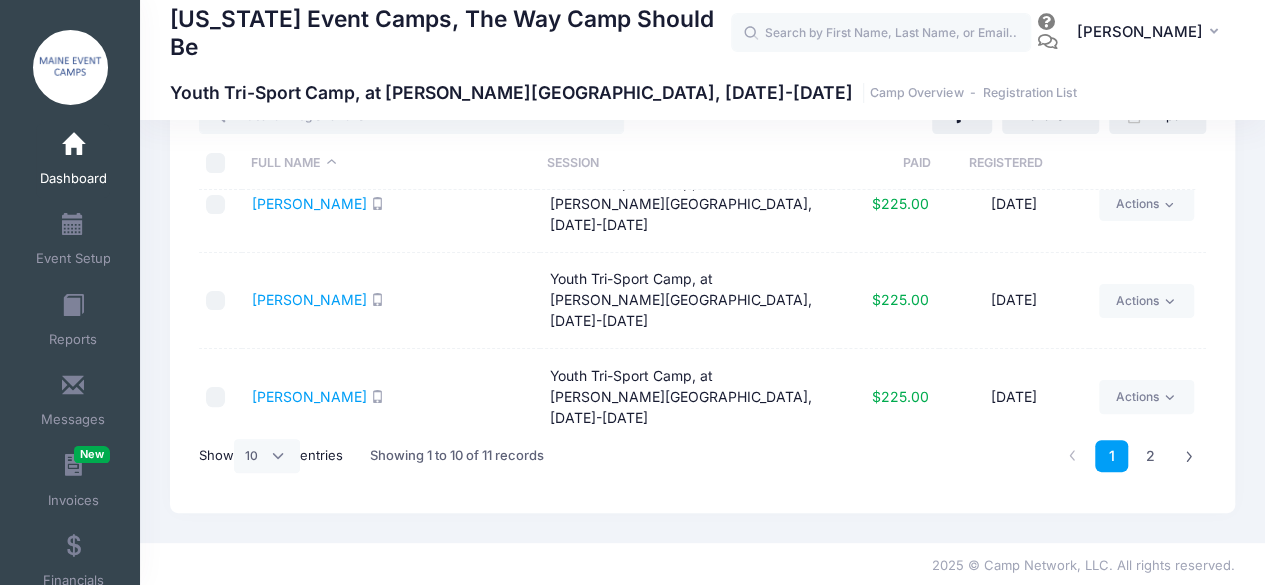click on "Stgermain, Simone" at bounding box center (309, 588) 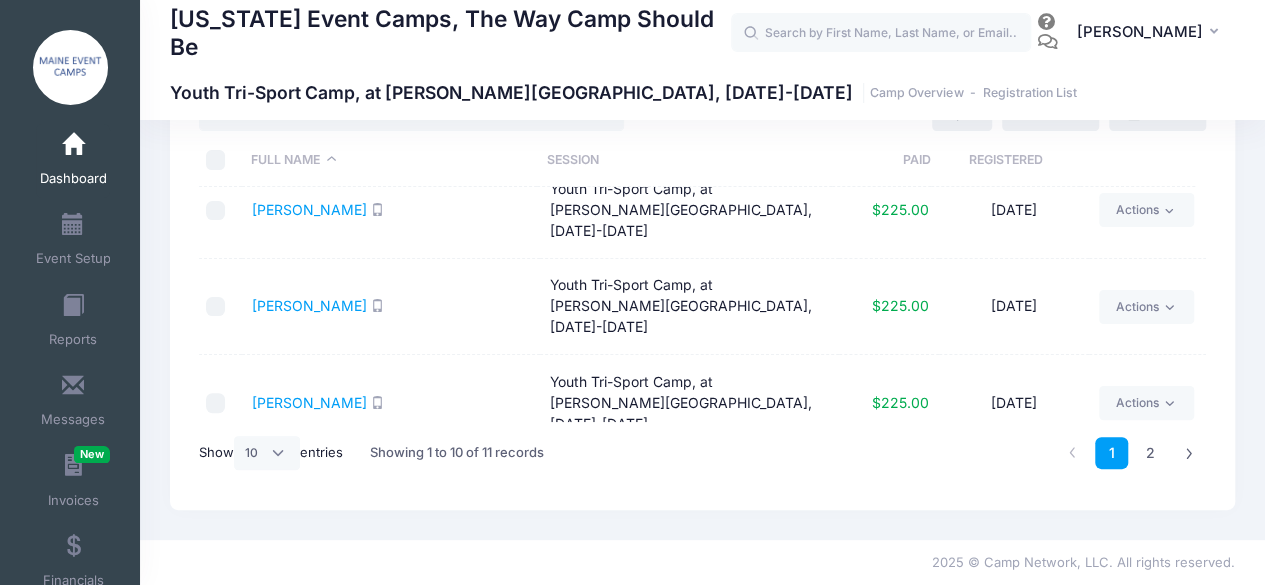 scroll, scrollTop: 515, scrollLeft: 0, axis: vertical 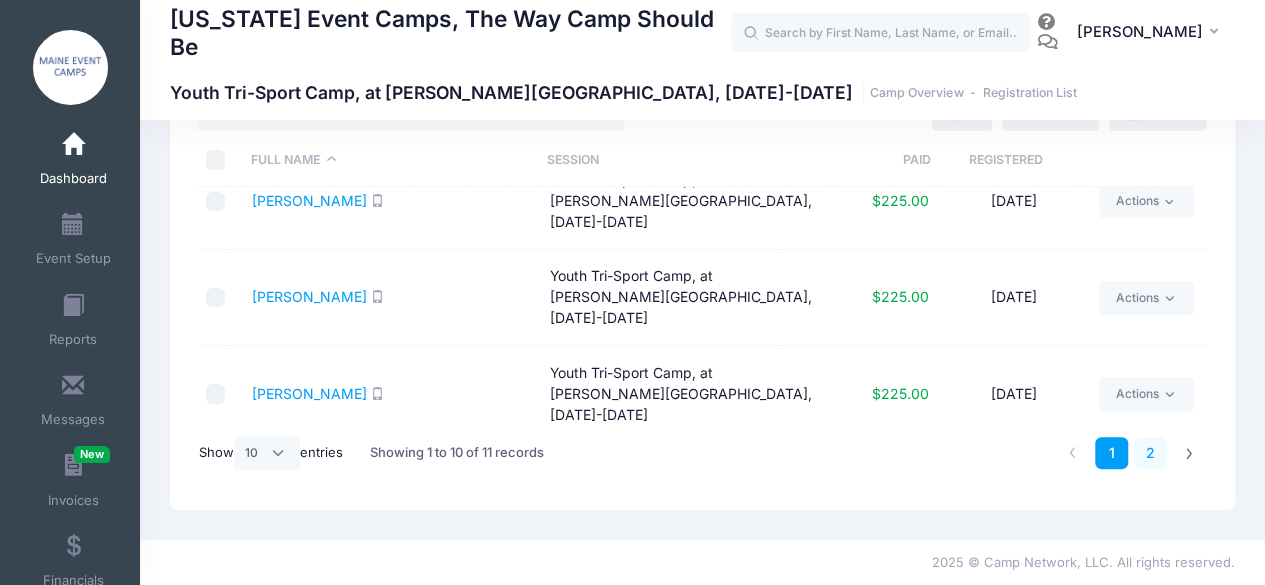 click on "2" at bounding box center (1150, 453) 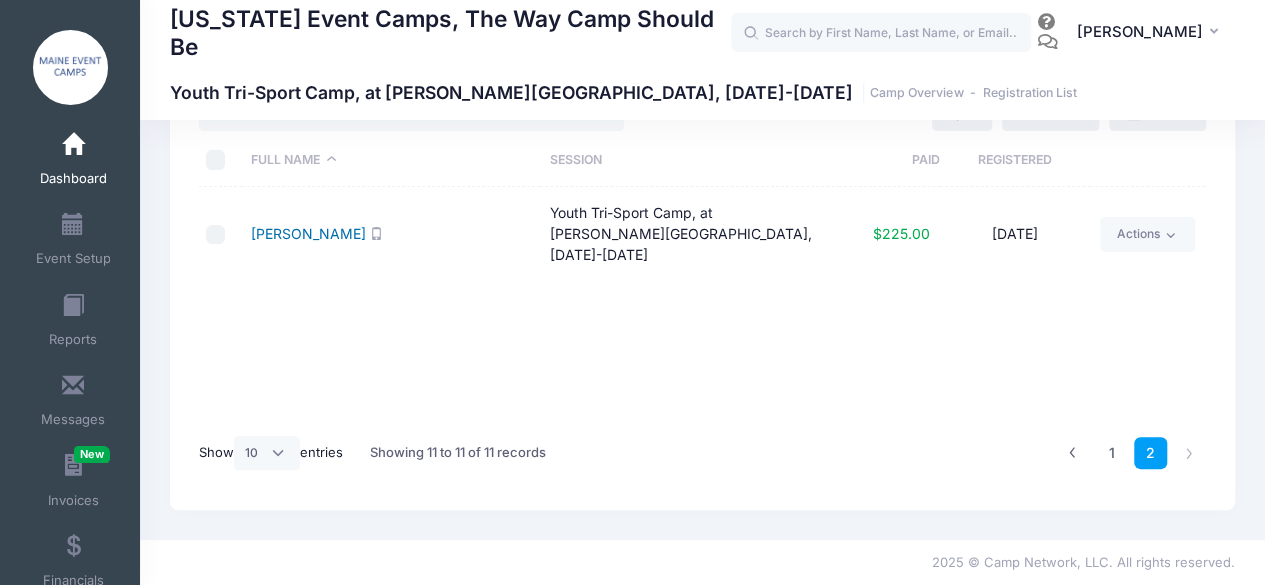 click on "Tyburski, Zoey" at bounding box center [308, 233] 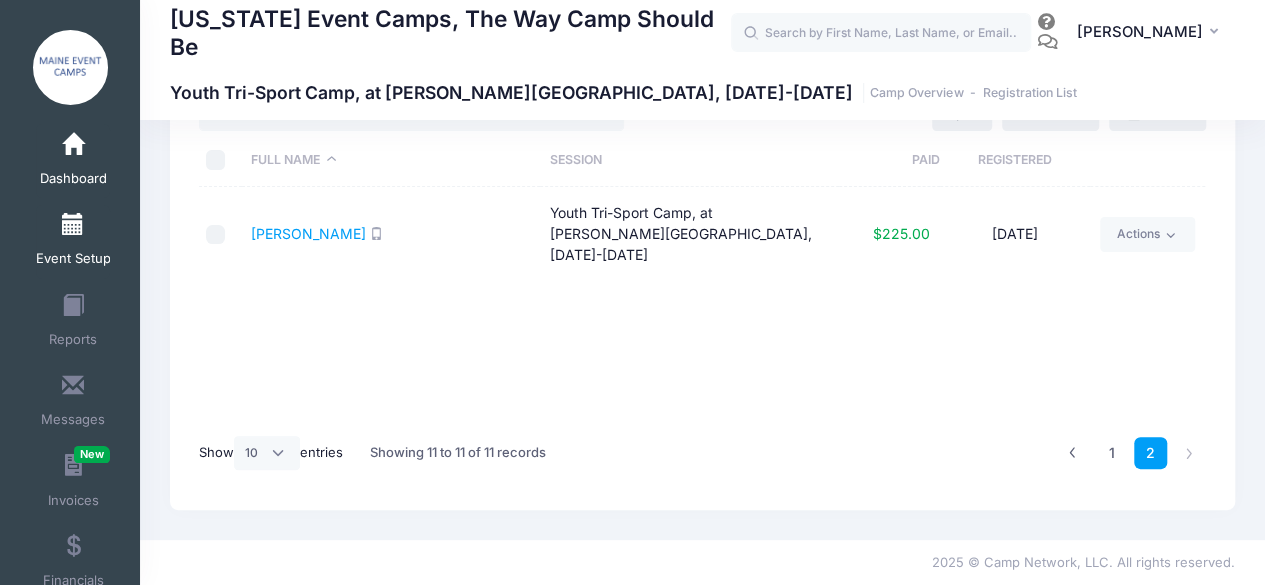 click at bounding box center (73, 225) 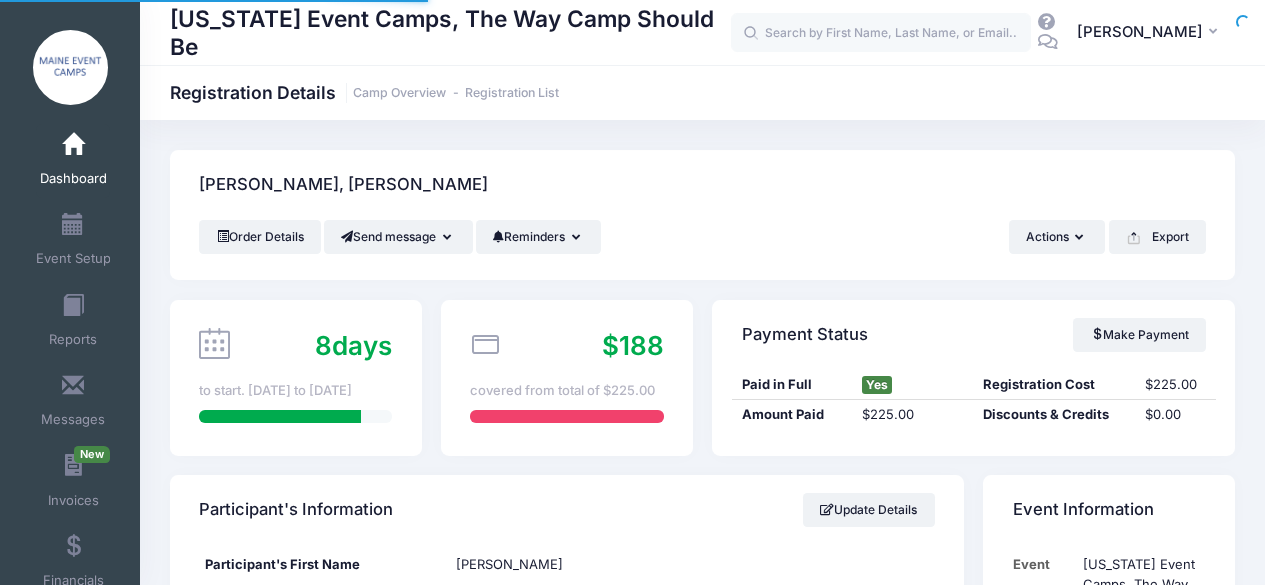scroll, scrollTop: 0, scrollLeft: 0, axis: both 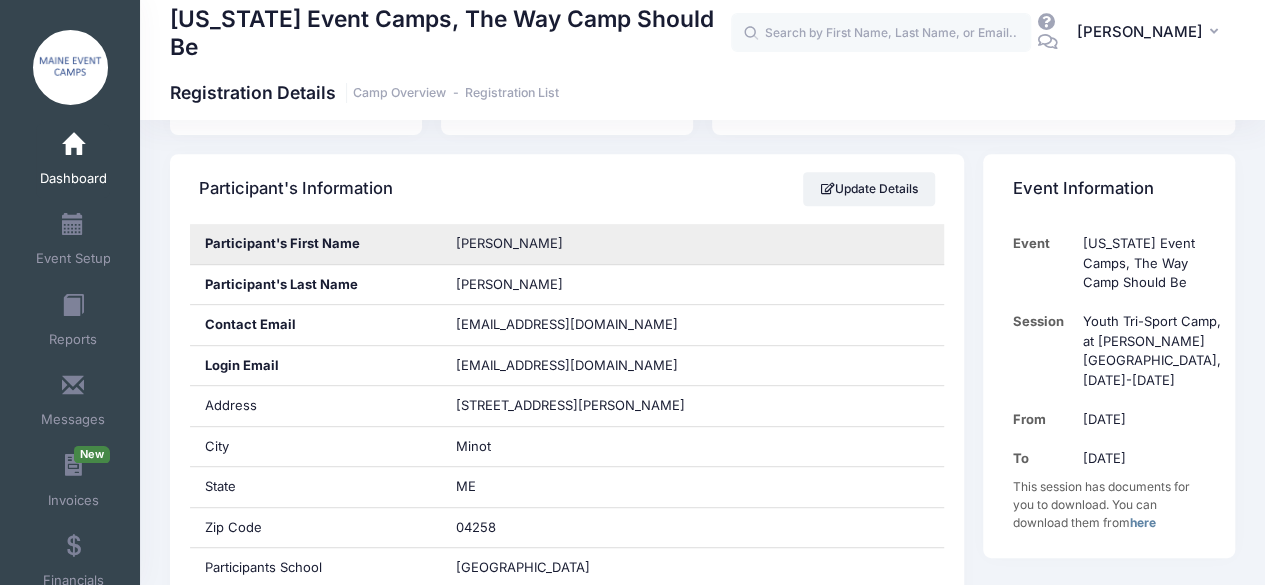 click on "Bellamy" at bounding box center (509, 243) 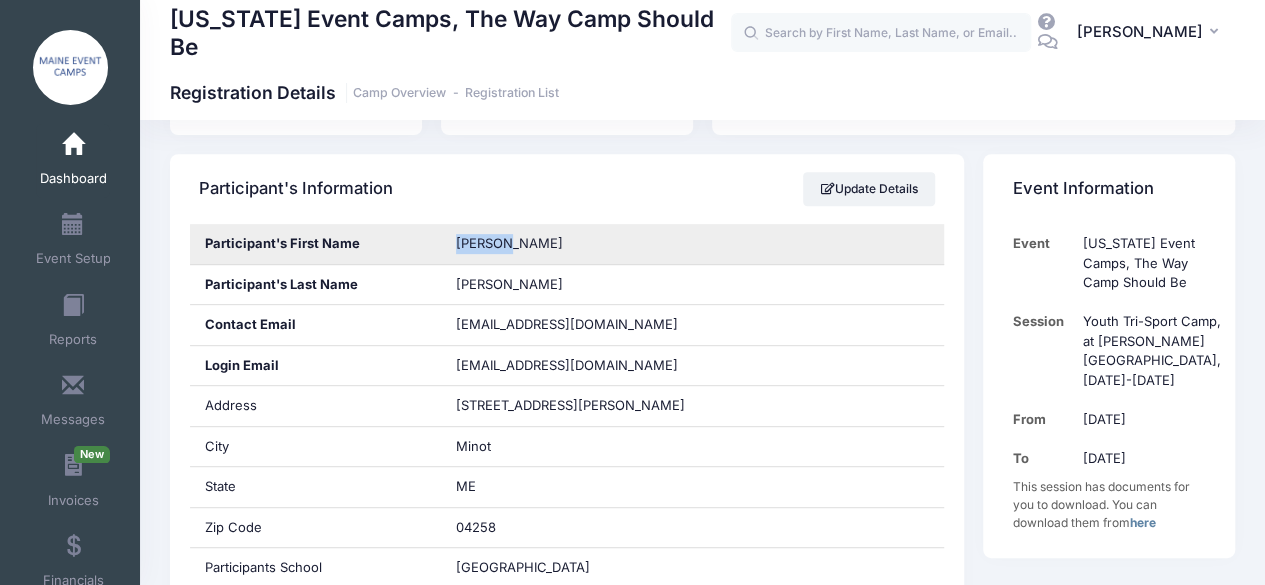 click on "Bellamy" at bounding box center [509, 243] 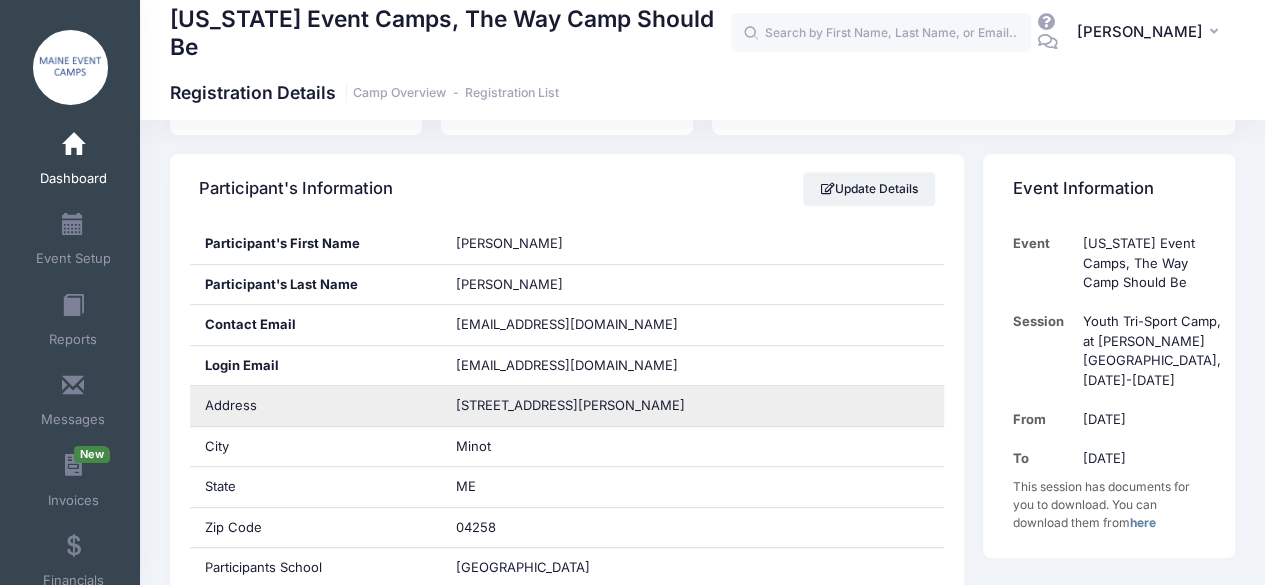 click on "60 Fortin Drive" at bounding box center [692, 406] 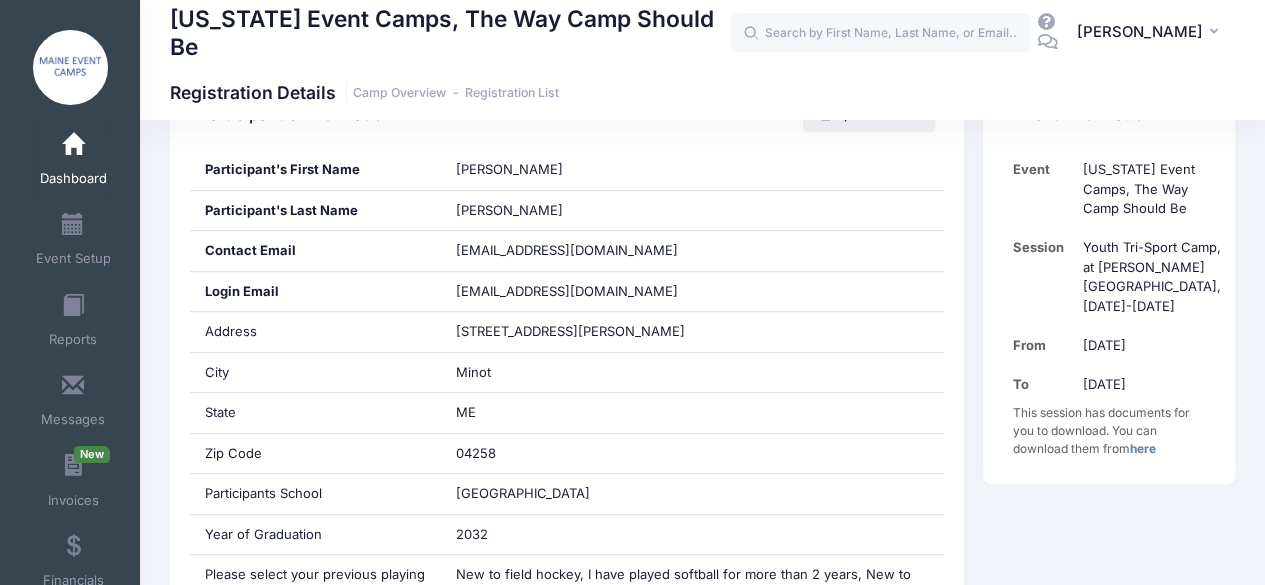 scroll, scrollTop: 398, scrollLeft: 0, axis: vertical 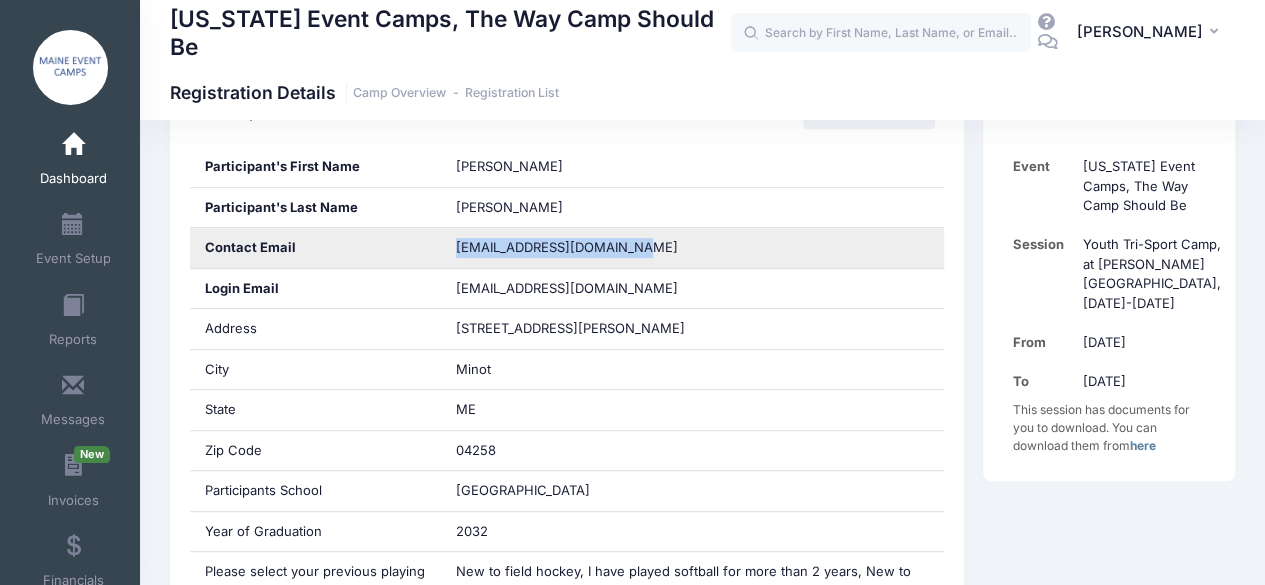 drag, startPoint x: 456, startPoint y: 246, endPoint x: 636, endPoint y: 249, distance: 180.025 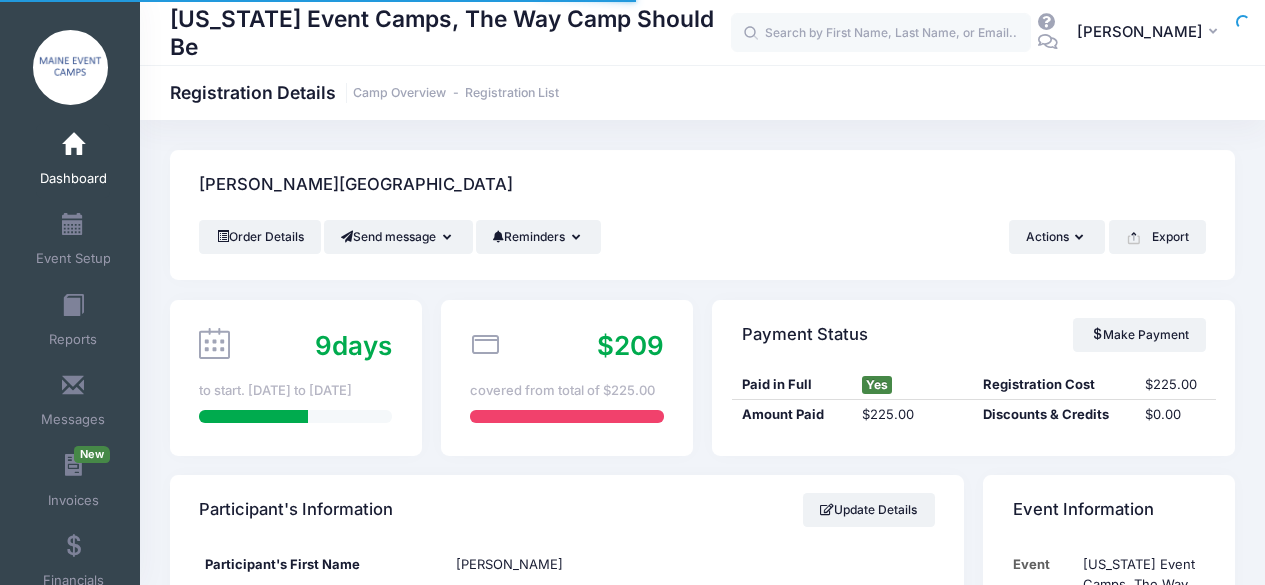 scroll, scrollTop: 0, scrollLeft: 0, axis: both 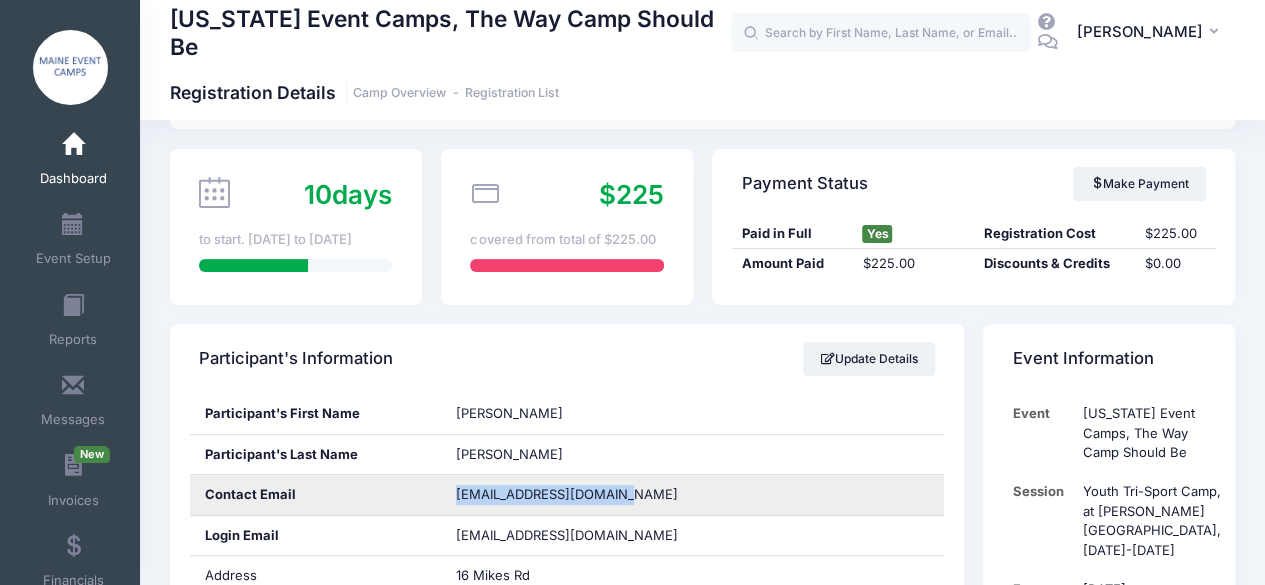 drag, startPoint x: 458, startPoint y: 491, endPoint x: 623, endPoint y: 492, distance: 165.00304 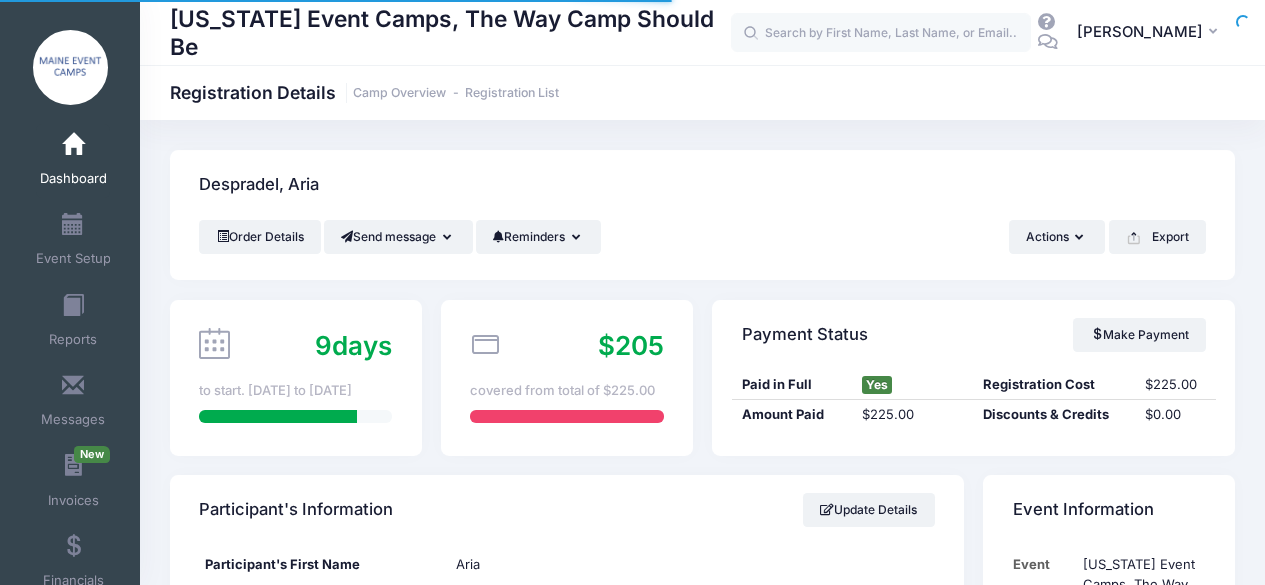 scroll, scrollTop: 0, scrollLeft: 0, axis: both 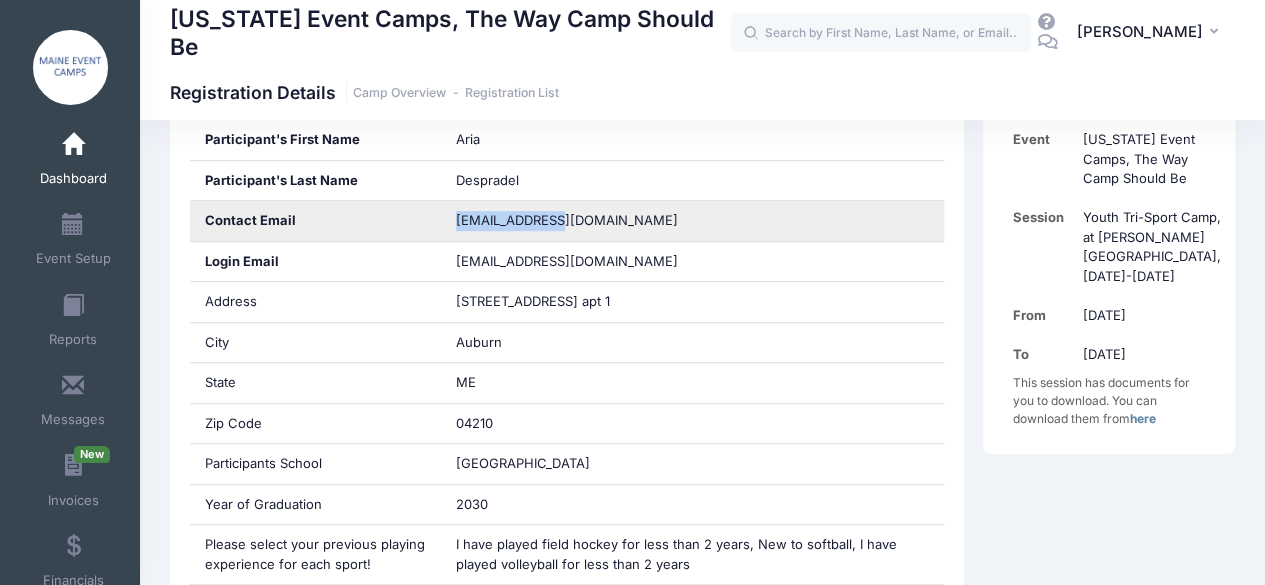 drag, startPoint x: 574, startPoint y: 217, endPoint x: 454, endPoint y: 221, distance: 120.06665 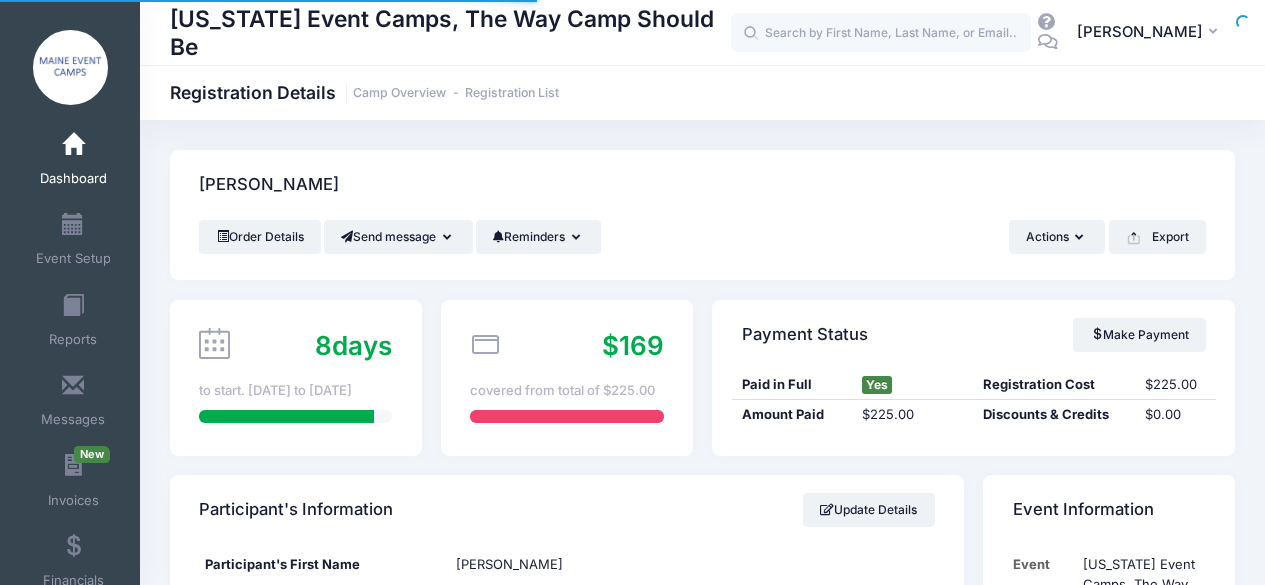 scroll, scrollTop: 0, scrollLeft: 0, axis: both 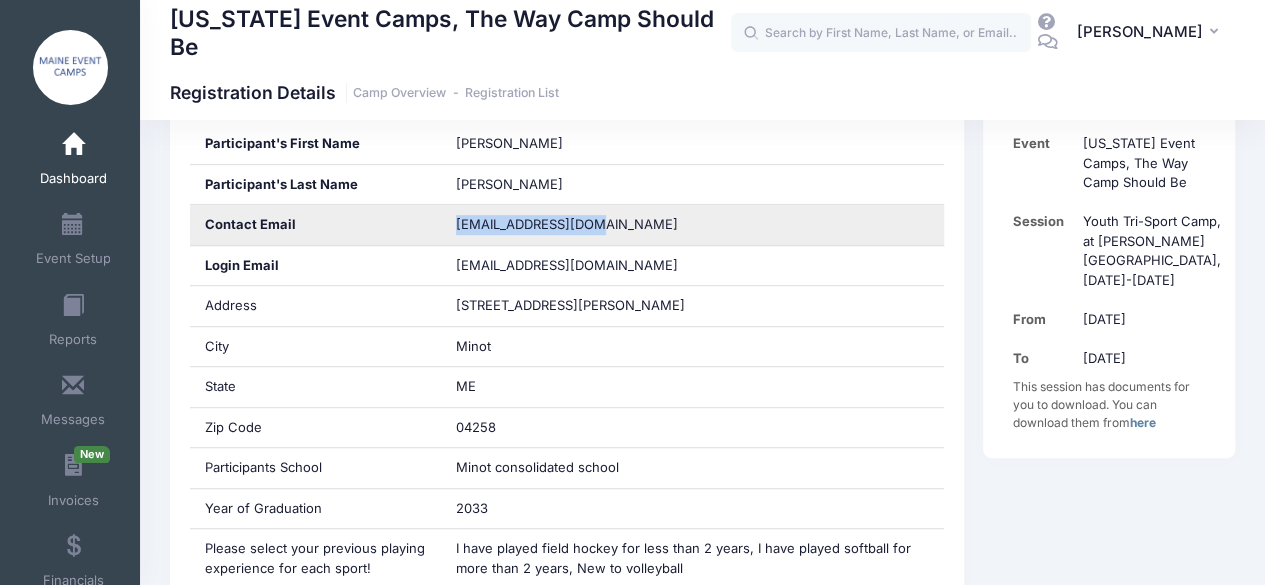drag, startPoint x: 458, startPoint y: 228, endPoint x: 611, endPoint y: 218, distance: 153.32645 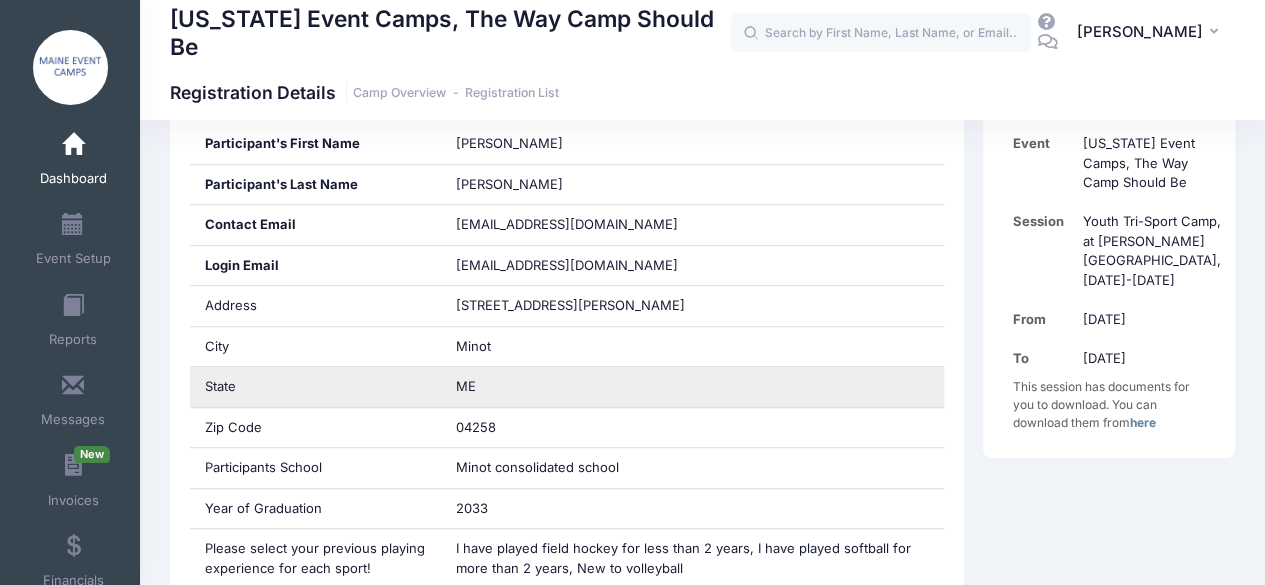 click on "ME" at bounding box center [692, 387] 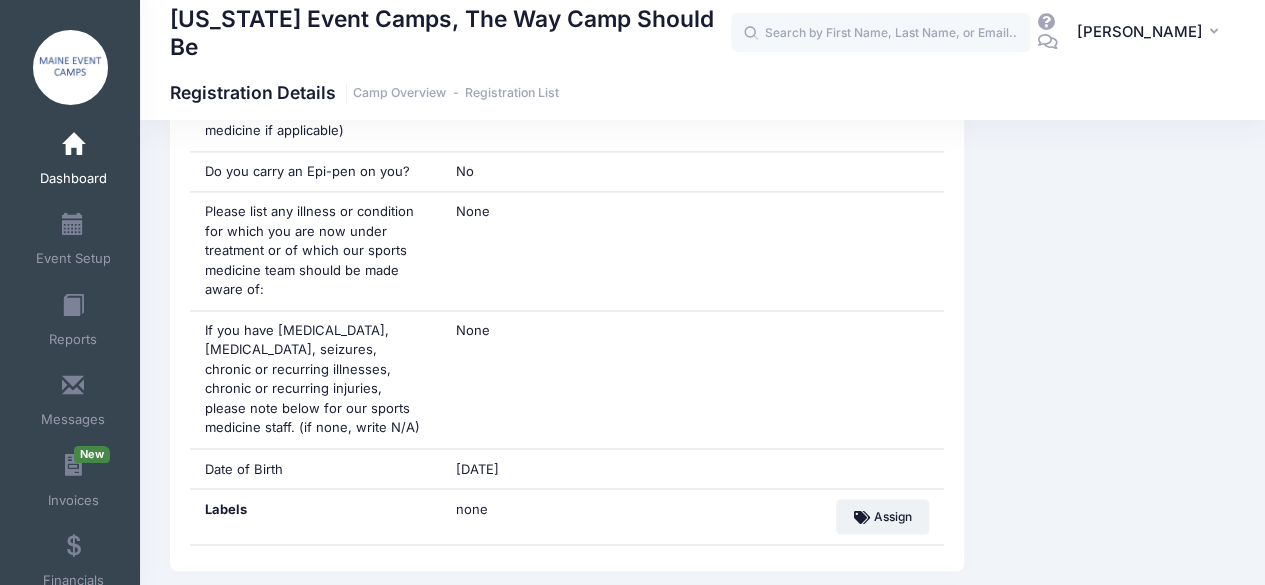 scroll, scrollTop: 1430, scrollLeft: 0, axis: vertical 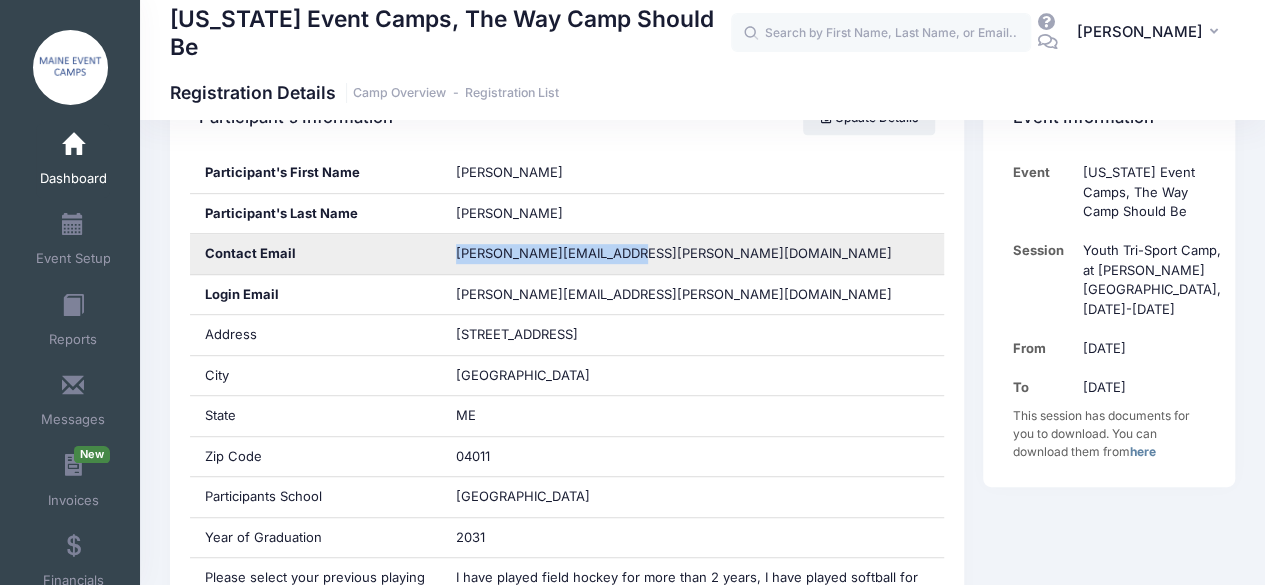 drag, startPoint x: 458, startPoint y: 254, endPoint x: 612, endPoint y: 249, distance: 154.08115 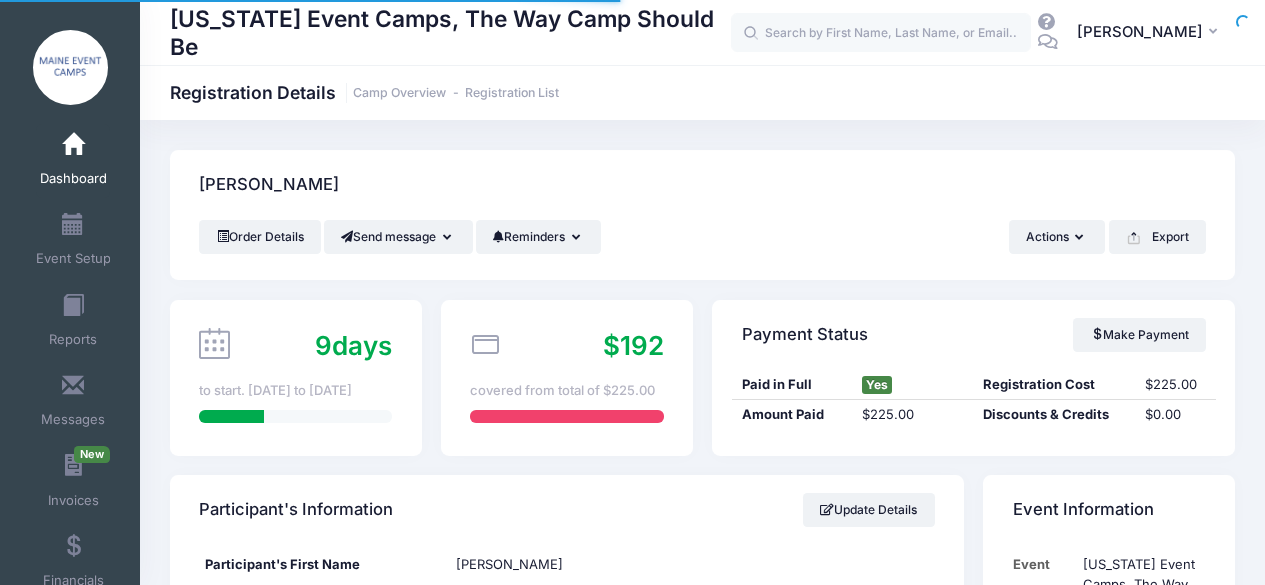 scroll, scrollTop: 0, scrollLeft: 0, axis: both 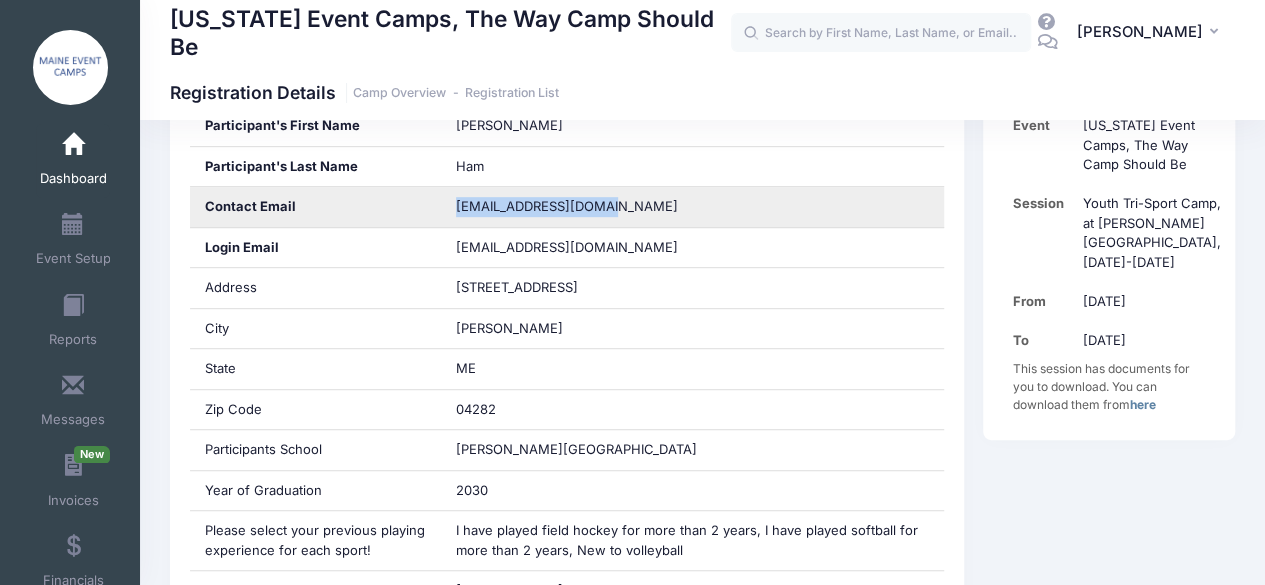 drag, startPoint x: 457, startPoint y: 205, endPoint x: 607, endPoint y: 210, distance: 150.08331 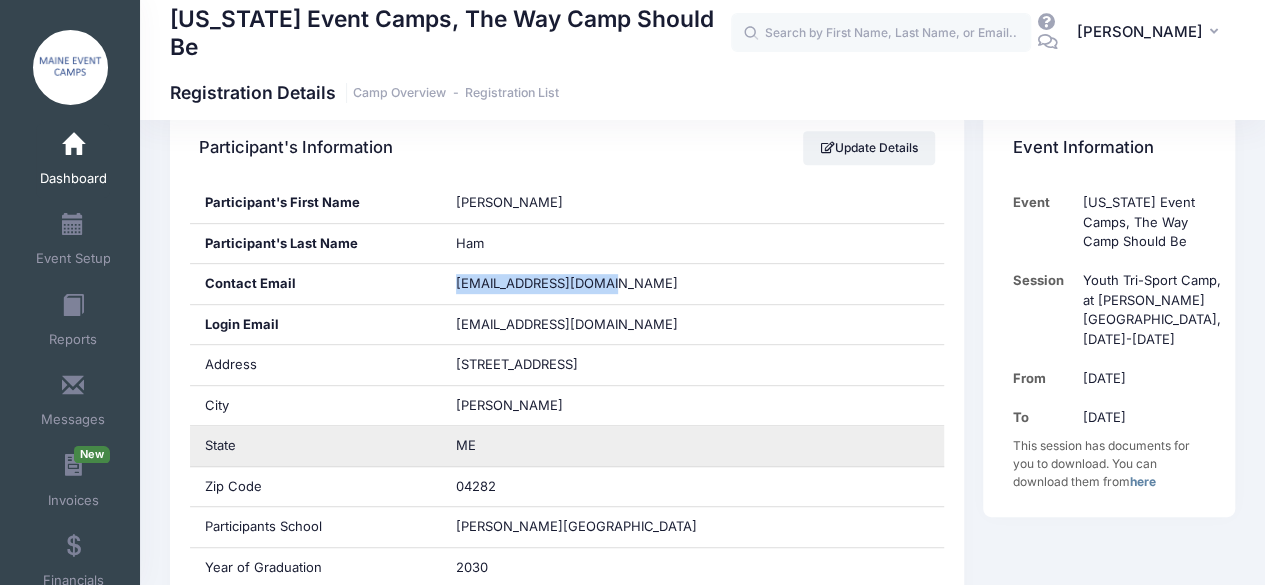 scroll, scrollTop: 359, scrollLeft: 0, axis: vertical 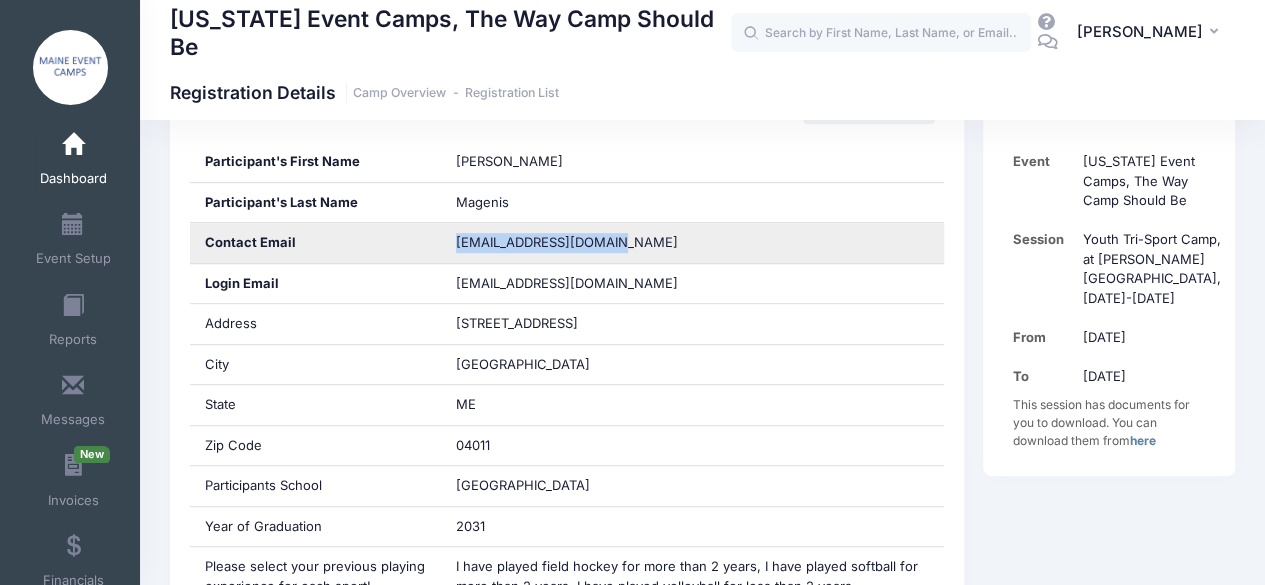 drag, startPoint x: 456, startPoint y: 241, endPoint x: 638, endPoint y: 254, distance: 182.4637 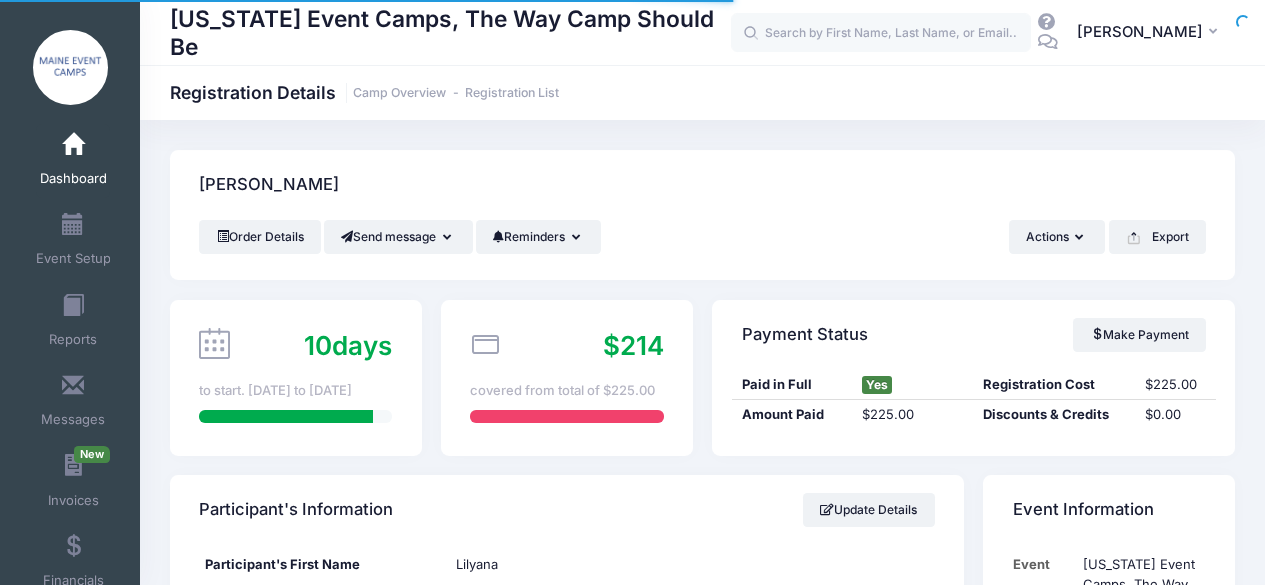scroll, scrollTop: 0, scrollLeft: 0, axis: both 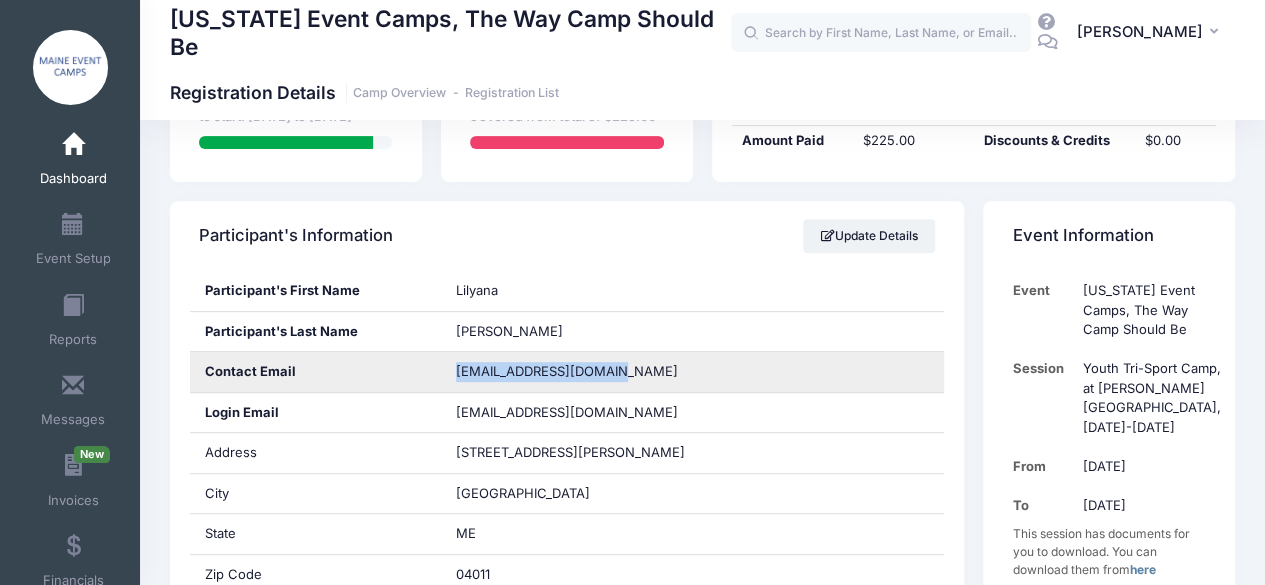 drag, startPoint x: 616, startPoint y: 370, endPoint x: 442, endPoint y: 367, distance: 174.02586 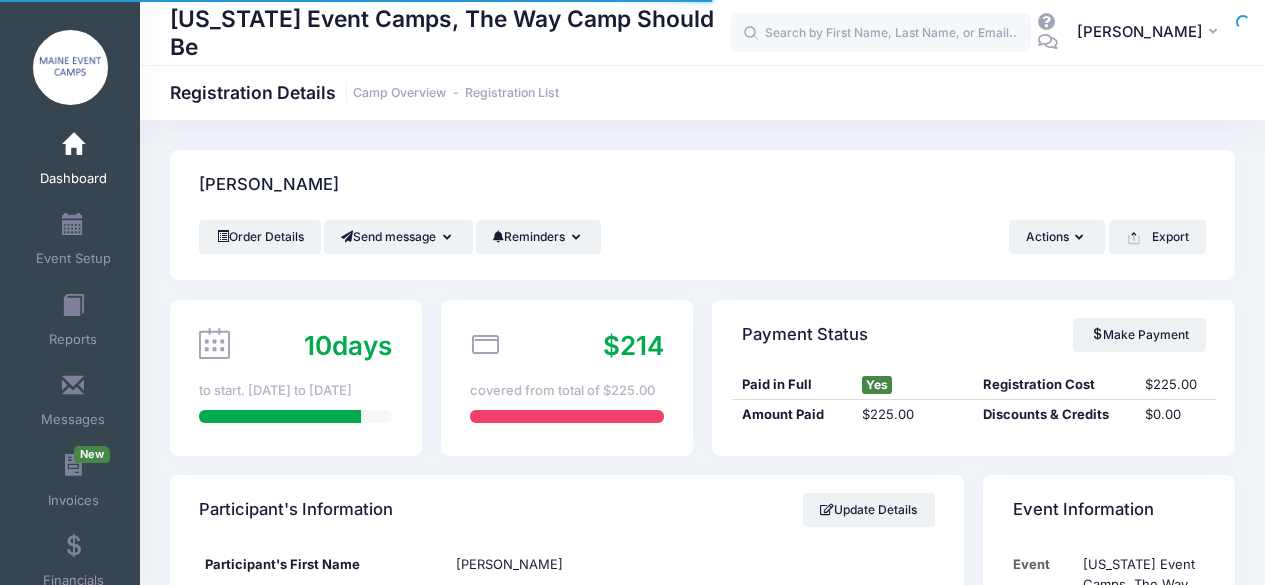 scroll, scrollTop: 0, scrollLeft: 0, axis: both 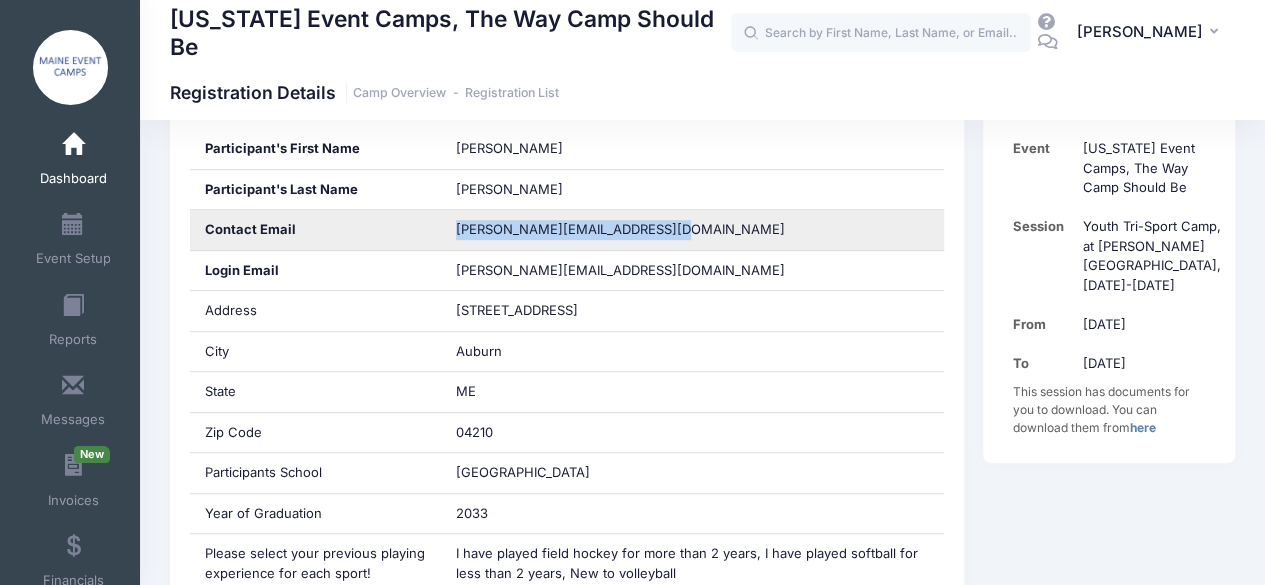 drag, startPoint x: 456, startPoint y: 229, endPoint x: 661, endPoint y: 229, distance: 205 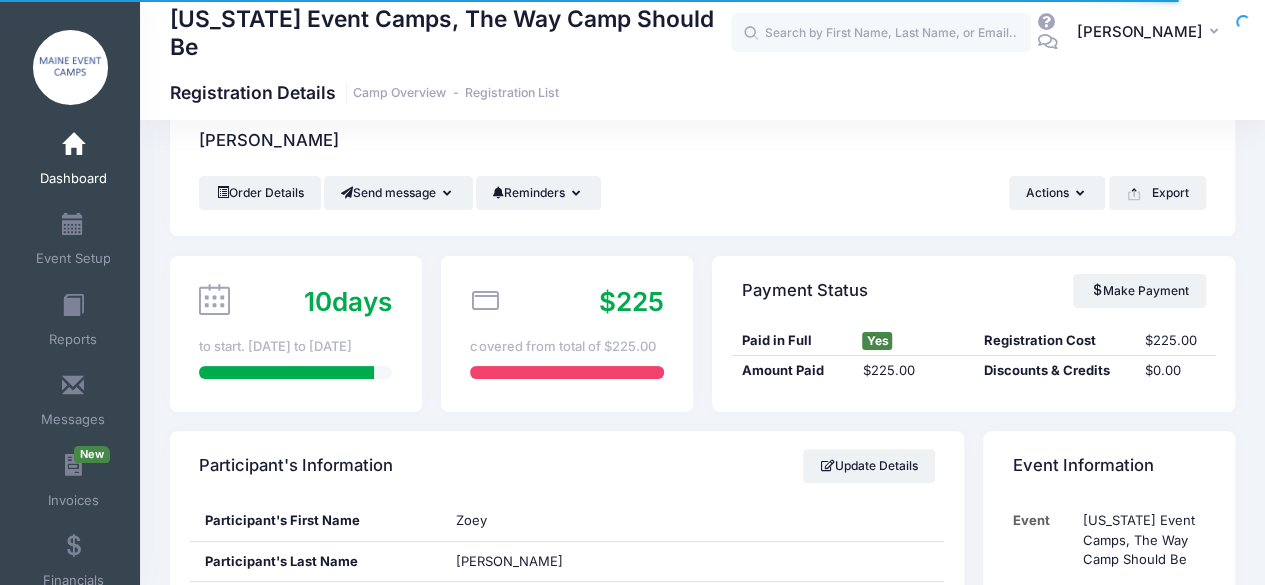 scroll, scrollTop: 96, scrollLeft: 0, axis: vertical 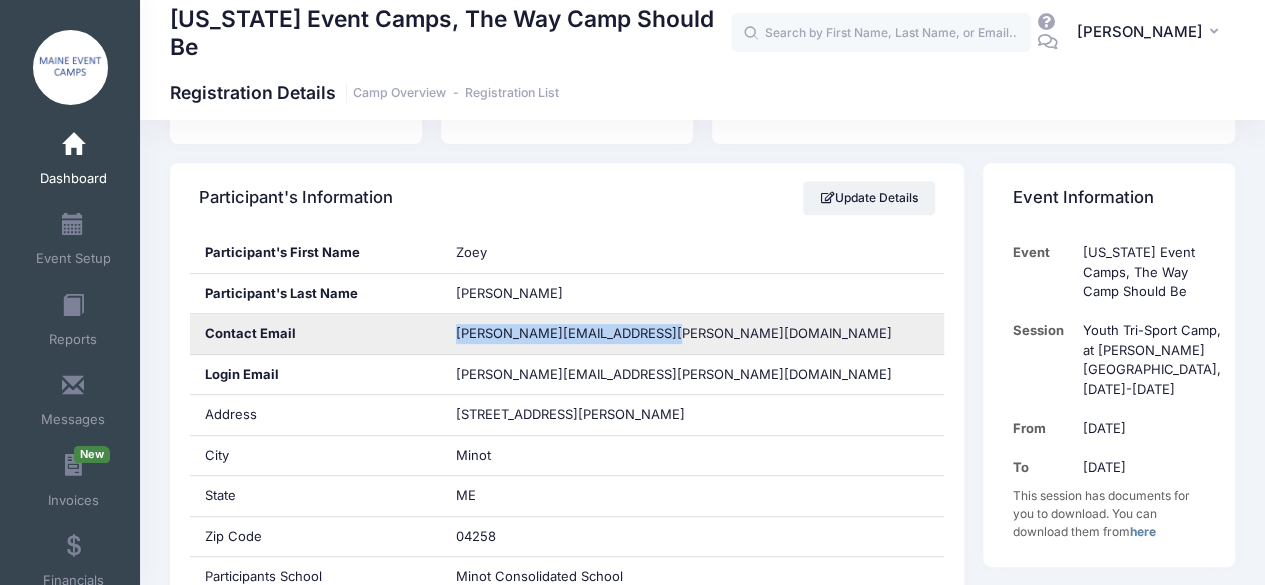 drag, startPoint x: 456, startPoint y: 333, endPoint x: 659, endPoint y: 339, distance: 203.08865 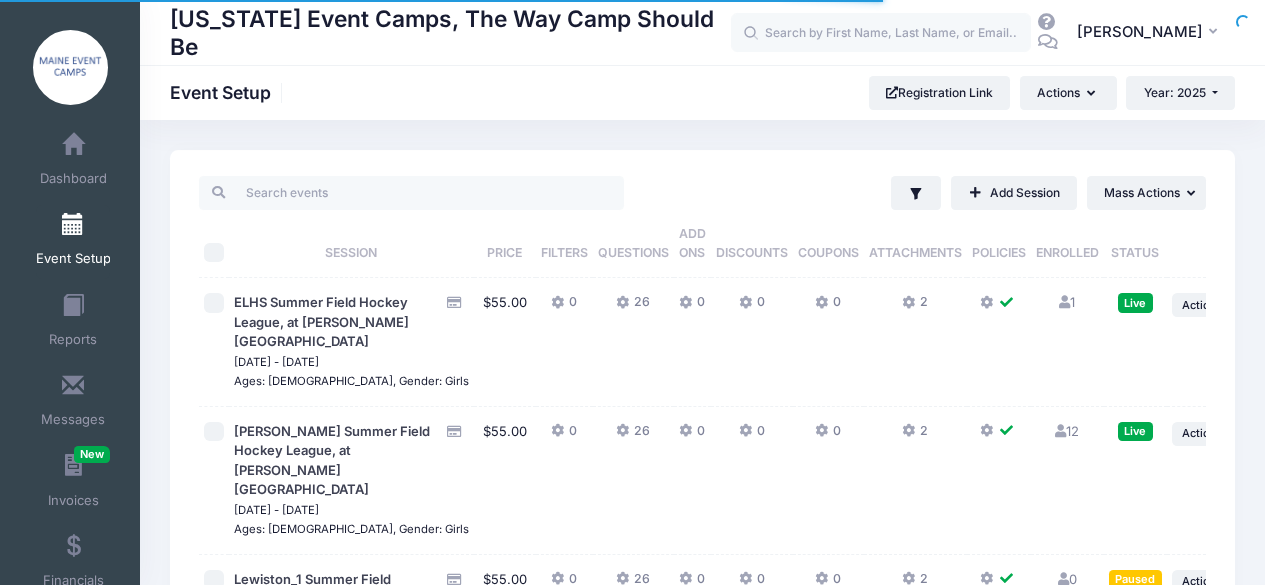 scroll, scrollTop: 0, scrollLeft: 0, axis: both 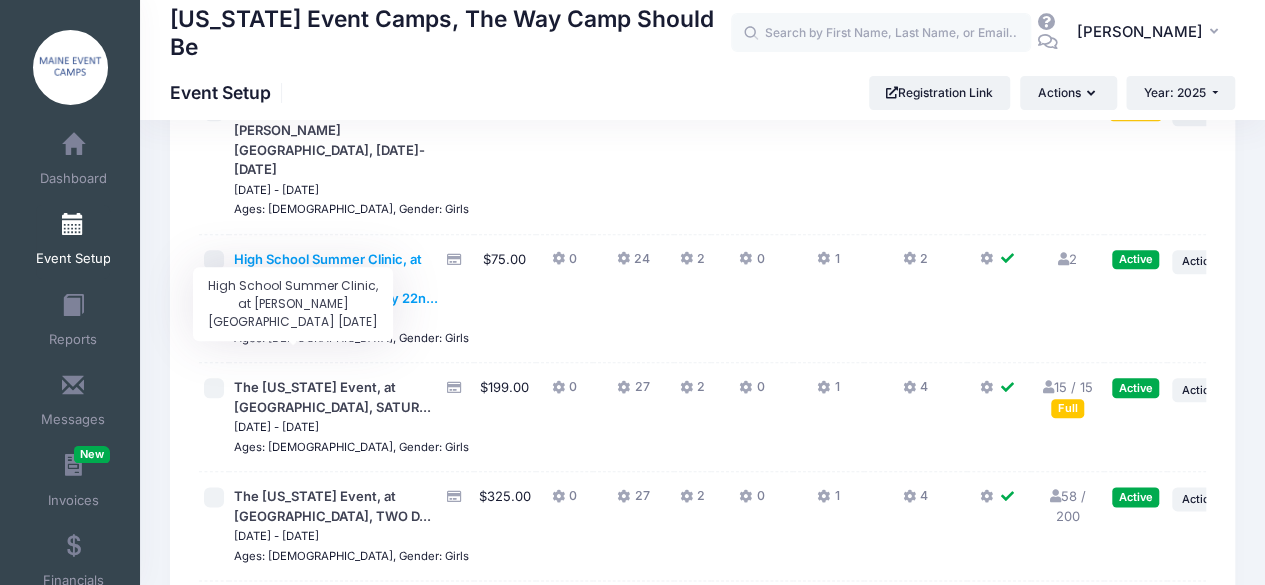 click on "High School Summer Clinic, at [PERSON_NAME][GEOGRAPHIC_DATA] July 22n..." at bounding box center [336, 278] 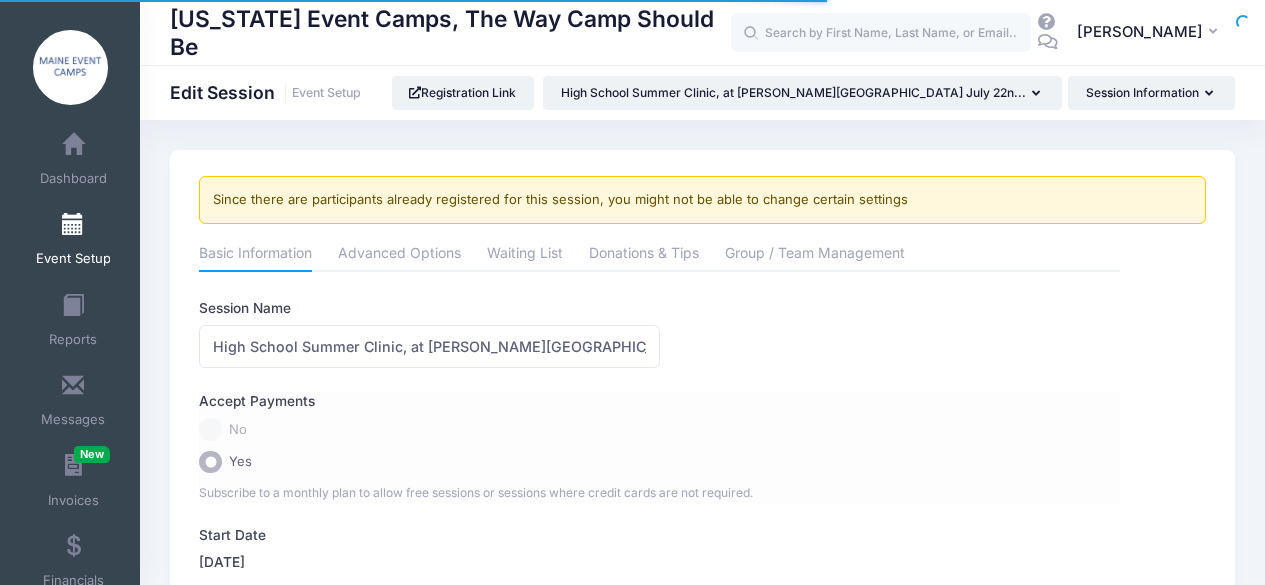 scroll, scrollTop: 0, scrollLeft: 0, axis: both 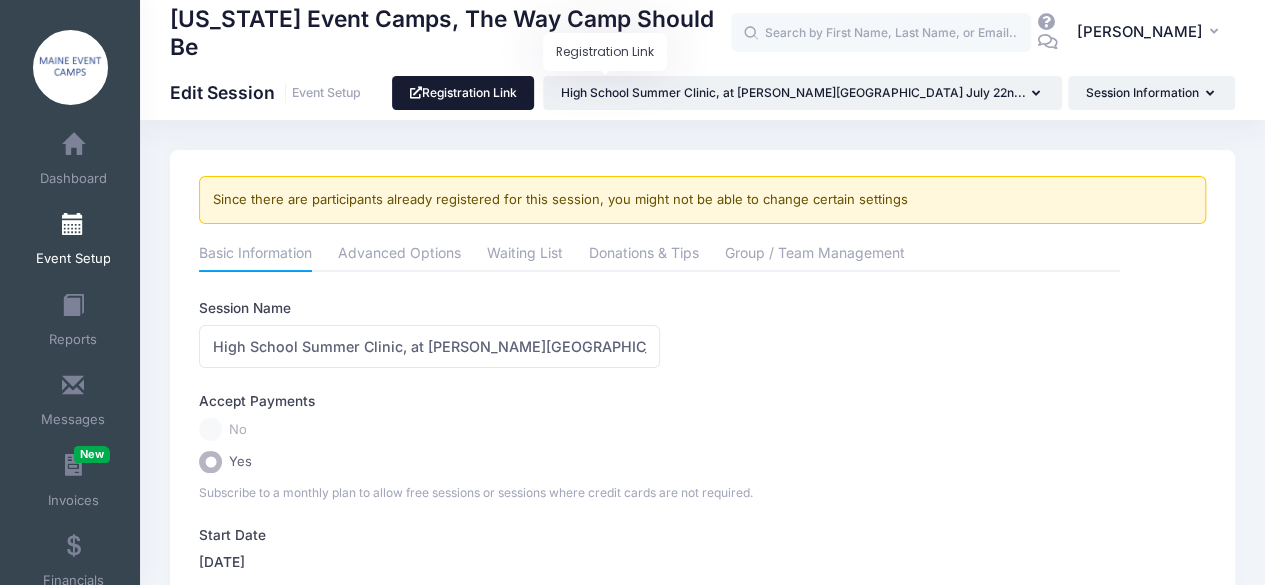 click on "Registration Link" at bounding box center [463, 93] 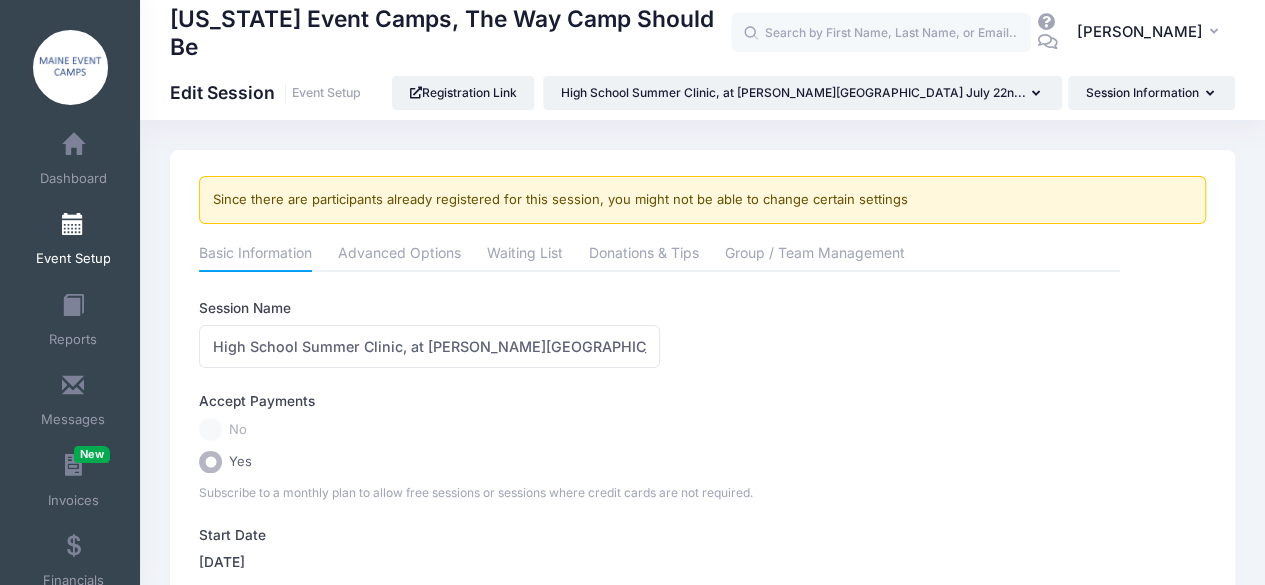 click at bounding box center [73, 225] 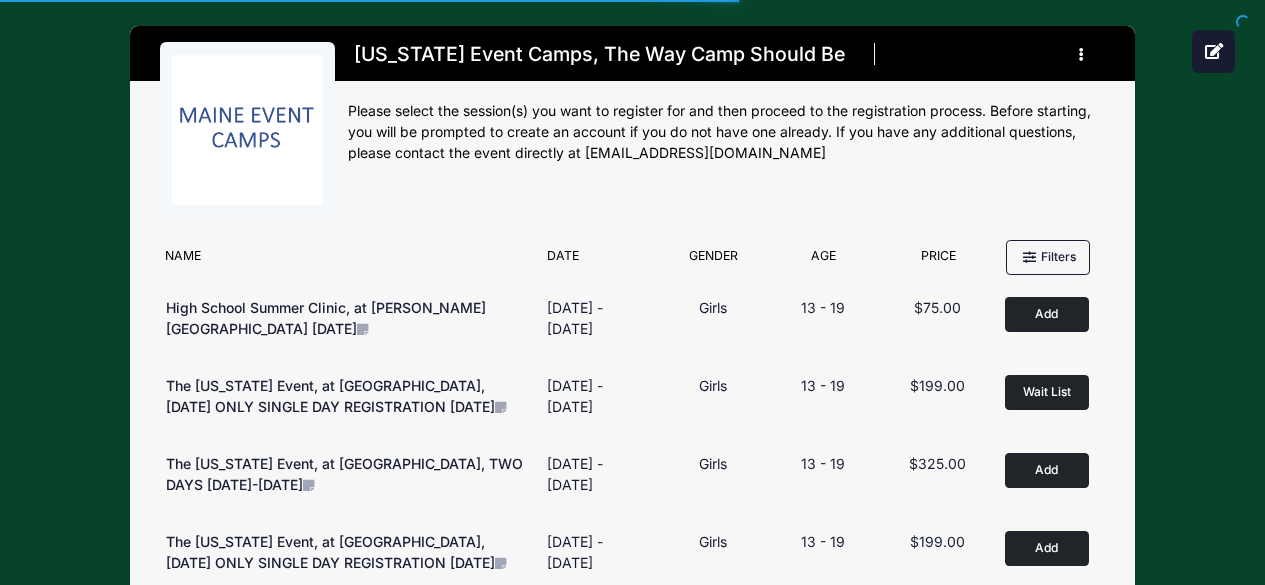 scroll, scrollTop: 0, scrollLeft: 0, axis: both 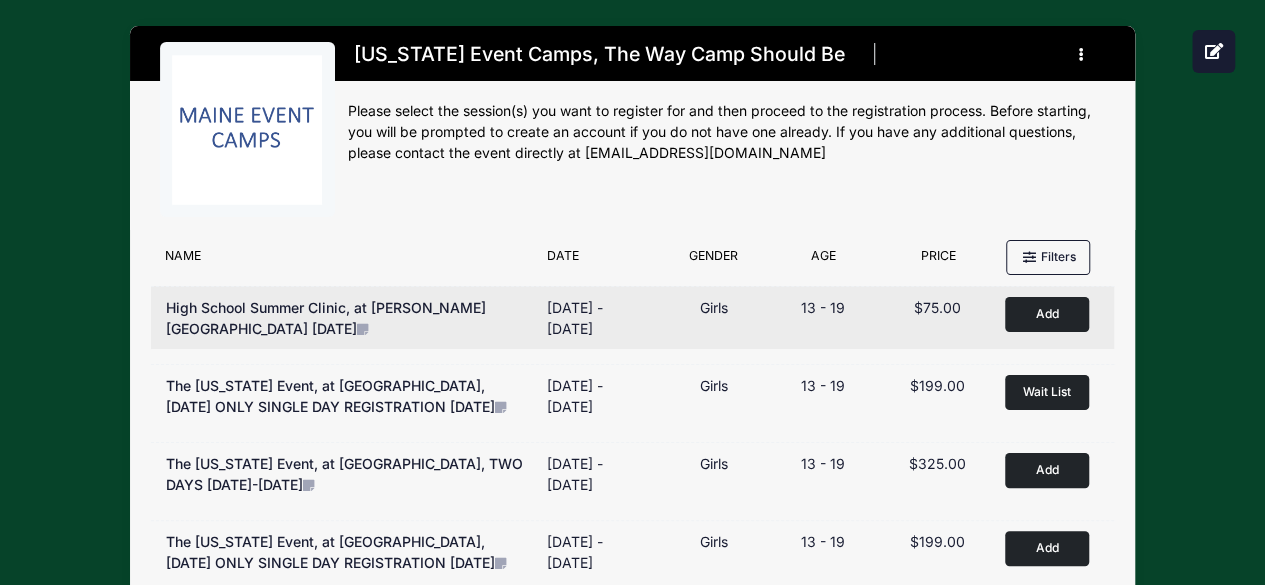 click at bounding box center [362, 329] 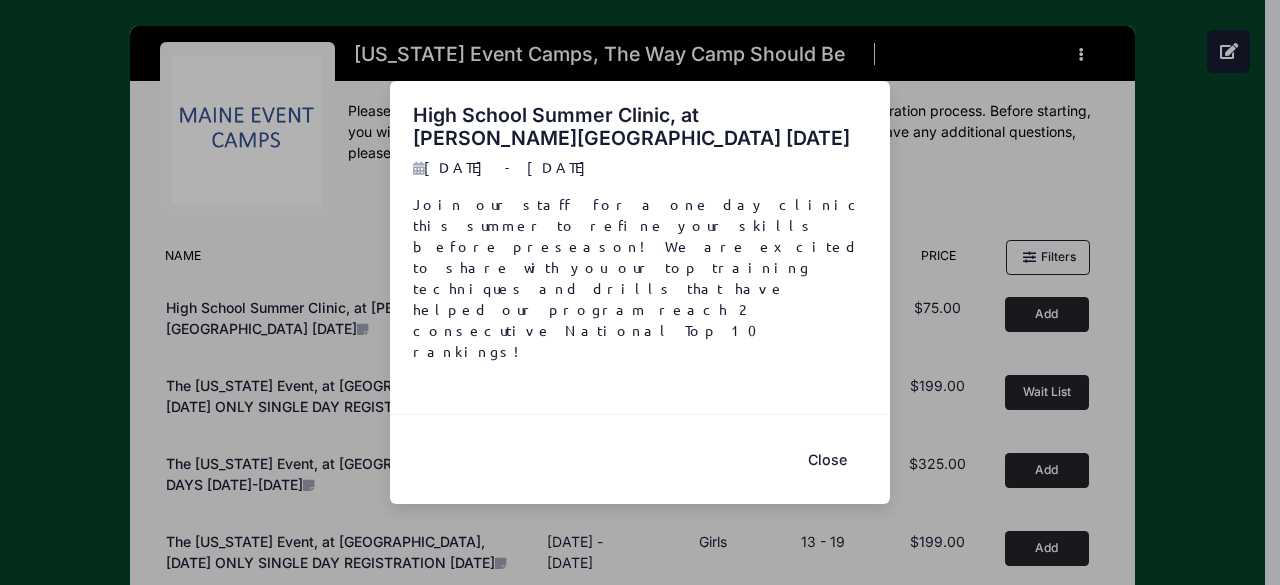 click on "Close" at bounding box center (827, 459) 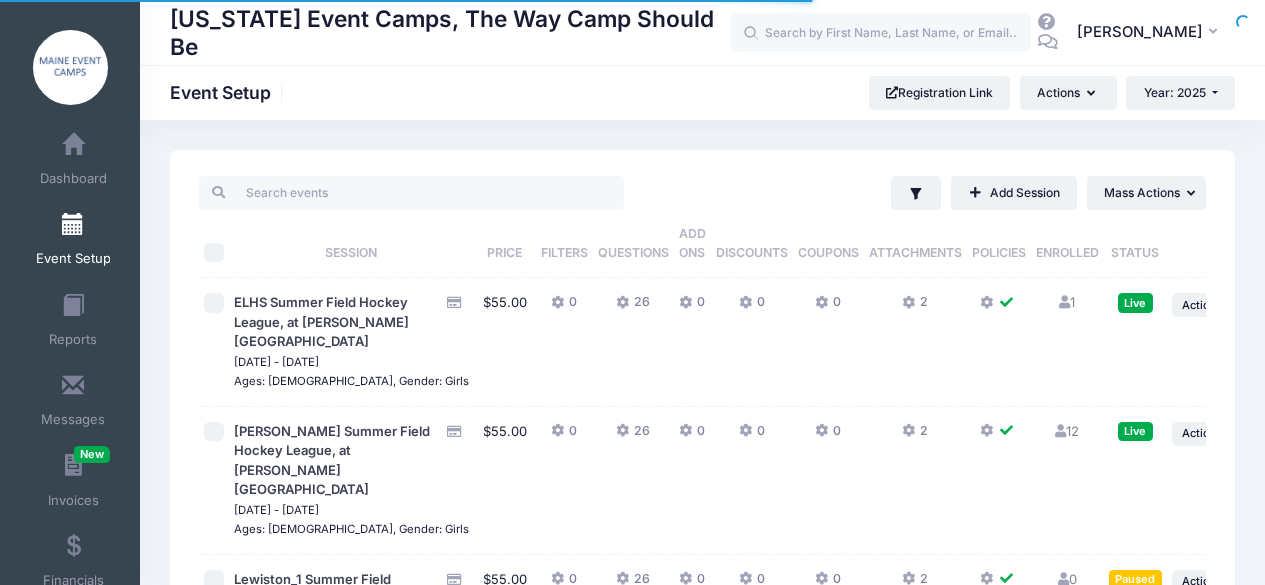 scroll, scrollTop: 0, scrollLeft: 0, axis: both 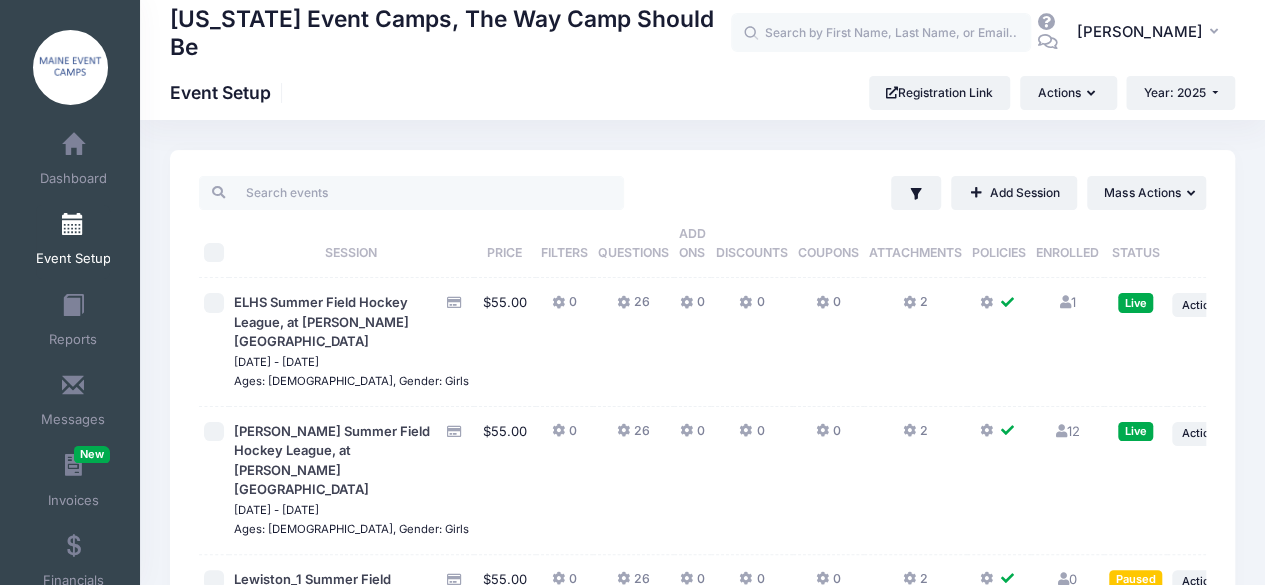 click at bounding box center (1064, 302) 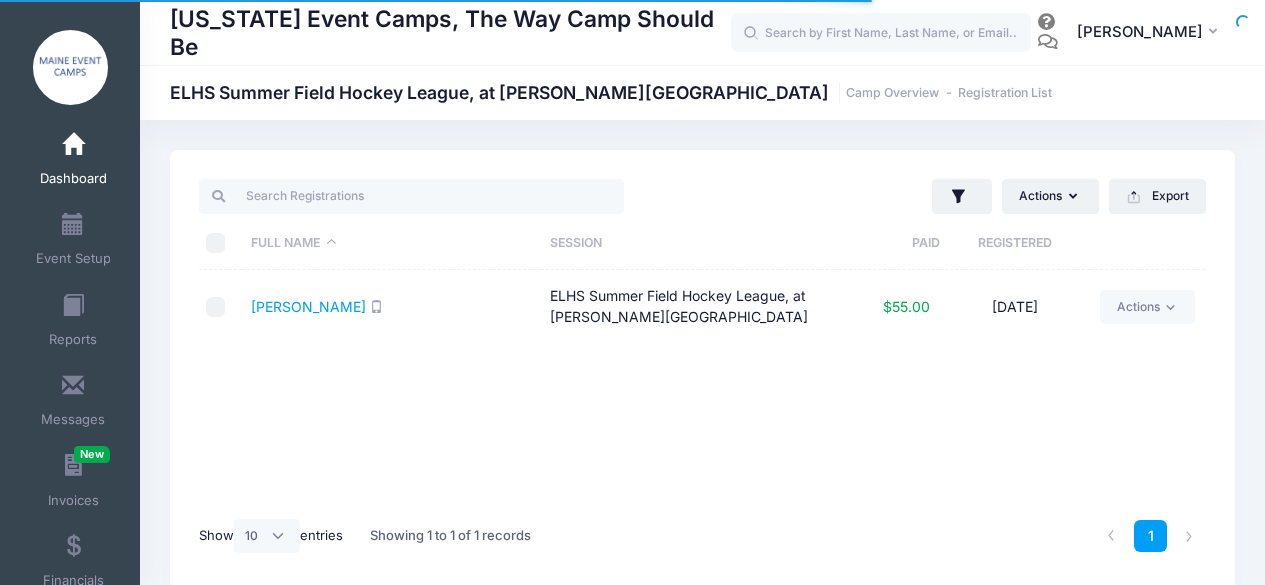 select on "10" 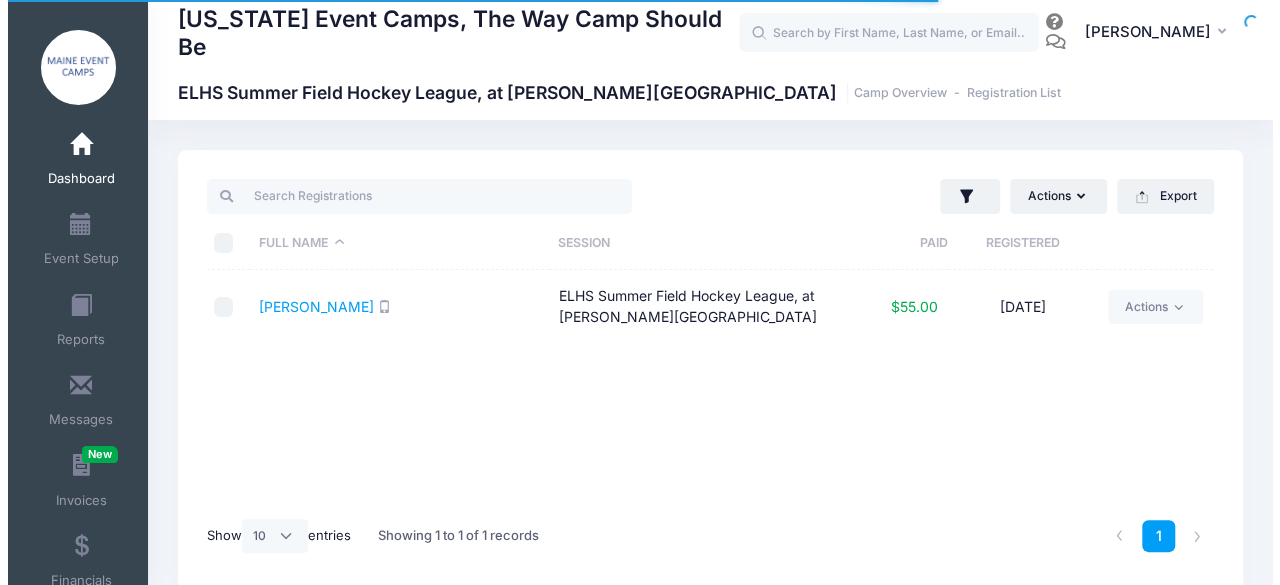 scroll, scrollTop: 0, scrollLeft: 0, axis: both 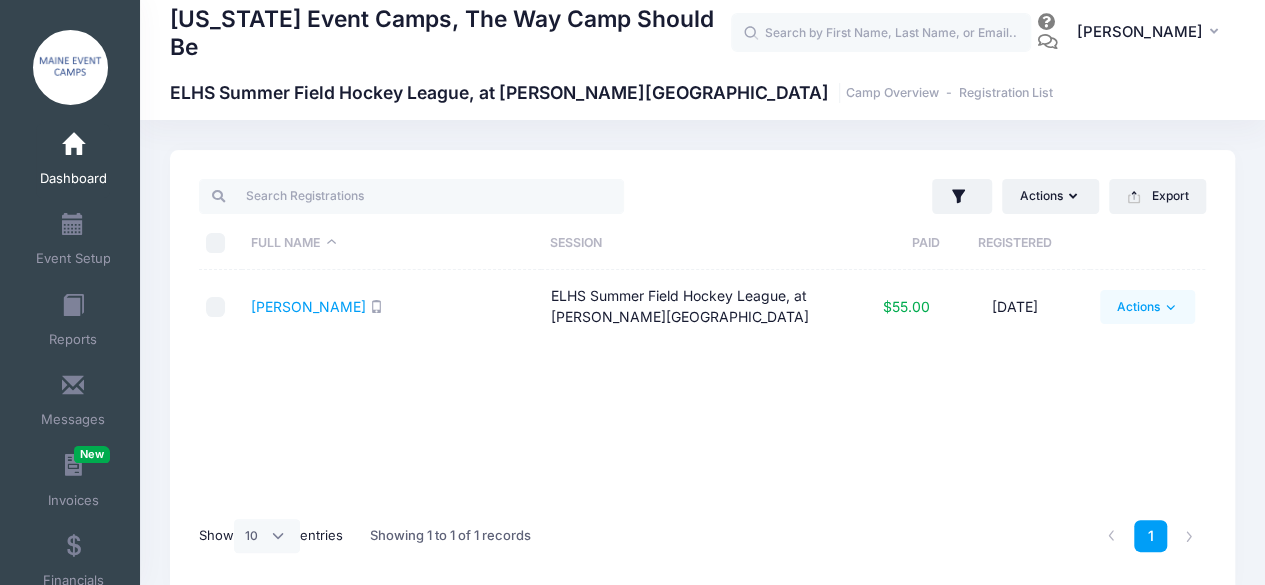 click on "Actions" at bounding box center [1147, 307] 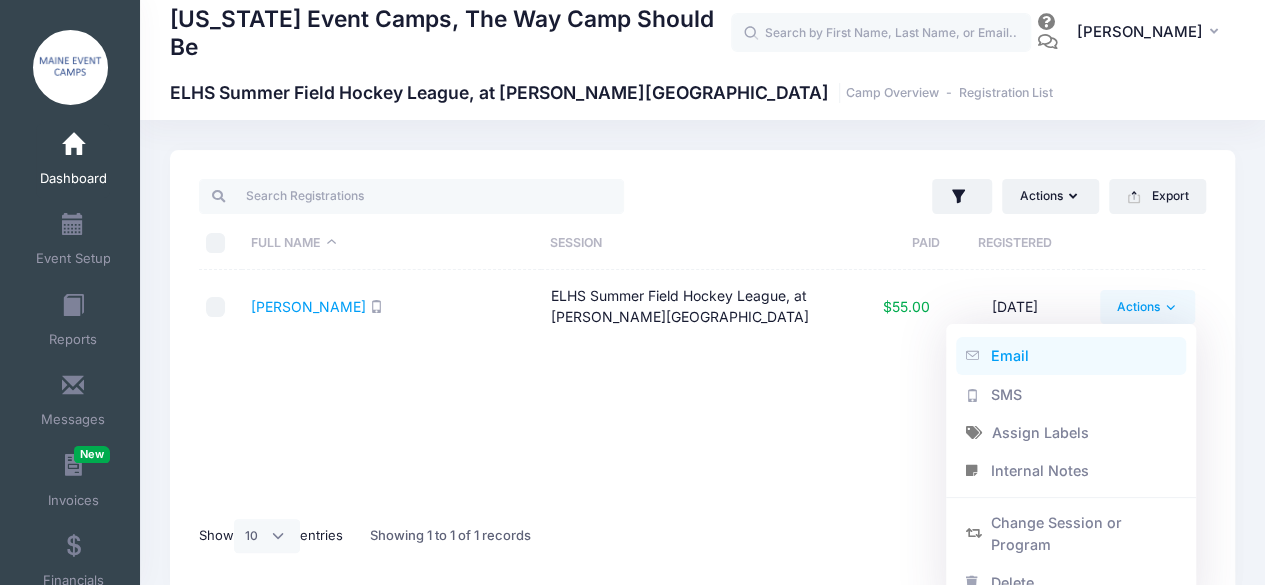 click on "Email" at bounding box center (1071, 356) 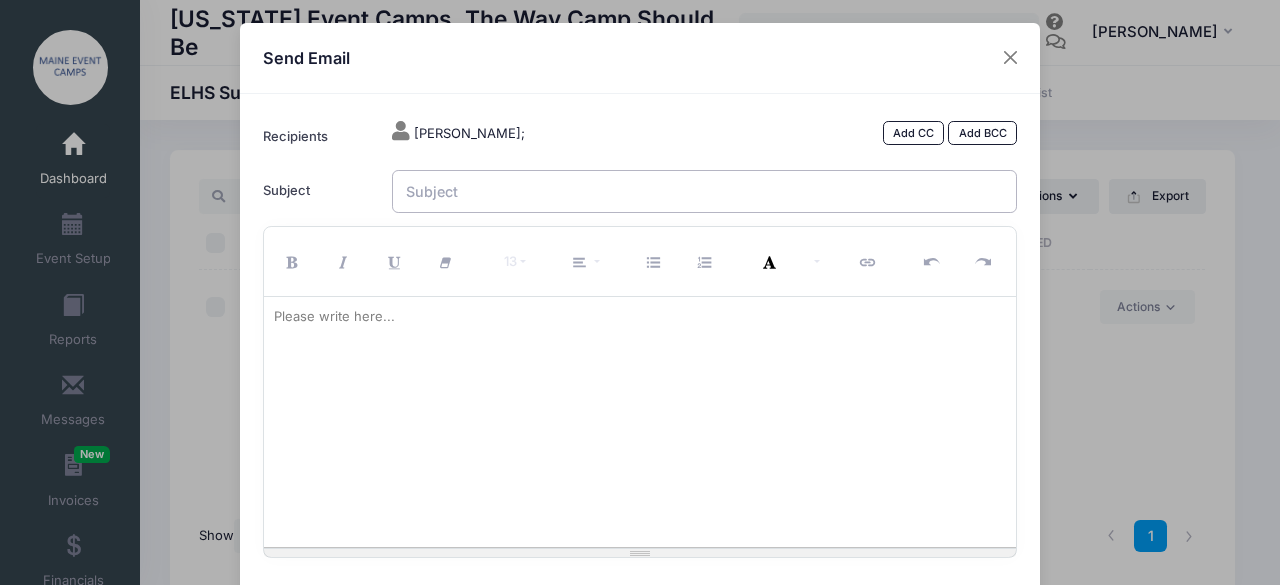 click on "Subject" at bounding box center [705, 191] 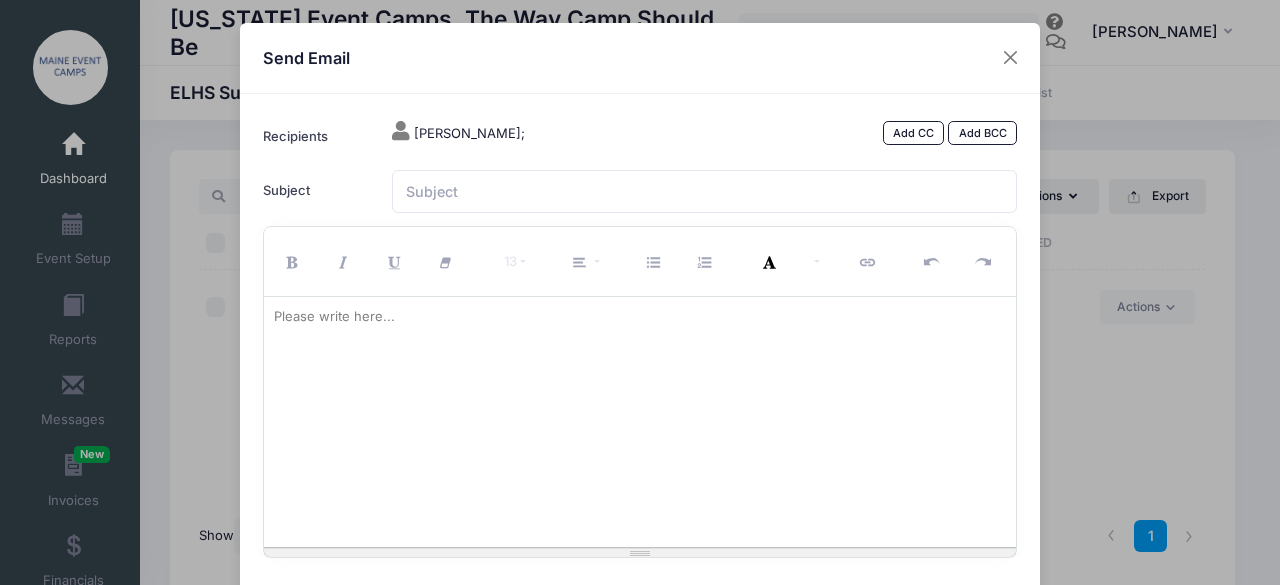 click at bounding box center (640, 317) 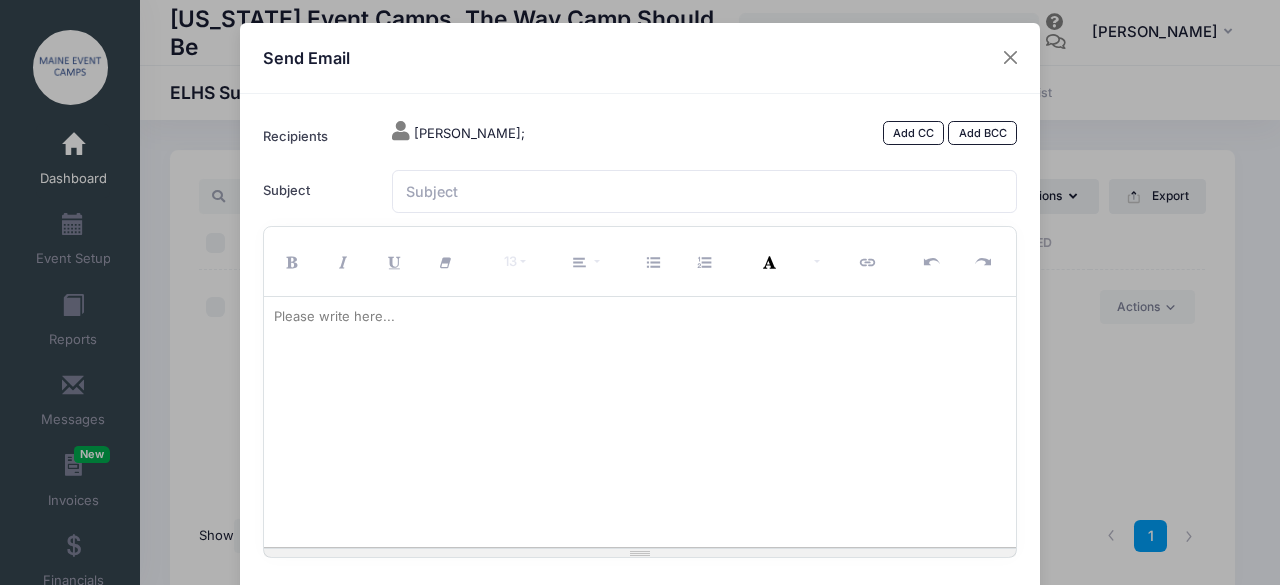paste 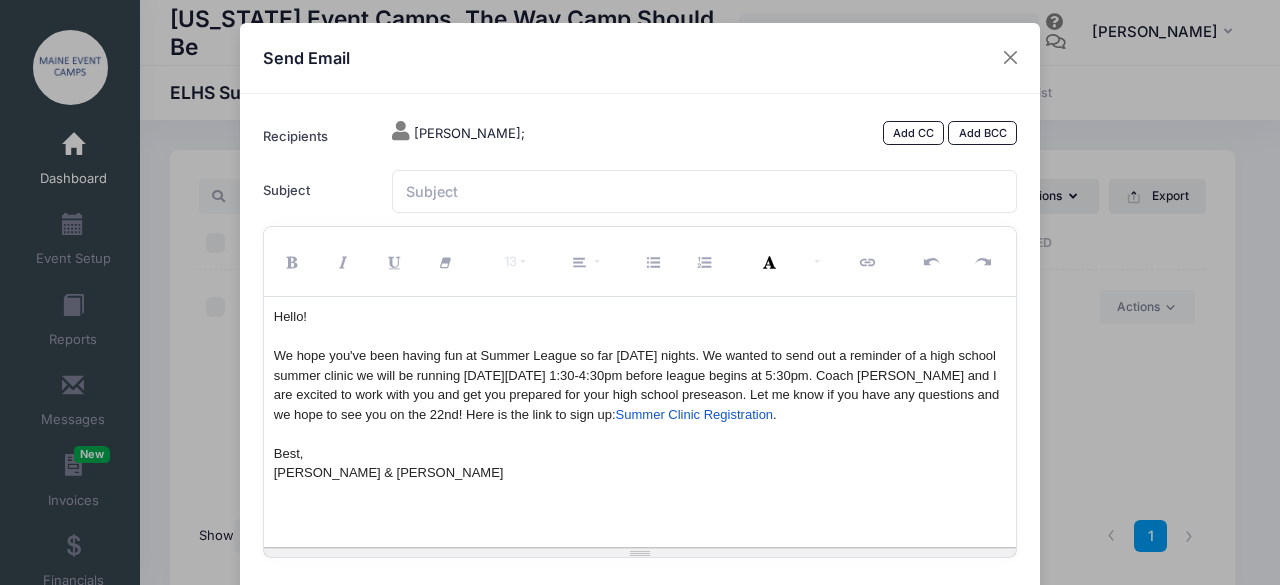 click on "Hello!" at bounding box center (640, 317) 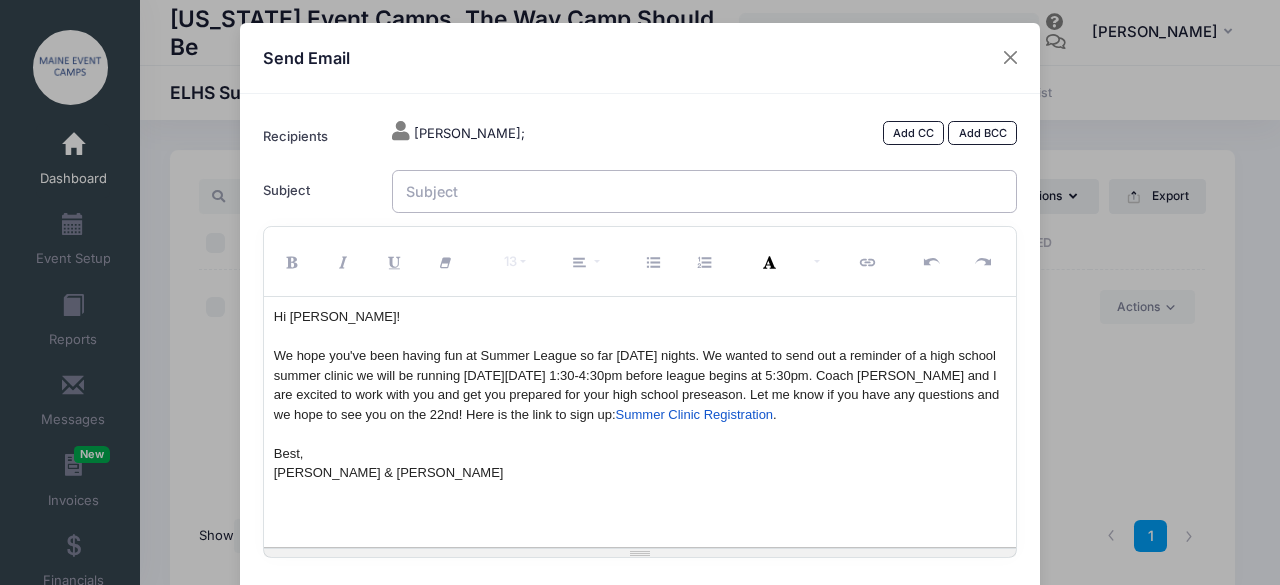 click on "Subject" at bounding box center [705, 191] 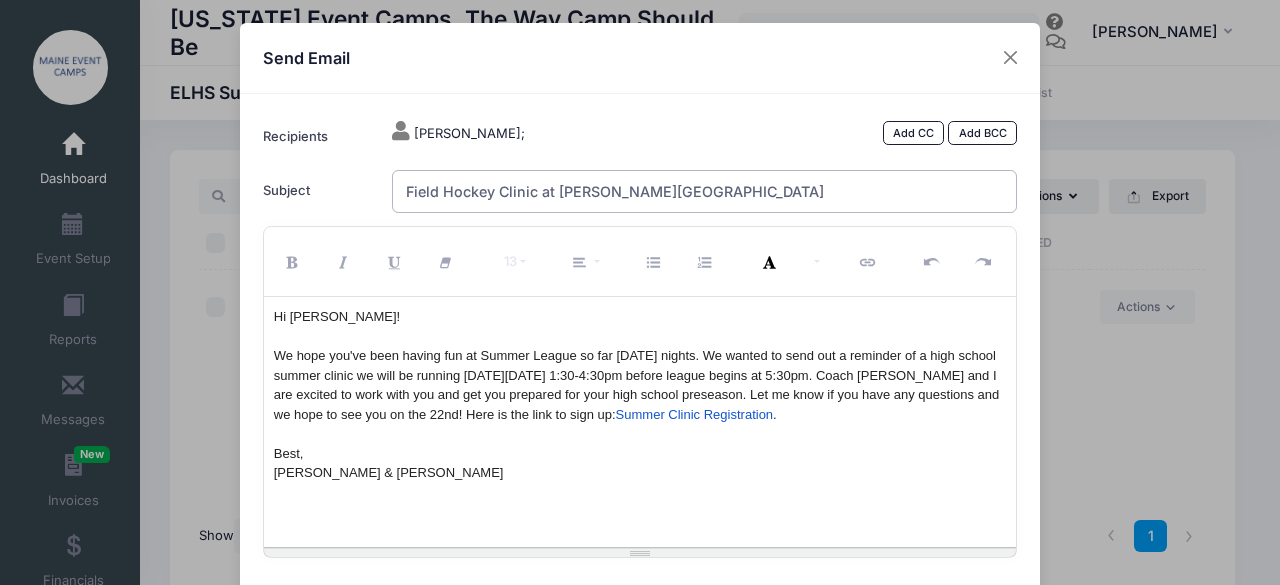 type on "Field Hockey Clinic at Bates College" 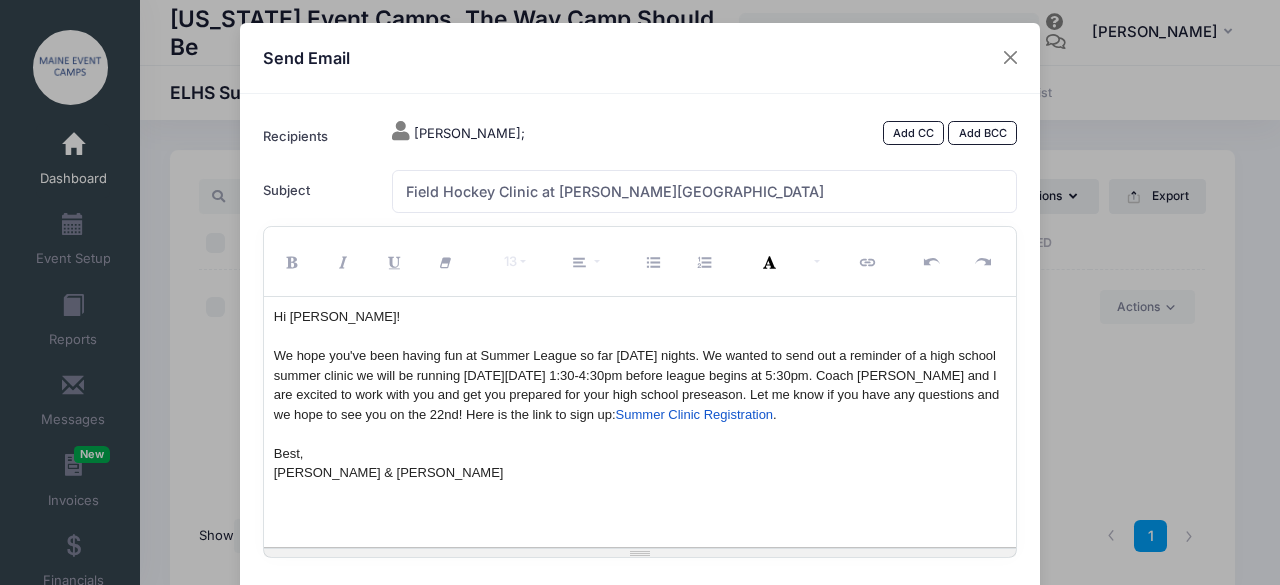 click on "We hope you've been having fun at Summer League so far [DATE] nights. We wanted to send out a reminder of a high school summer clinic we will be running [DATE][DATE] 1:30-4:30pm before league begins at 5:30pm. Coach [PERSON_NAME] and I are excited to work with you and get you prepared for your high school preseason. Let me know if you have any questions and we hope to see you on the 22nd! Here is the link to sign up:  Summer Clinic Registration ." at bounding box center [640, 385] 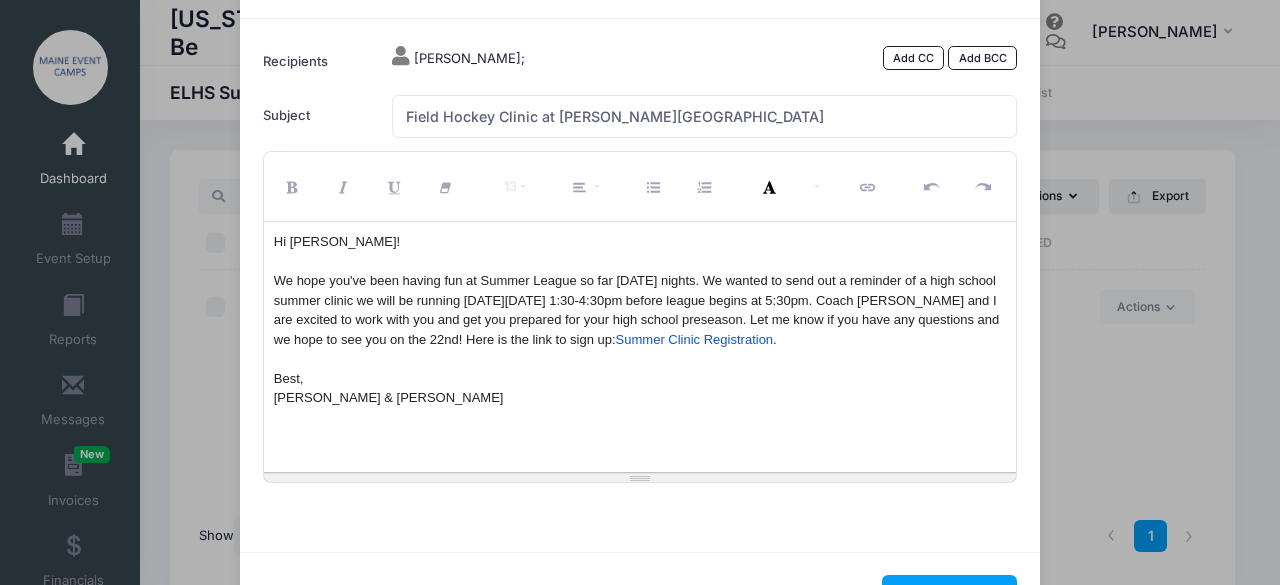 scroll, scrollTop: 76, scrollLeft: 0, axis: vertical 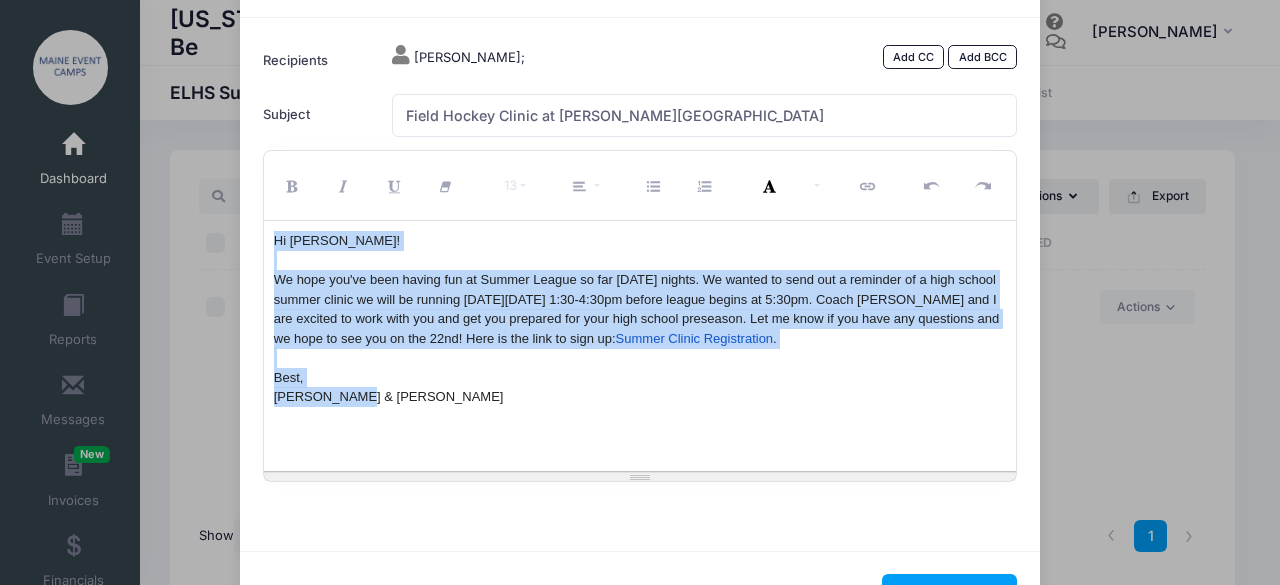 drag, startPoint x: 349, startPoint y: 390, endPoint x: 258, endPoint y: 235, distance: 179.7387 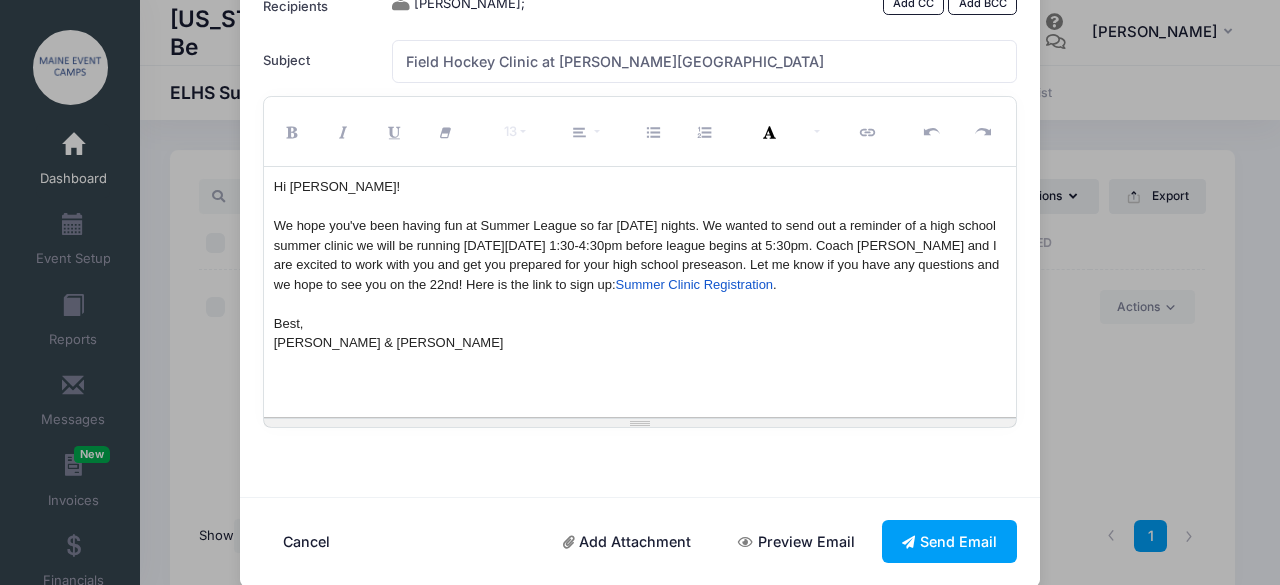 scroll, scrollTop: 151, scrollLeft: 0, axis: vertical 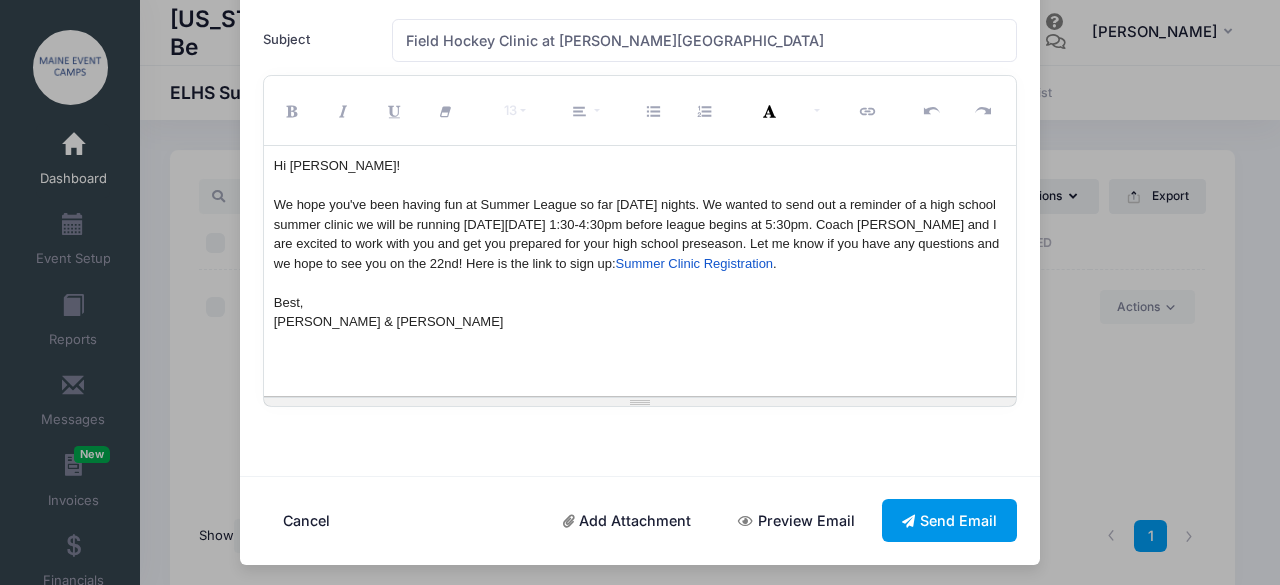 click on "Send Email" at bounding box center [950, 520] 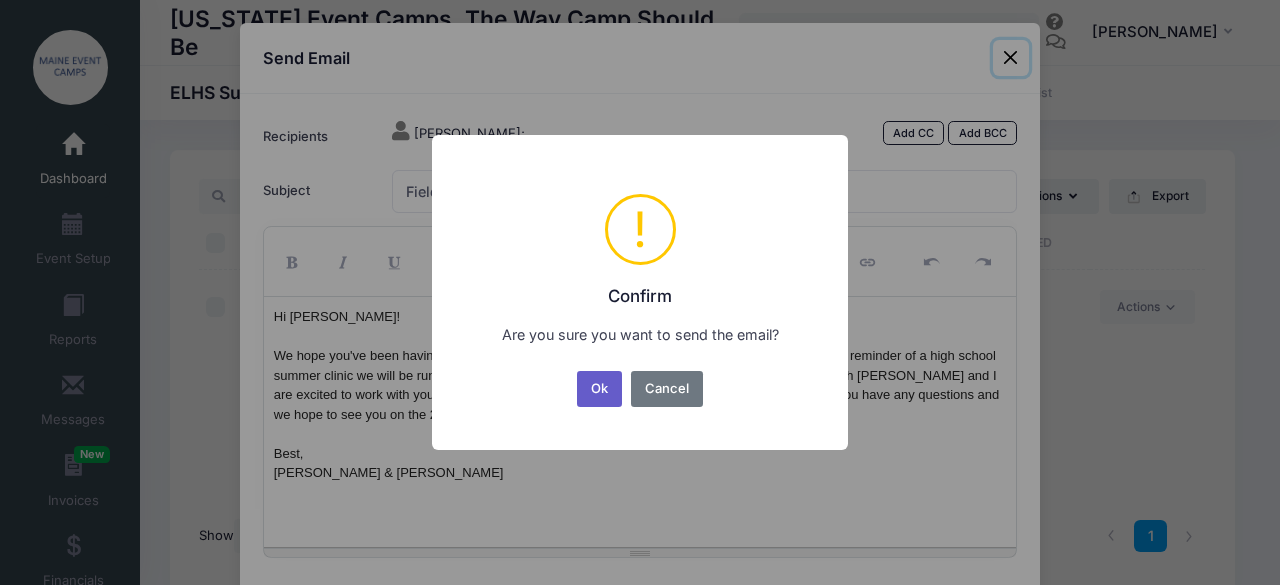 click on "Ok" at bounding box center (600, 389) 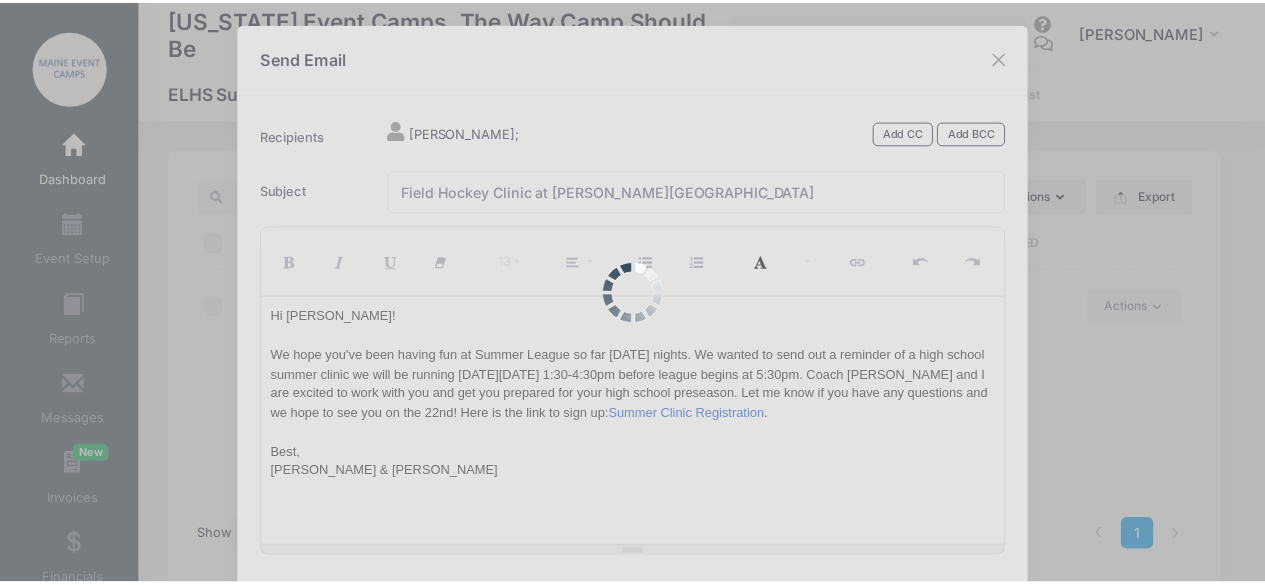 scroll, scrollTop: 151, scrollLeft: 0, axis: vertical 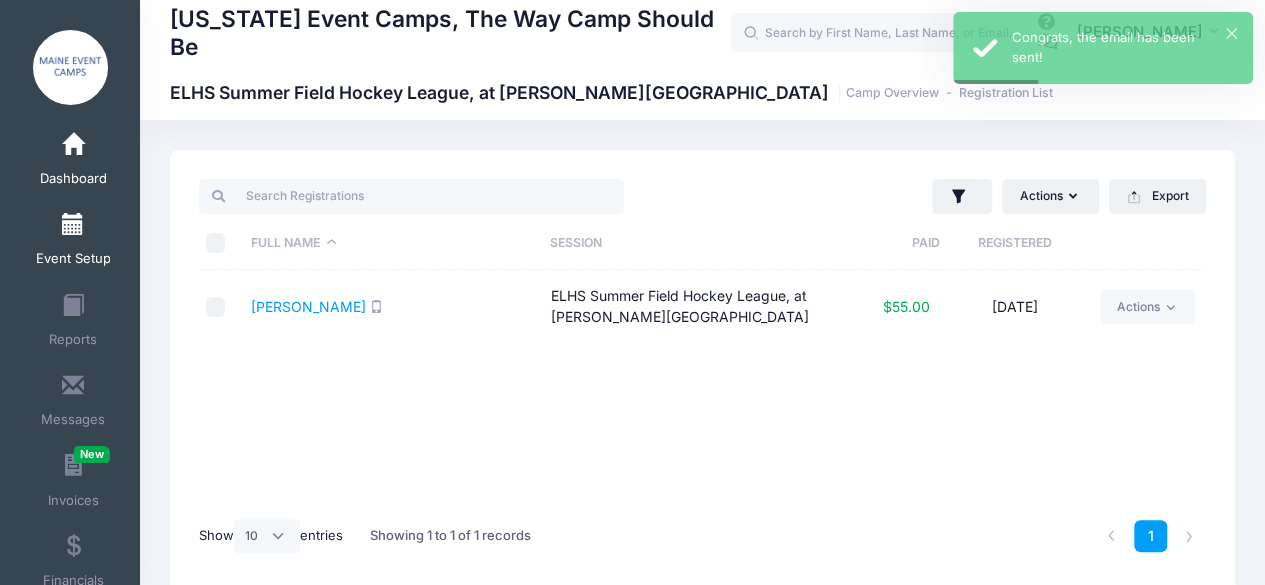 click at bounding box center (73, 225) 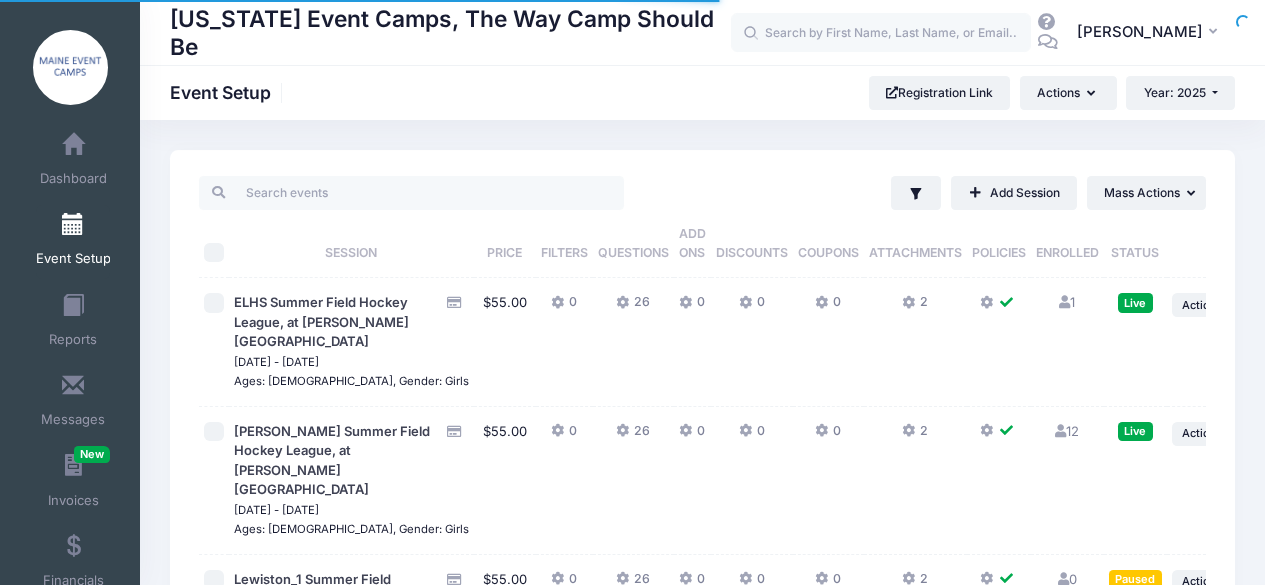 scroll, scrollTop: 0, scrollLeft: 0, axis: both 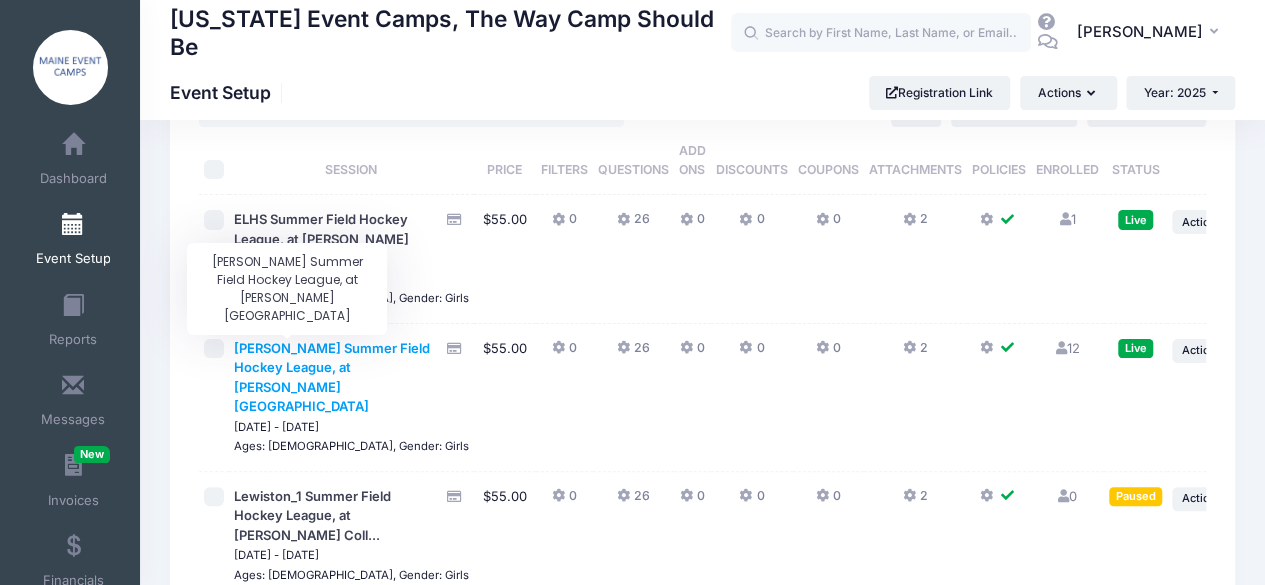 click on "[PERSON_NAME] Summer Field Hockey League, at [PERSON_NAME][GEOGRAPHIC_DATA]" at bounding box center (332, 377) 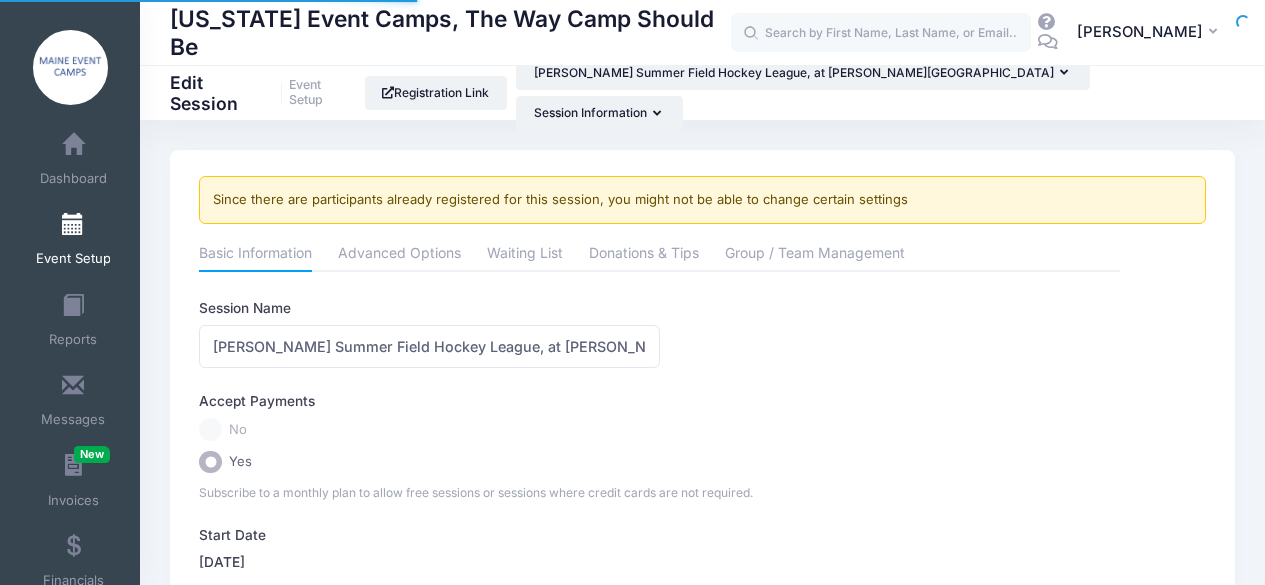 scroll, scrollTop: 0, scrollLeft: 0, axis: both 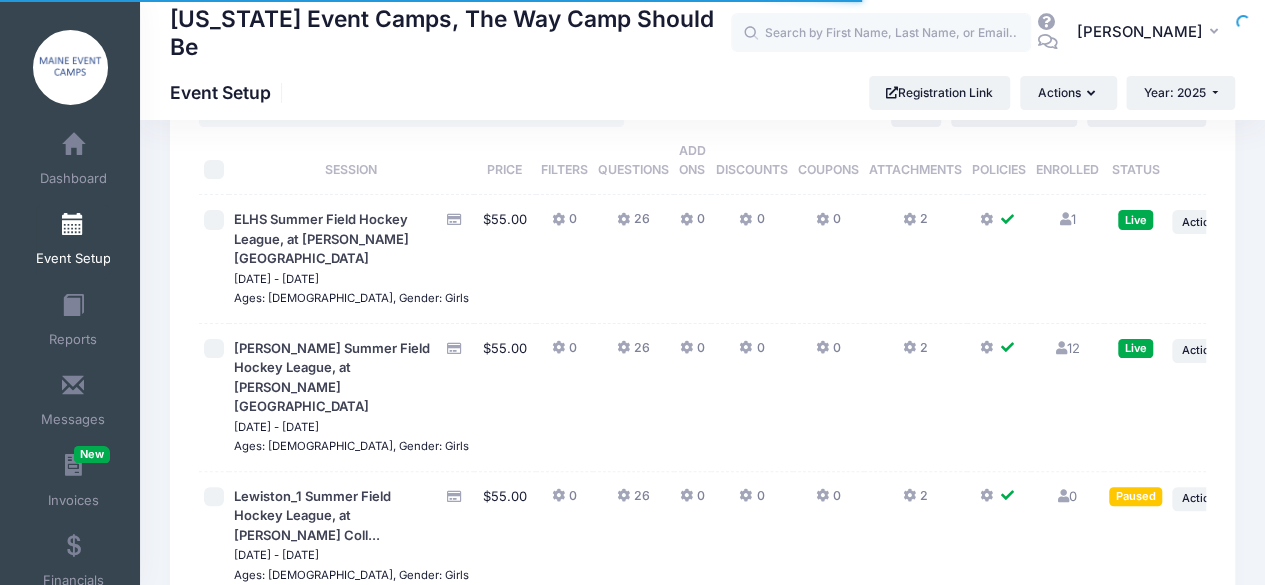 click on "12
Full" at bounding box center (1067, 348) 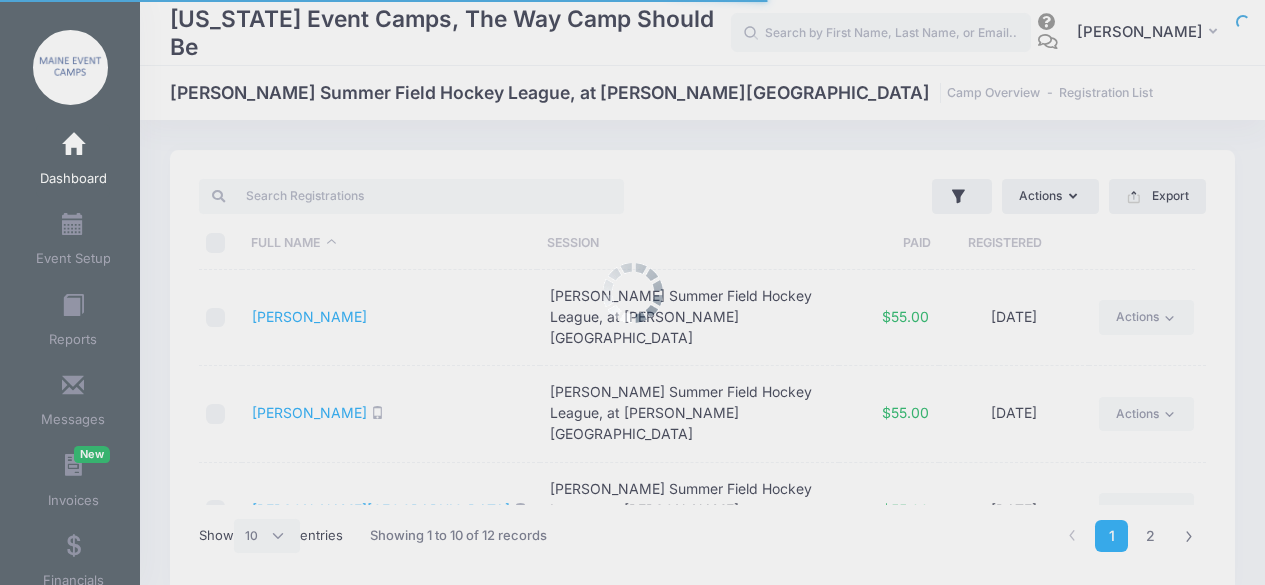 select on "10" 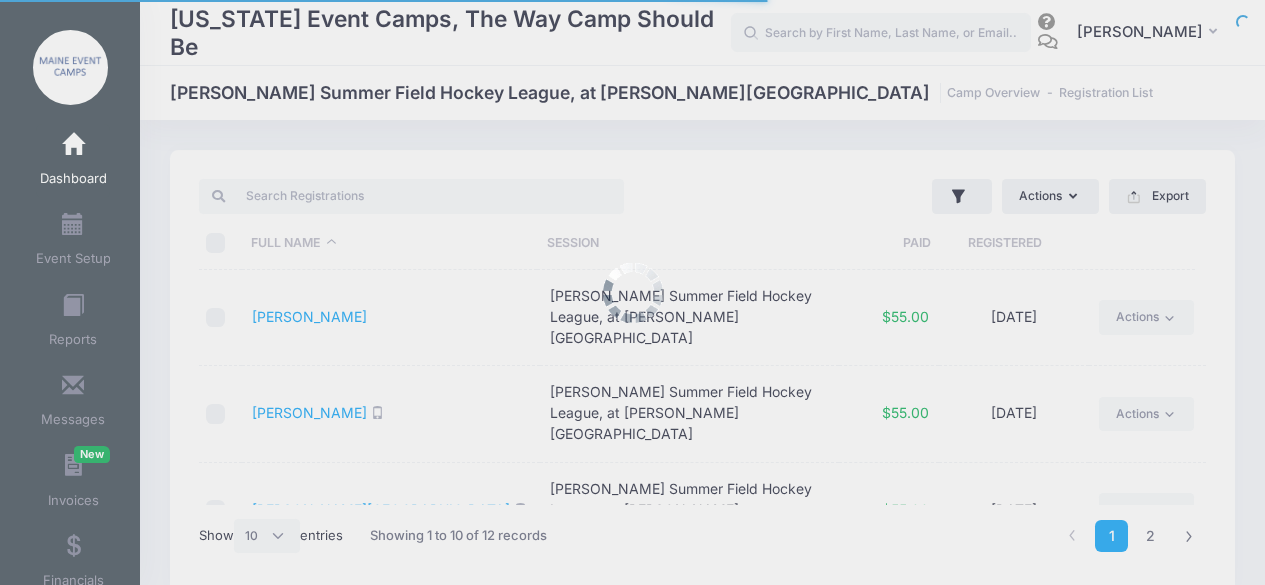scroll, scrollTop: 0, scrollLeft: 0, axis: both 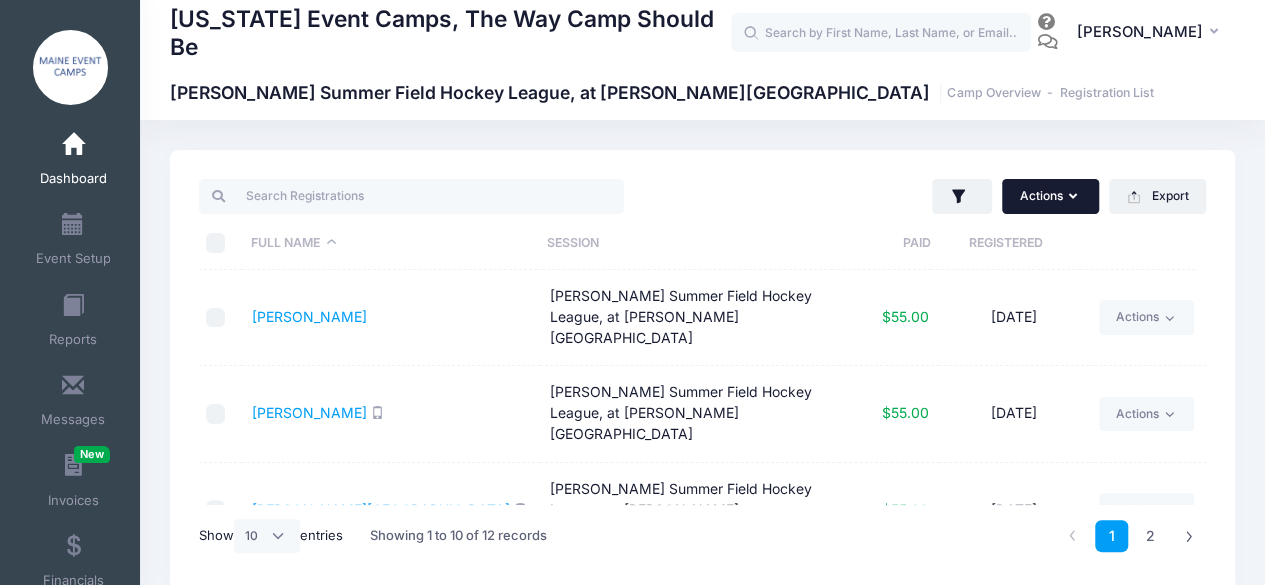 click on "Actions" at bounding box center [1050, 196] 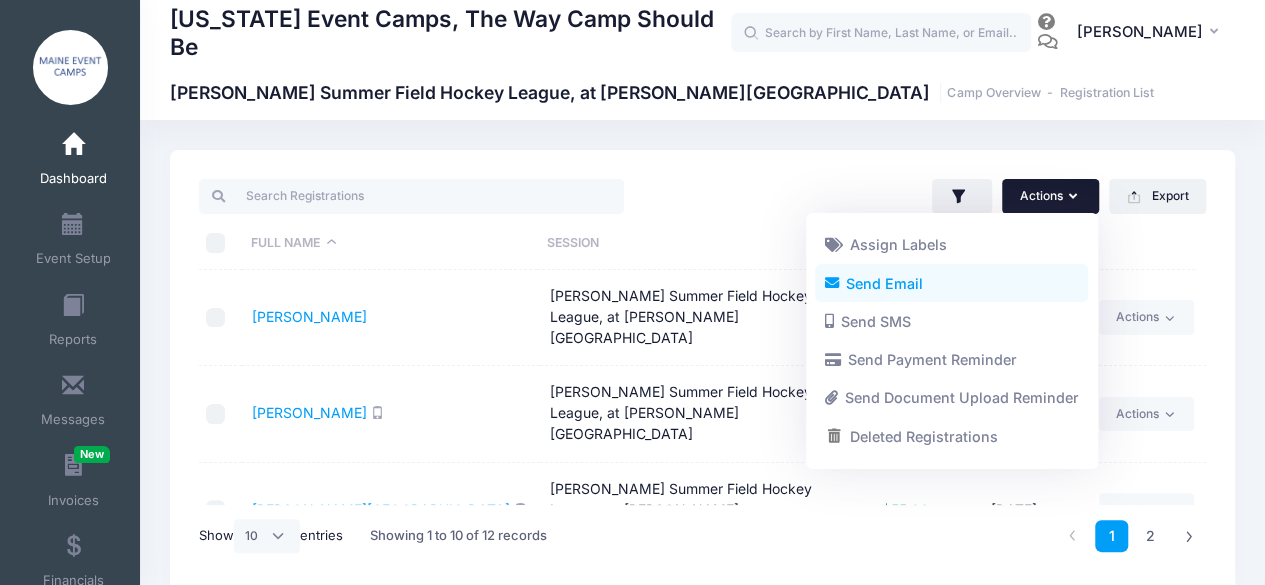 click on "Send Email" at bounding box center [951, 283] 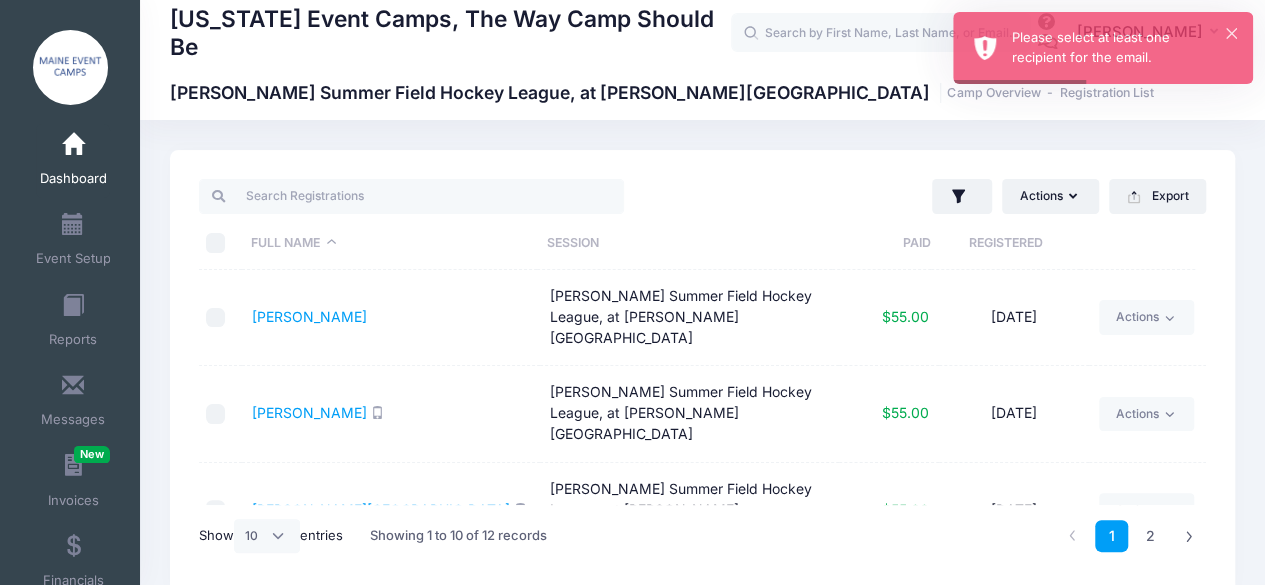 click at bounding box center [216, 243] 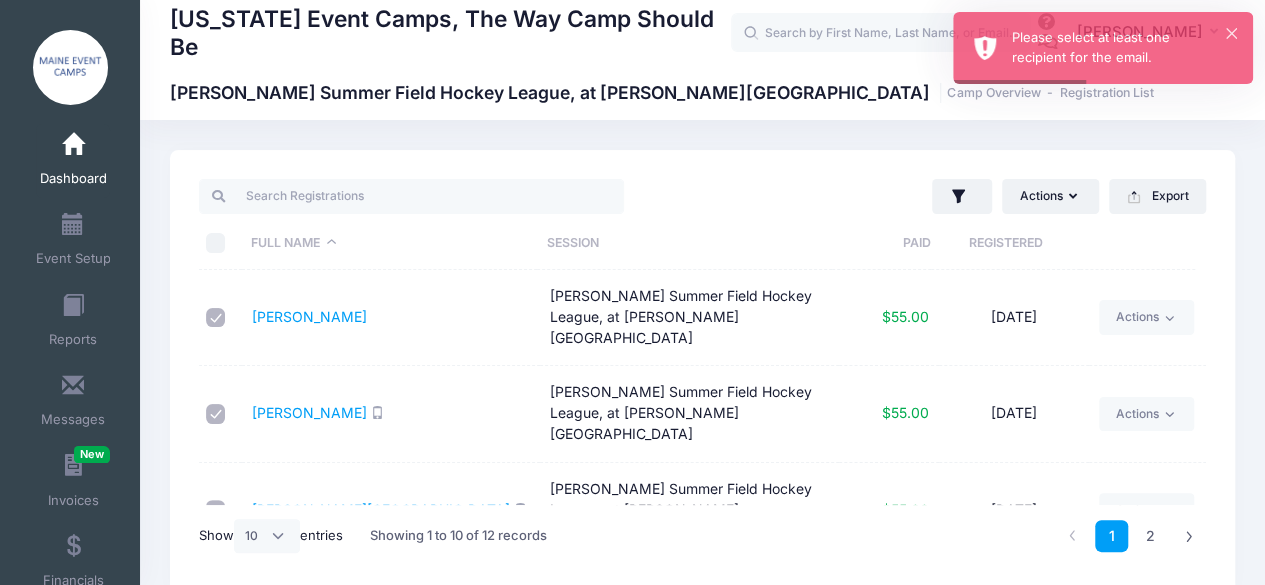 checkbox on "true" 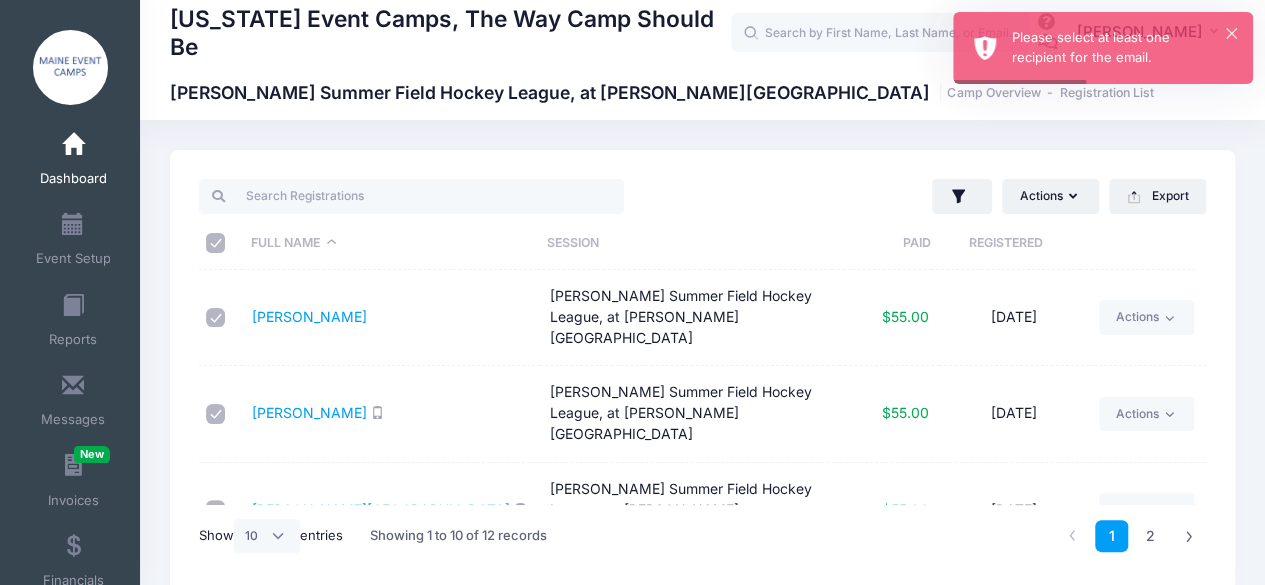 checkbox on "true" 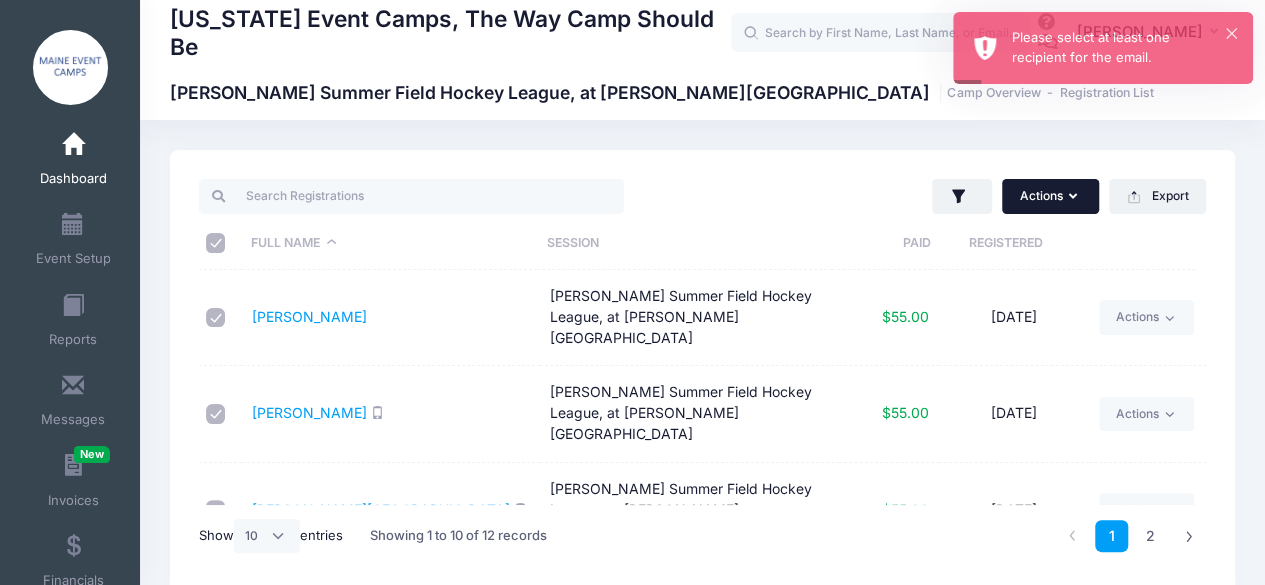 click on "Actions" at bounding box center [1050, 196] 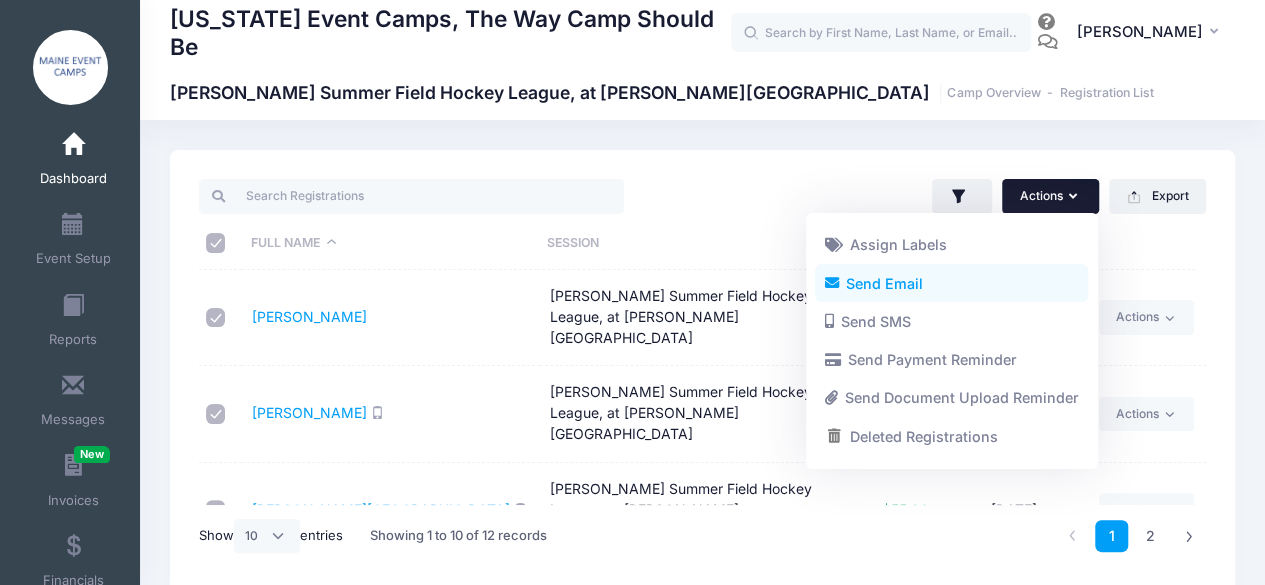 click on "Send Email" at bounding box center (951, 283) 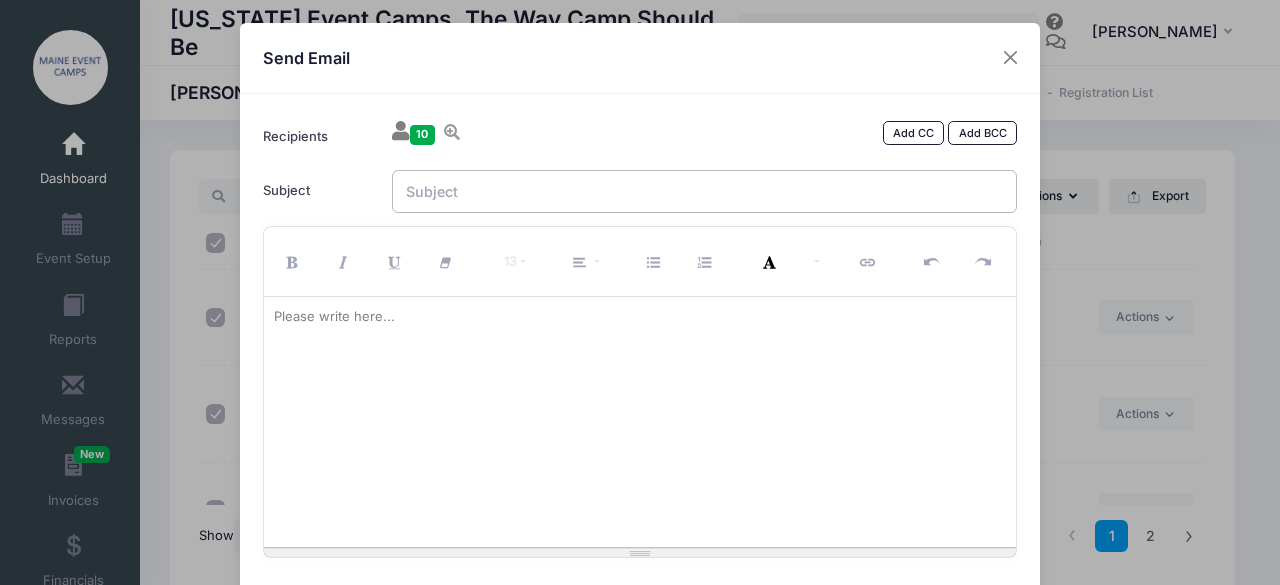 click on "Subject" at bounding box center (705, 191) 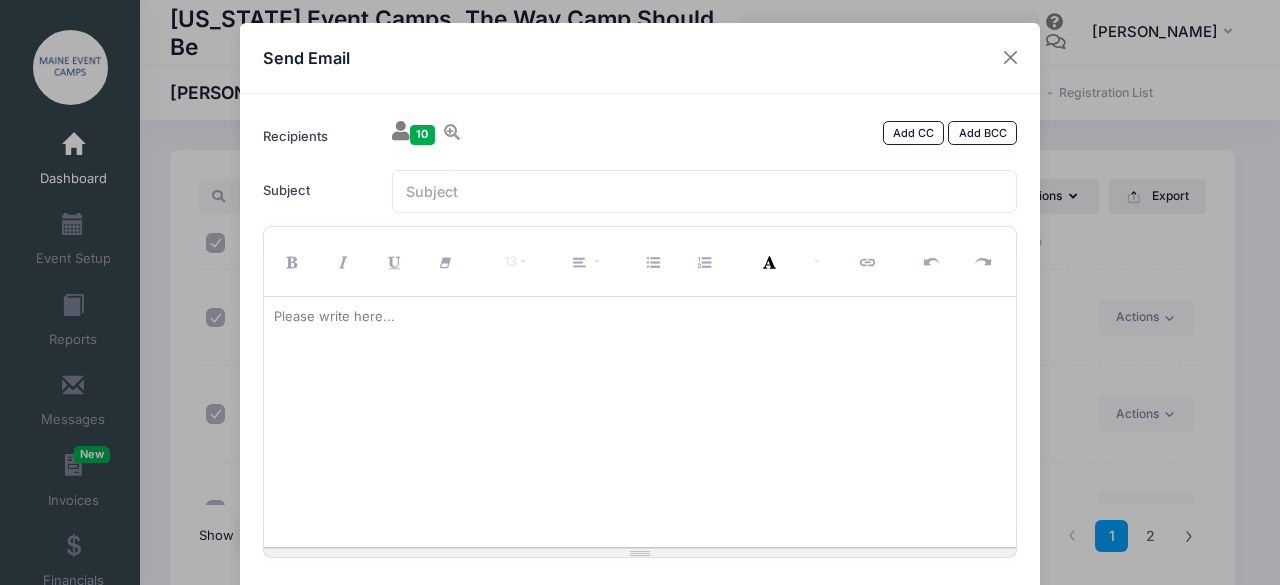 click at bounding box center [640, 317] 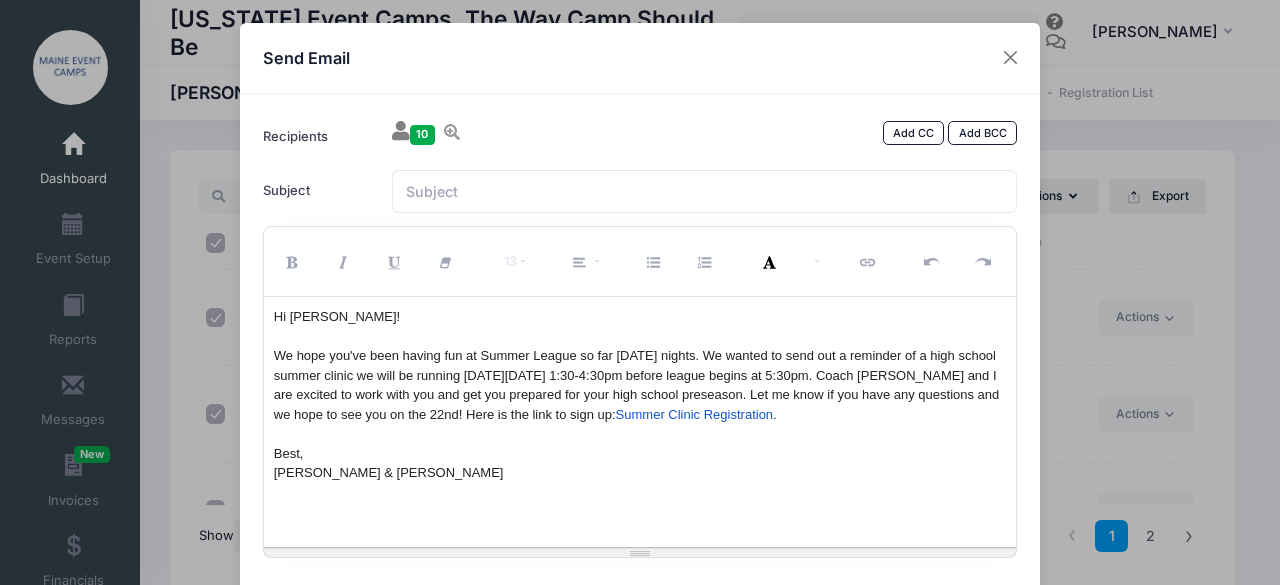 click on "Hi [PERSON_NAME]!" at bounding box center (640, 317) 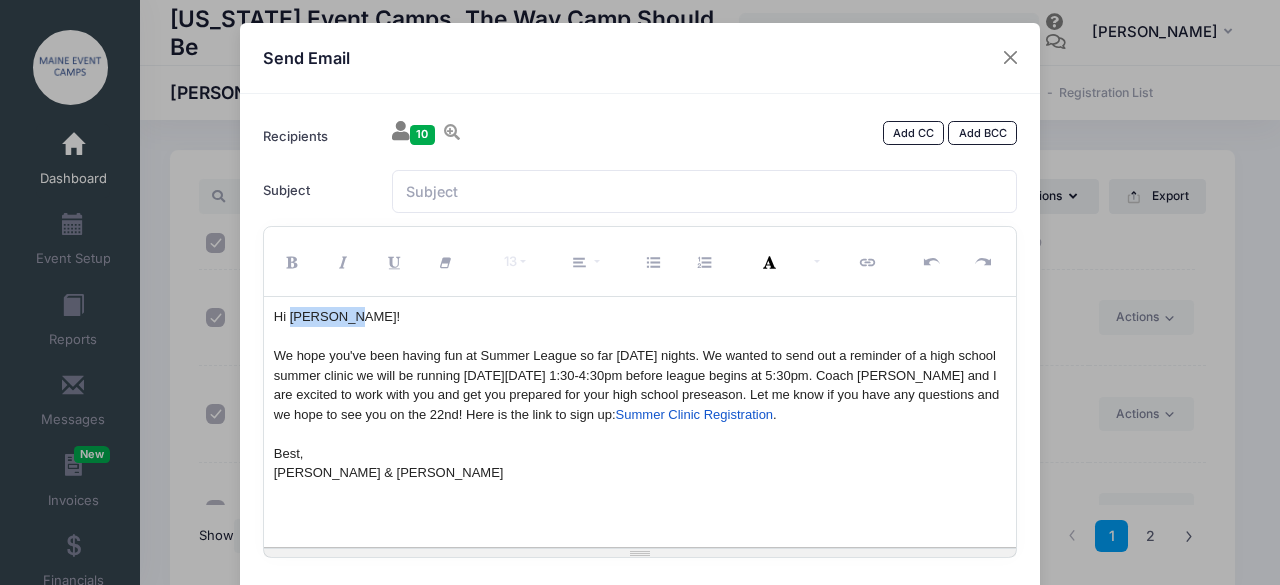 click on "Hi [PERSON_NAME]!" at bounding box center [640, 317] 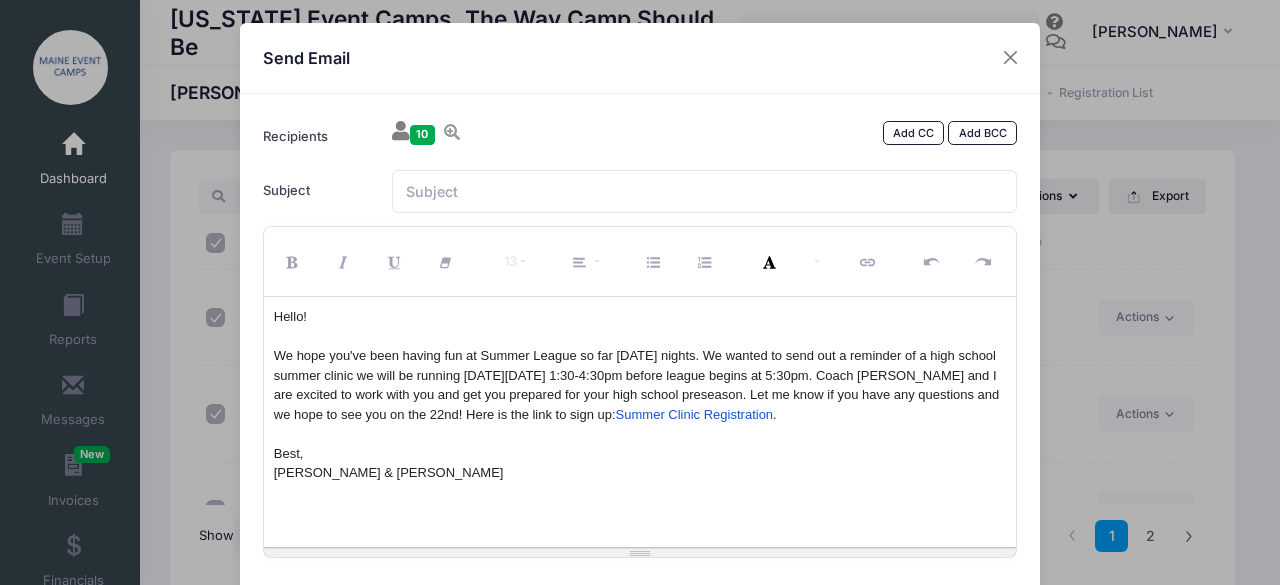 click on "We hope you've been having fun at Summer League so far [DATE] nights. We wanted to send out a reminder of a high school summer clinic we will be running [DATE][DATE] 1:30-4:30pm before league begins at 5:30pm. Coach [PERSON_NAME] and I are excited to work with you and get you prepared for your high school preseason. Let me know if you have any questions and we hope to see you on the 22nd! Here is the link to sign up:  Summer Clinic Registration ." at bounding box center [640, 385] 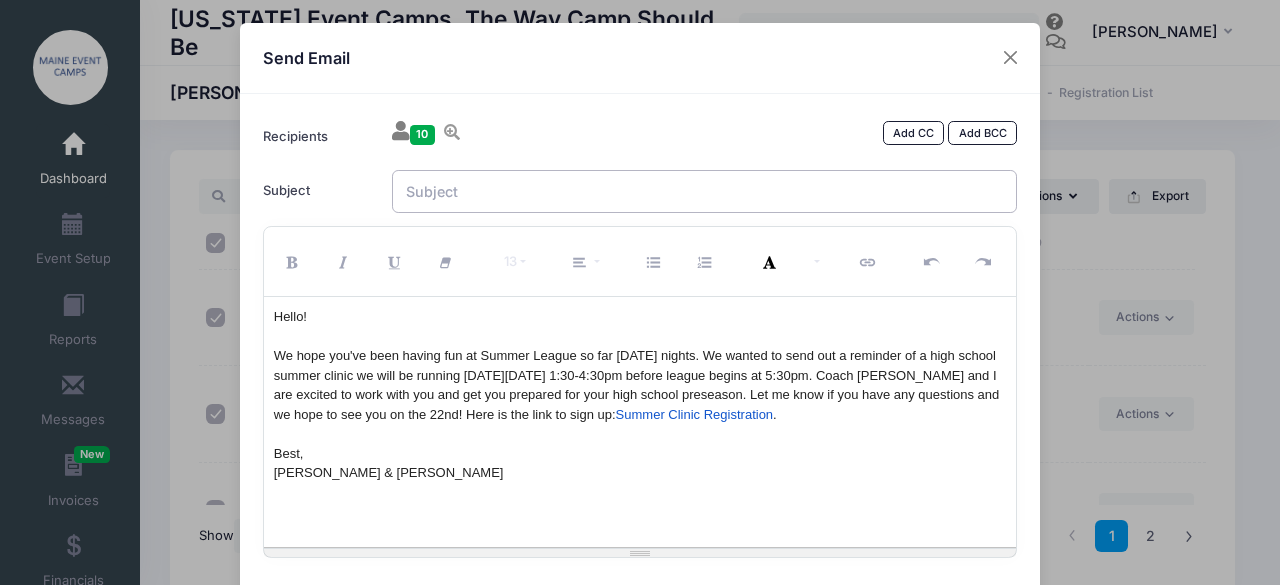 click on "Subject" at bounding box center (705, 191) 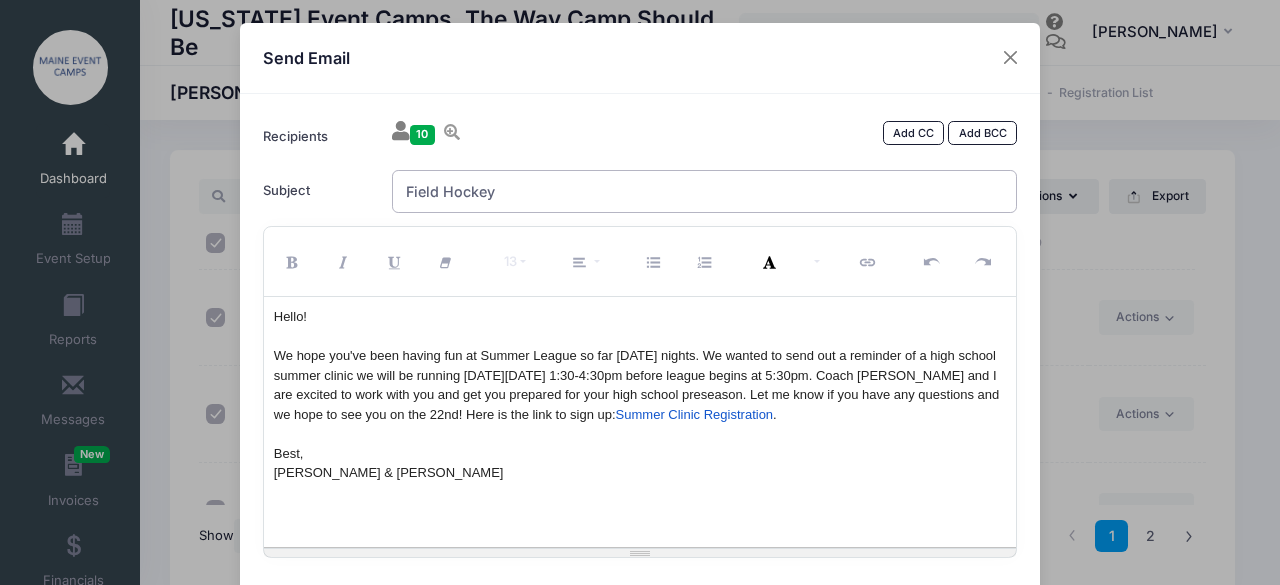 type on "Field Hockey Summer Clinic at [PERSON_NAME][GEOGRAPHIC_DATA]" 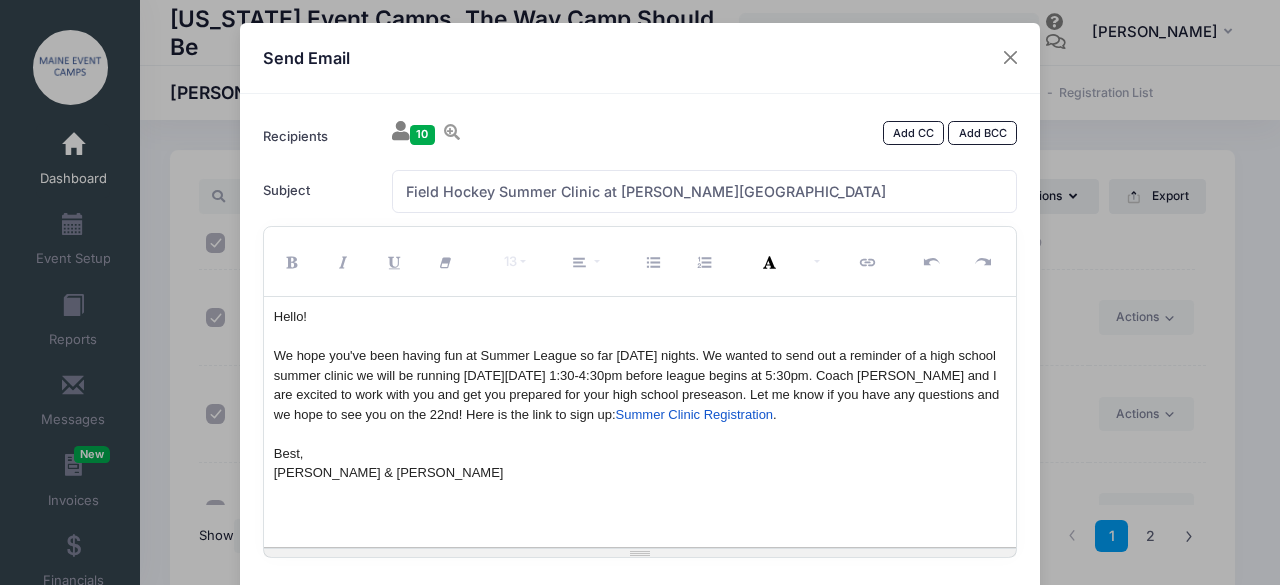 click on "We hope you've been having fun at Summer League so far [DATE] nights. We wanted to send out a reminder of a high school summer clinic we will be running [DATE][DATE] 1:30-4:30pm before league begins at 5:30pm. Coach [PERSON_NAME] and I are excited to work with you and get you prepared for your high school preseason. Let me know if you have any questions and we hope to see you on the 22nd! Here is the link to sign up:  Summer Clinic Registration ." at bounding box center (640, 385) 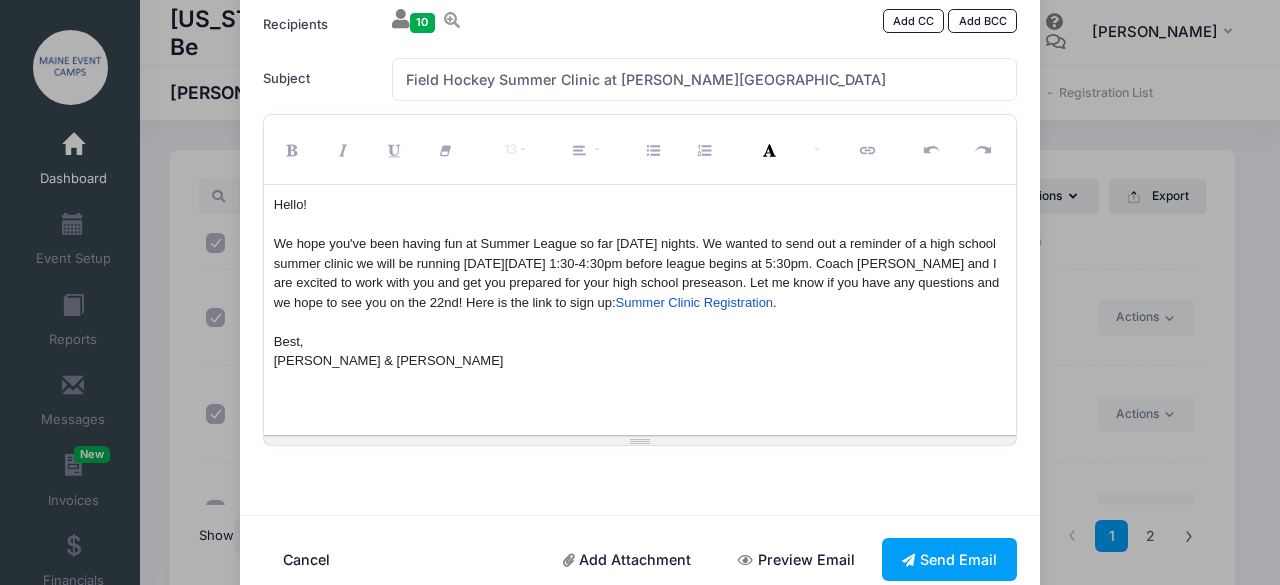 scroll, scrollTop: 151, scrollLeft: 0, axis: vertical 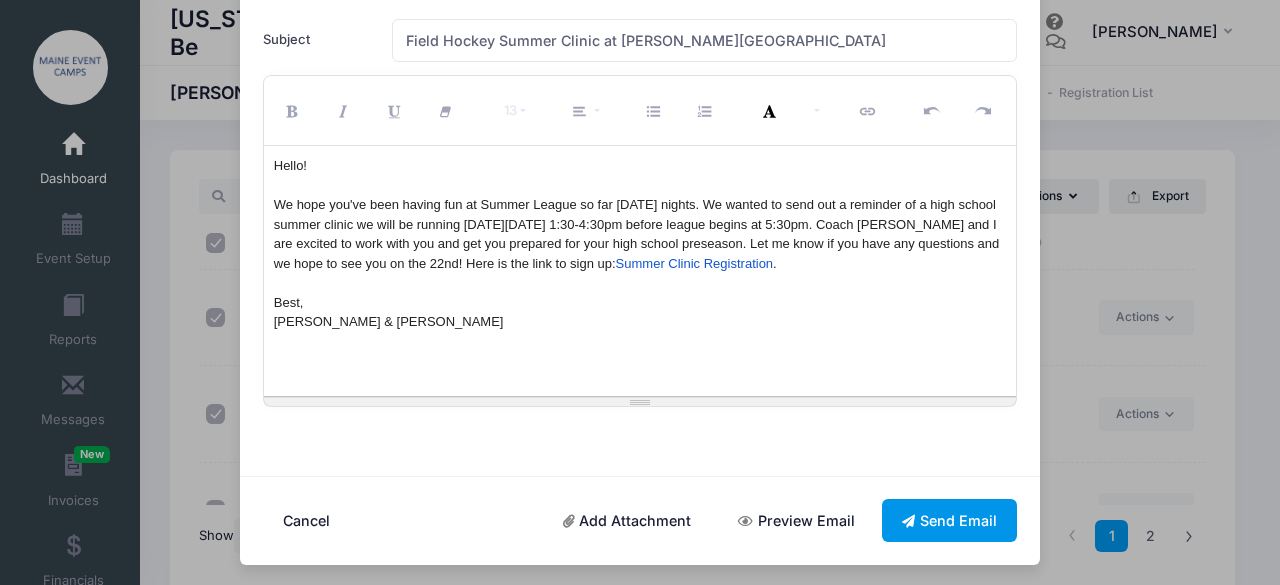 click on "Send Email" at bounding box center [950, 520] 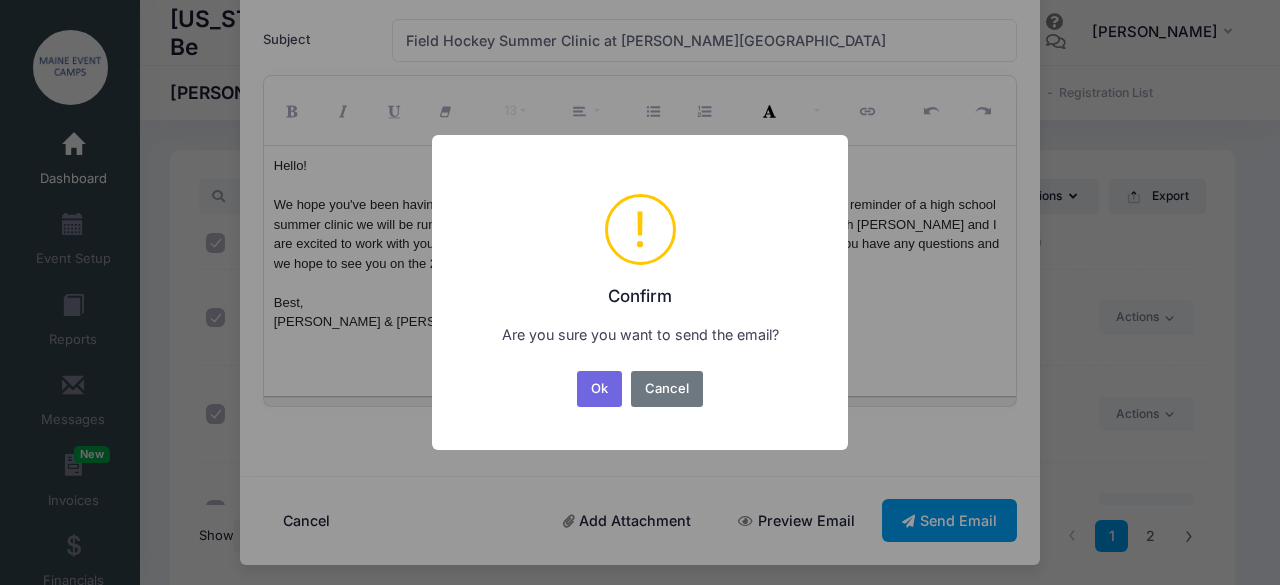 scroll, scrollTop: 0, scrollLeft: 0, axis: both 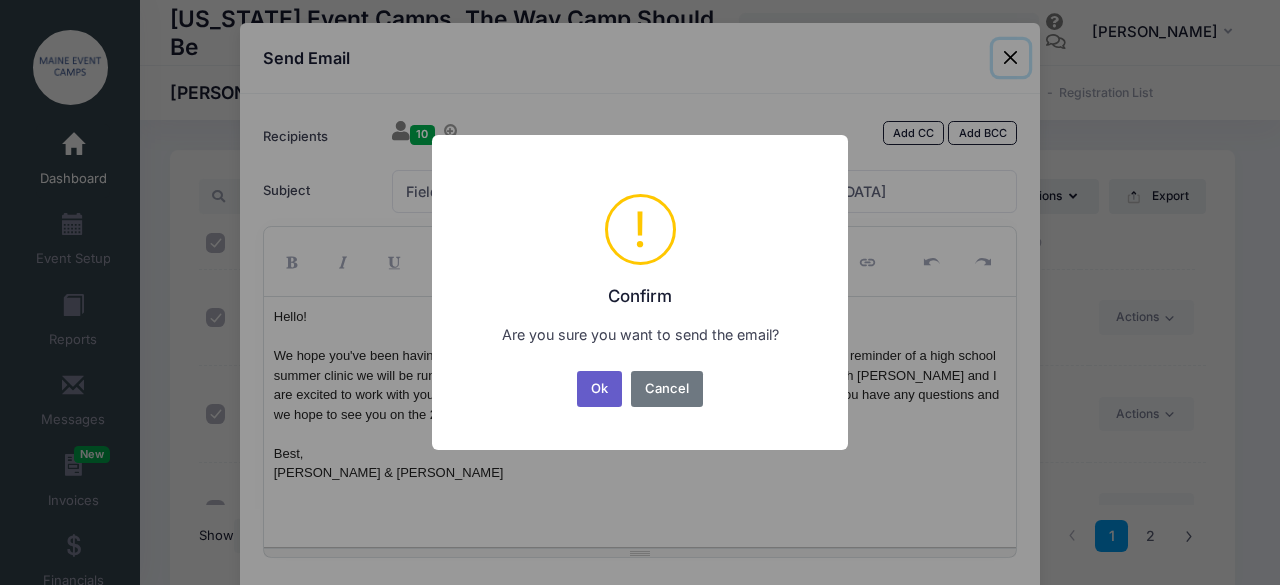 click on "Ok" at bounding box center [600, 389] 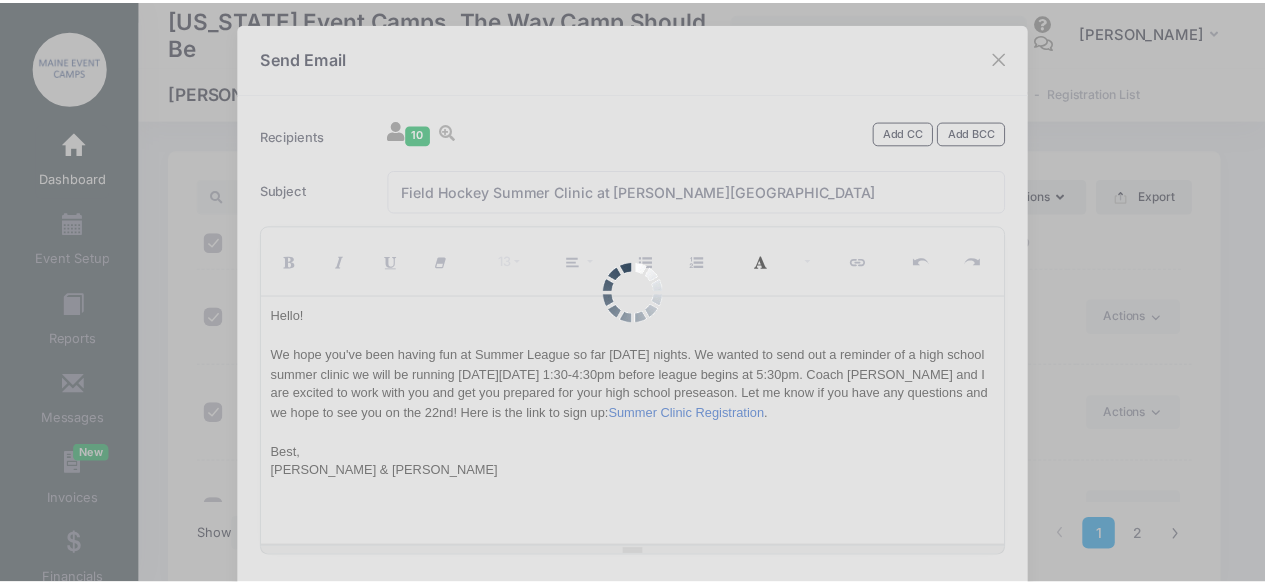scroll, scrollTop: 151, scrollLeft: 0, axis: vertical 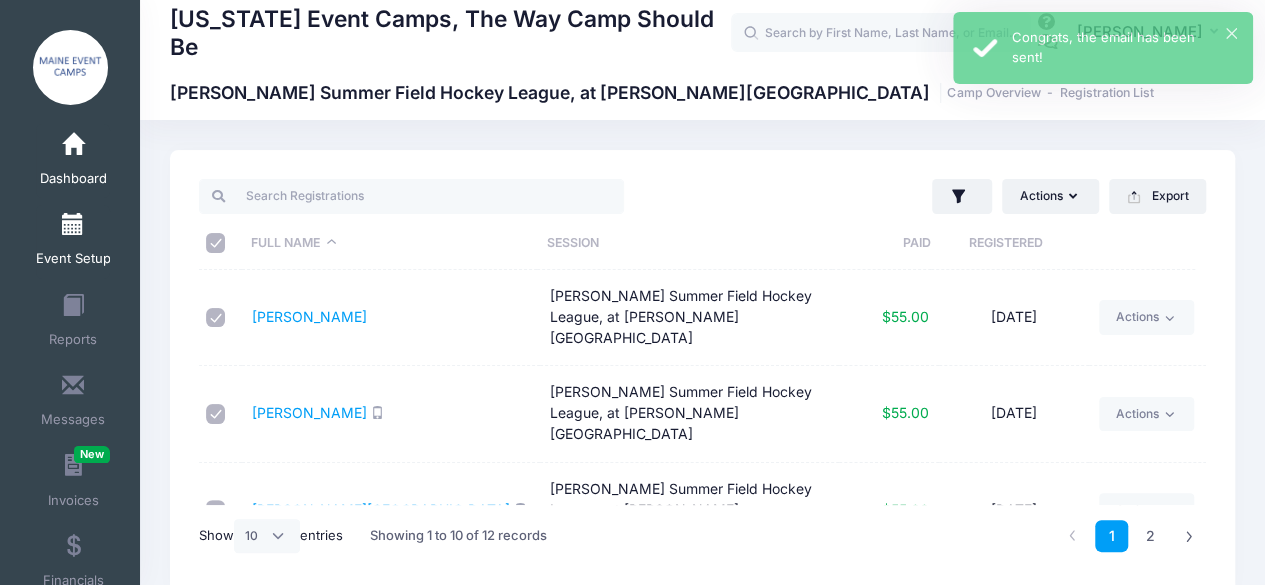 click at bounding box center (73, 225) 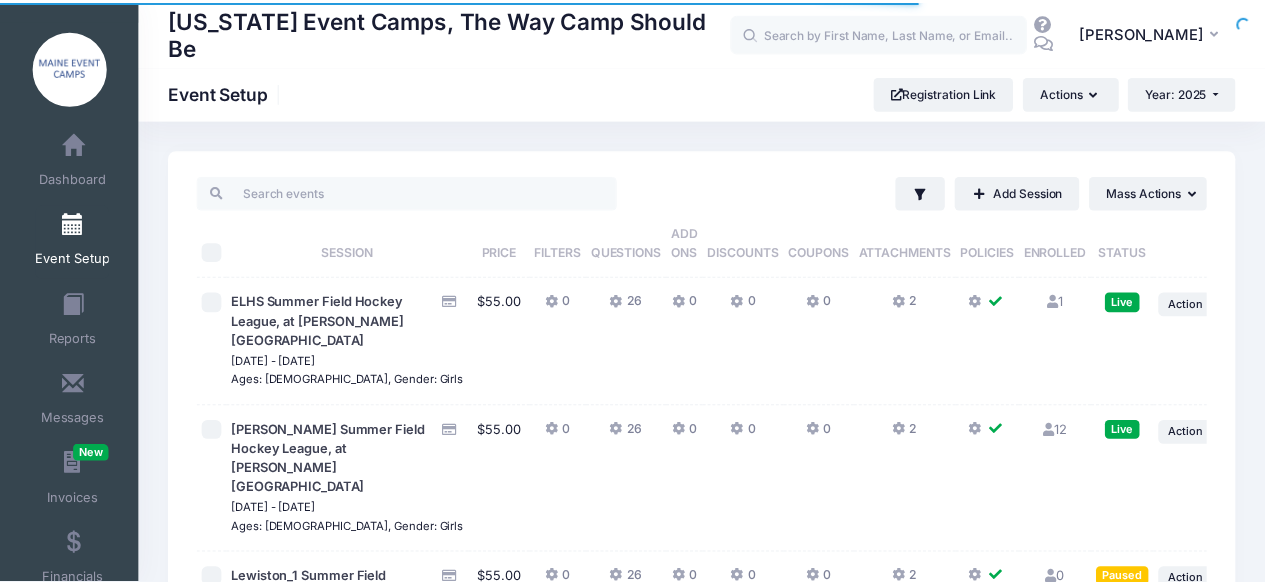 scroll, scrollTop: 0, scrollLeft: 0, axis: both 